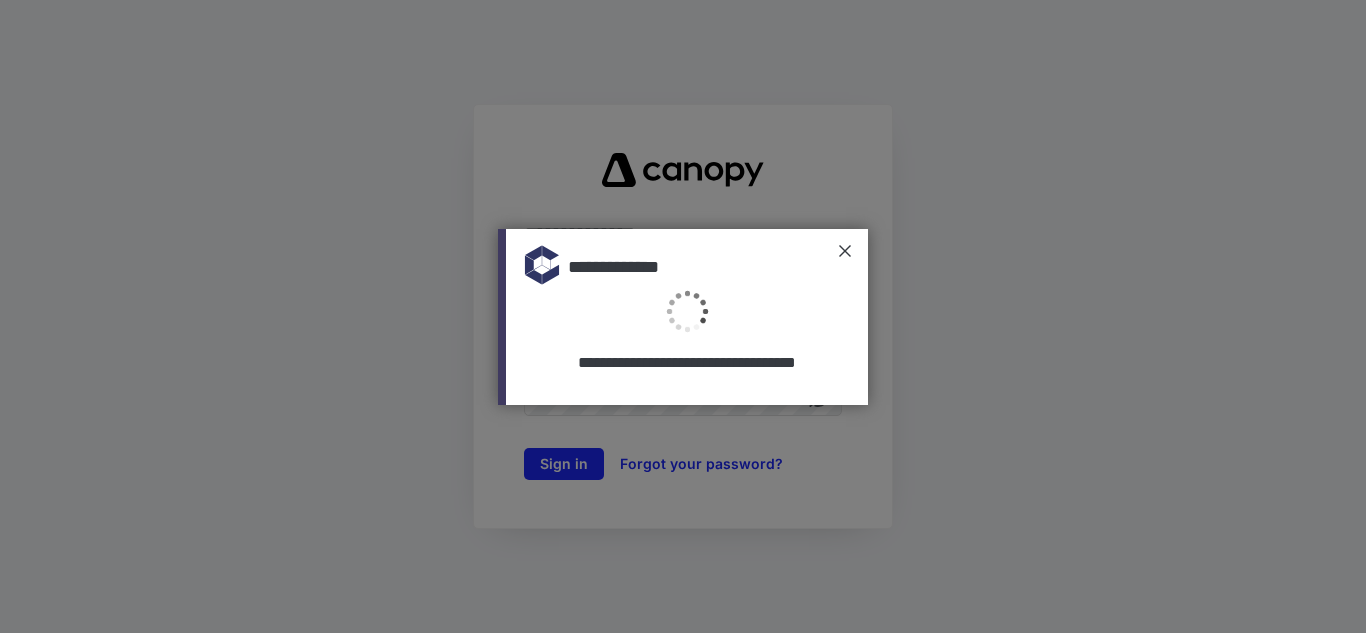 type on "**********" 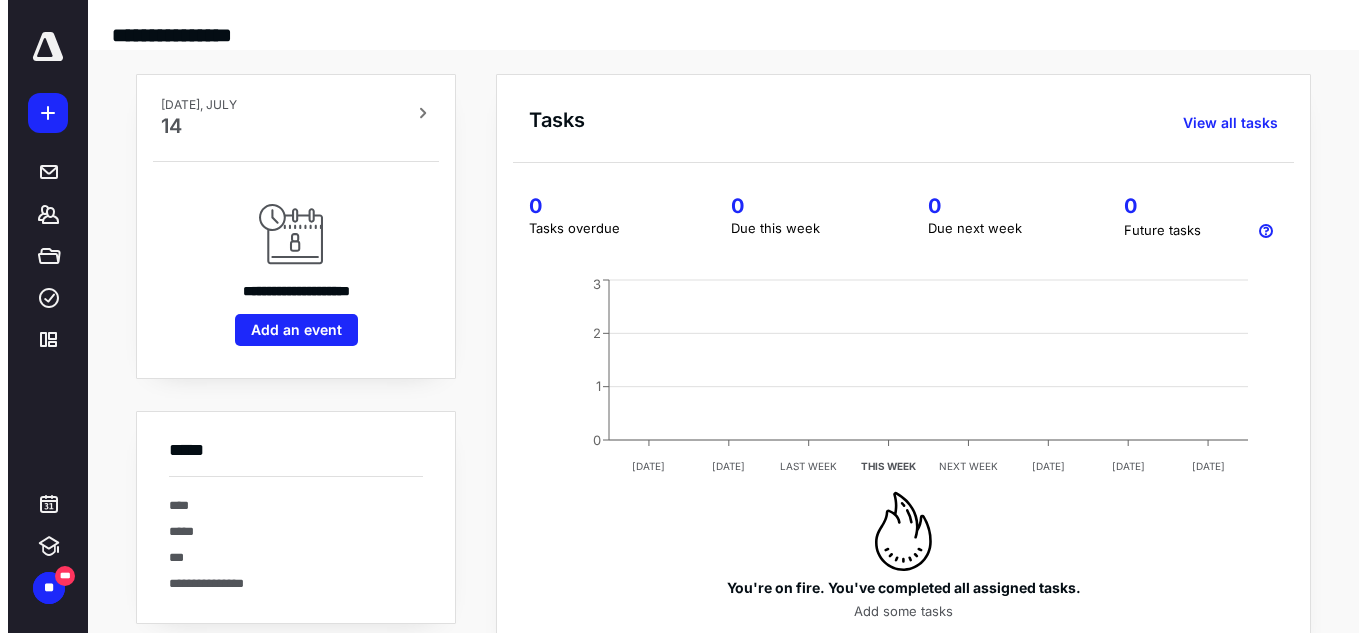 scroll, scrollTop: 0, scrollLeft: 0, axis: both 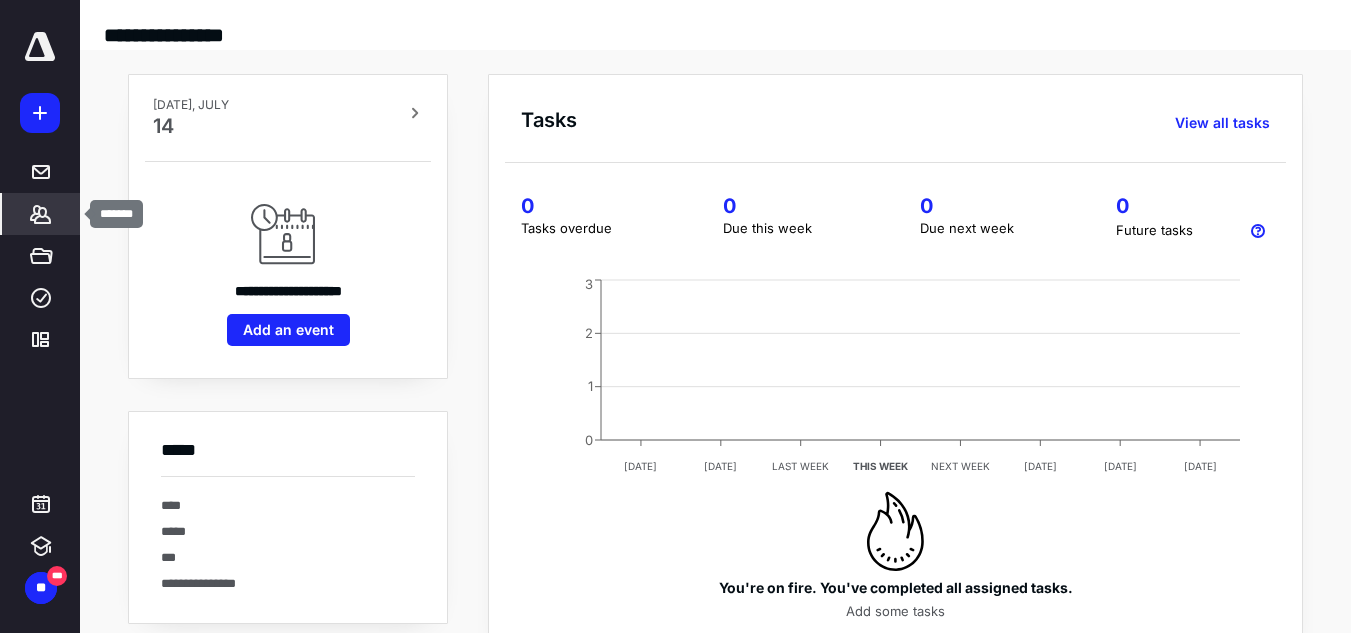 click 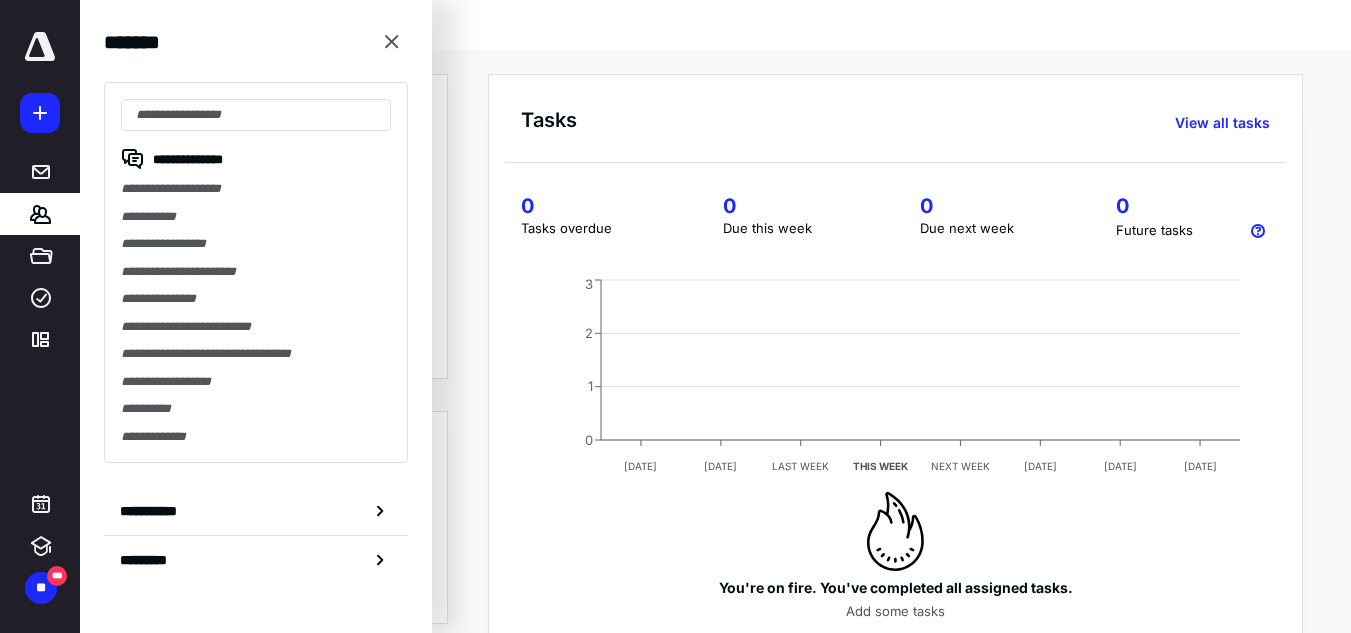 click on "**********" at bounding box center [256, 272] 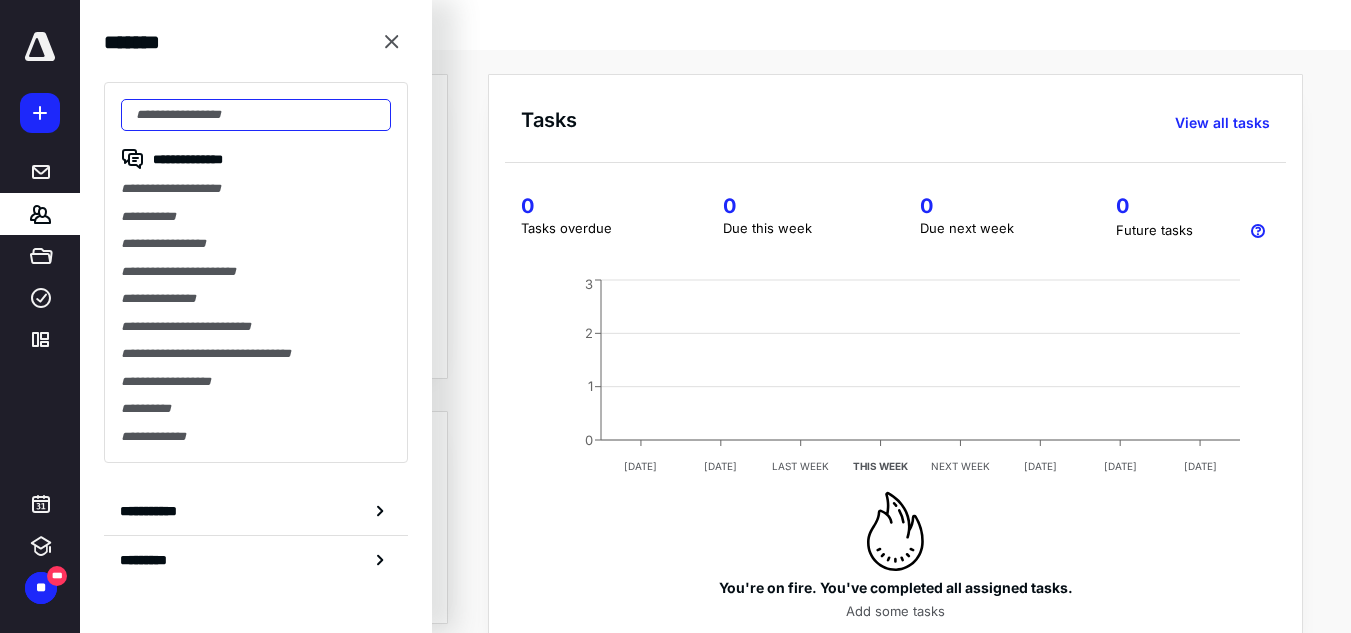 click at bounding box center [256, 115] 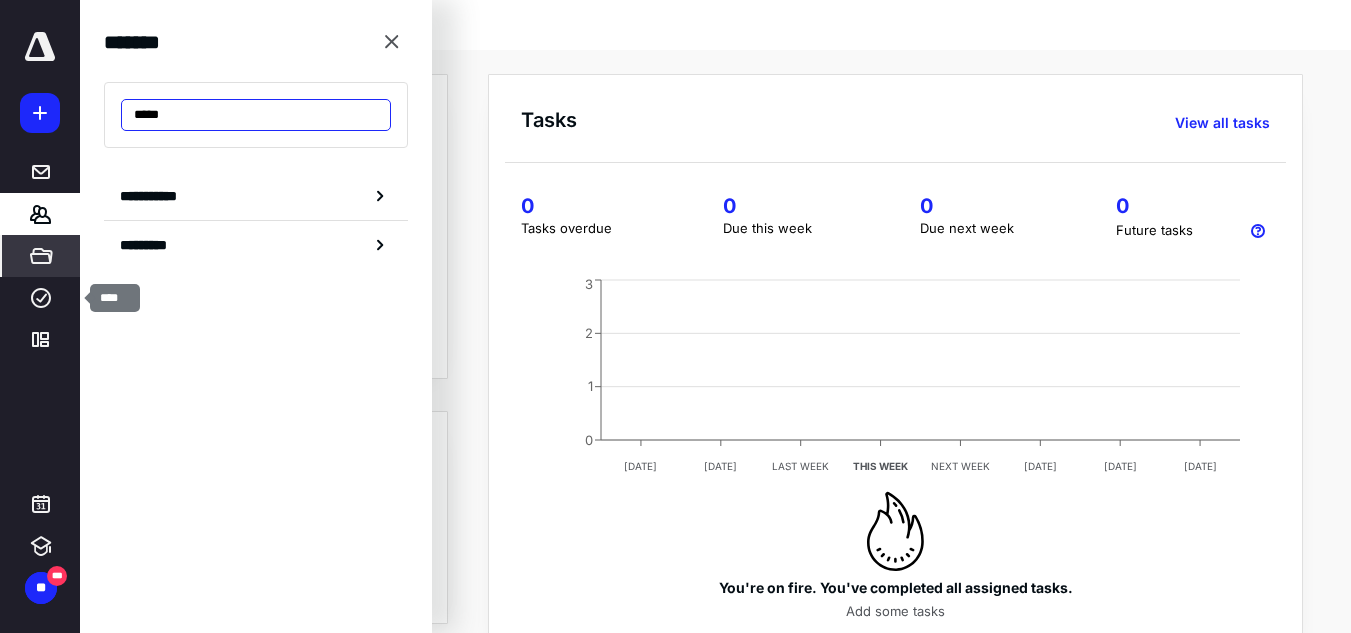 type on "*****" 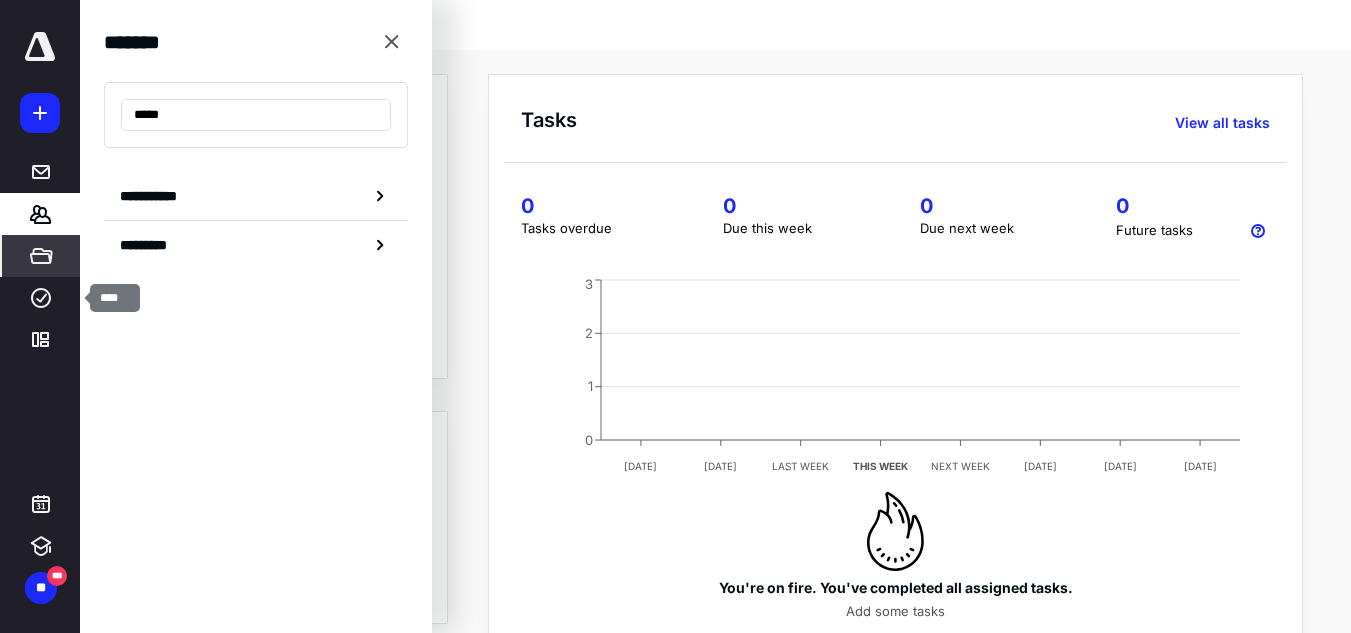 click 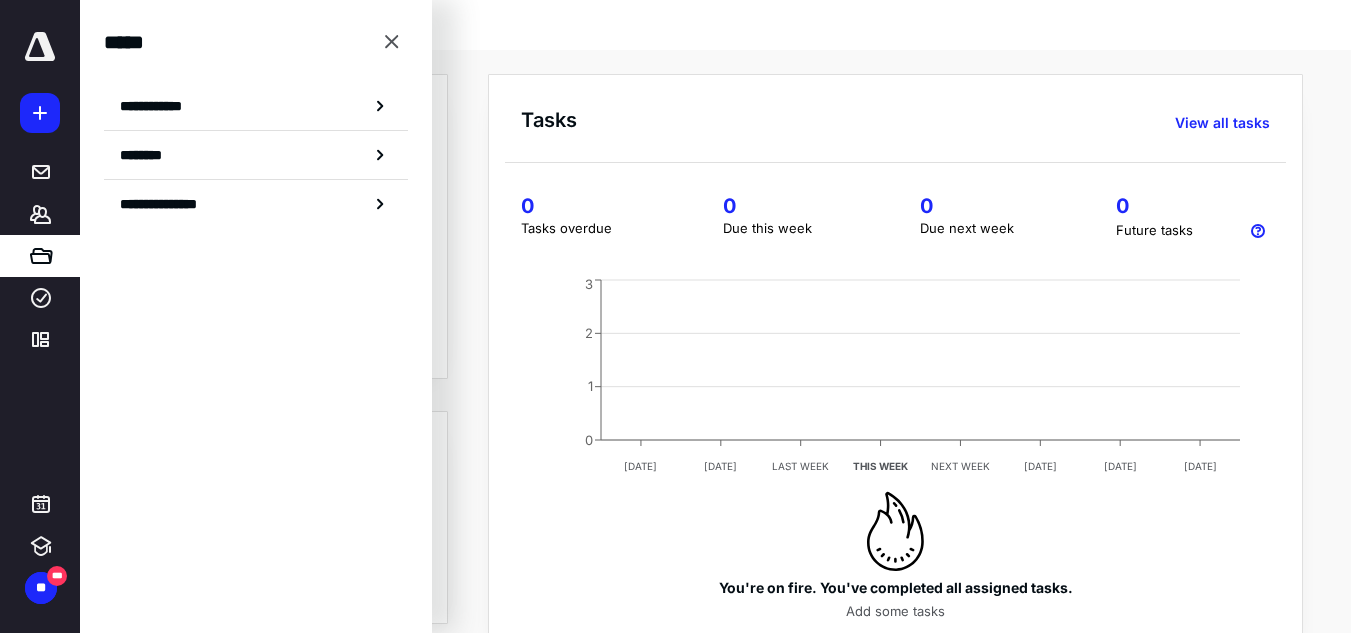 click on "**********" at bounding box center [256, 106] 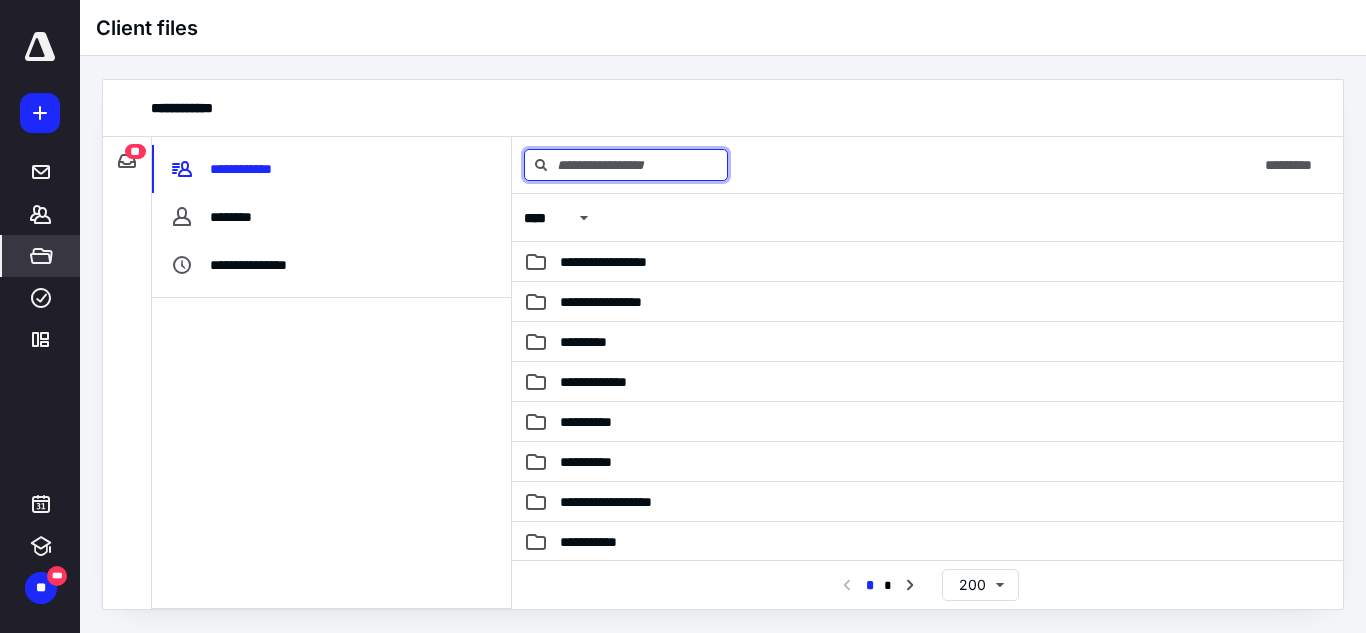 click at bounding box center [626, 165] 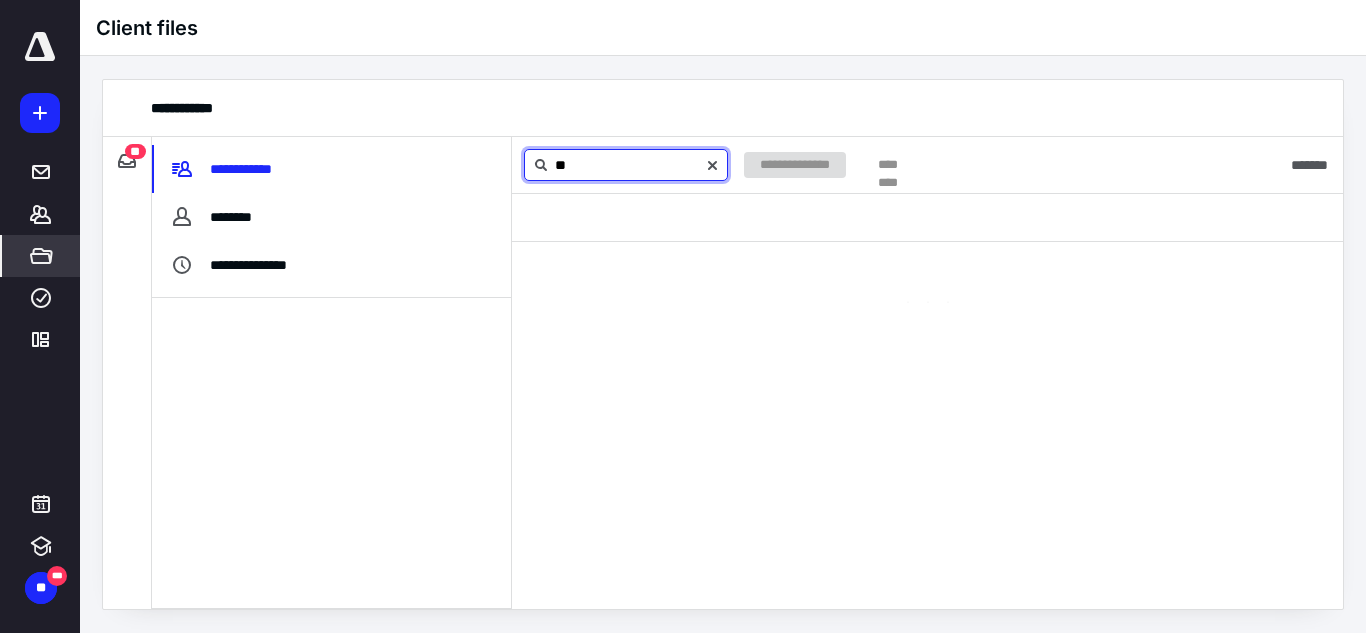 type on "*" 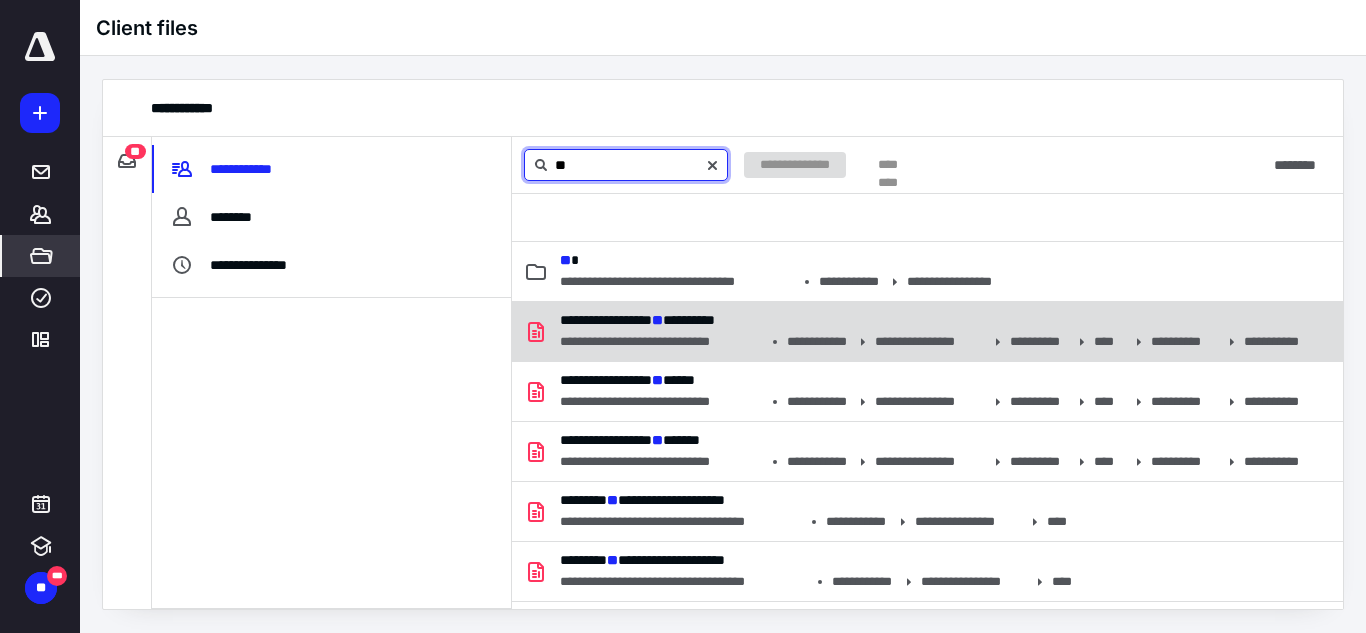 type on "*" 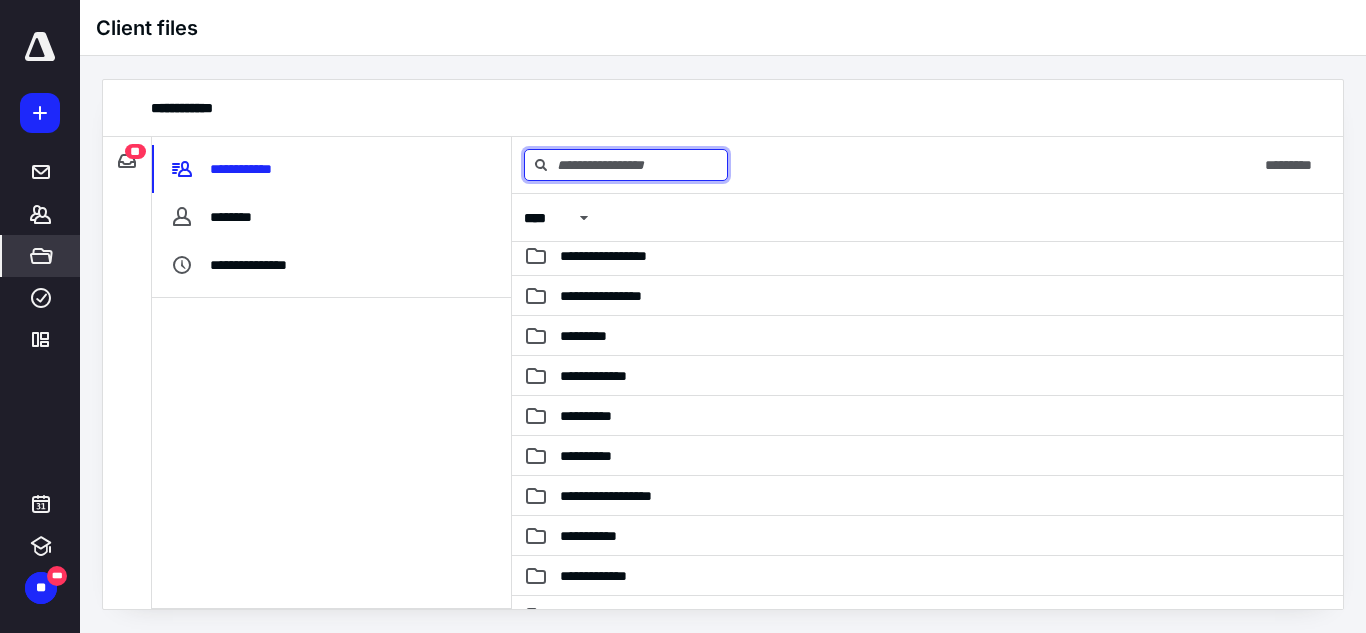 scroll, scrollTop: 0, scrollLeft: 0, axis: both 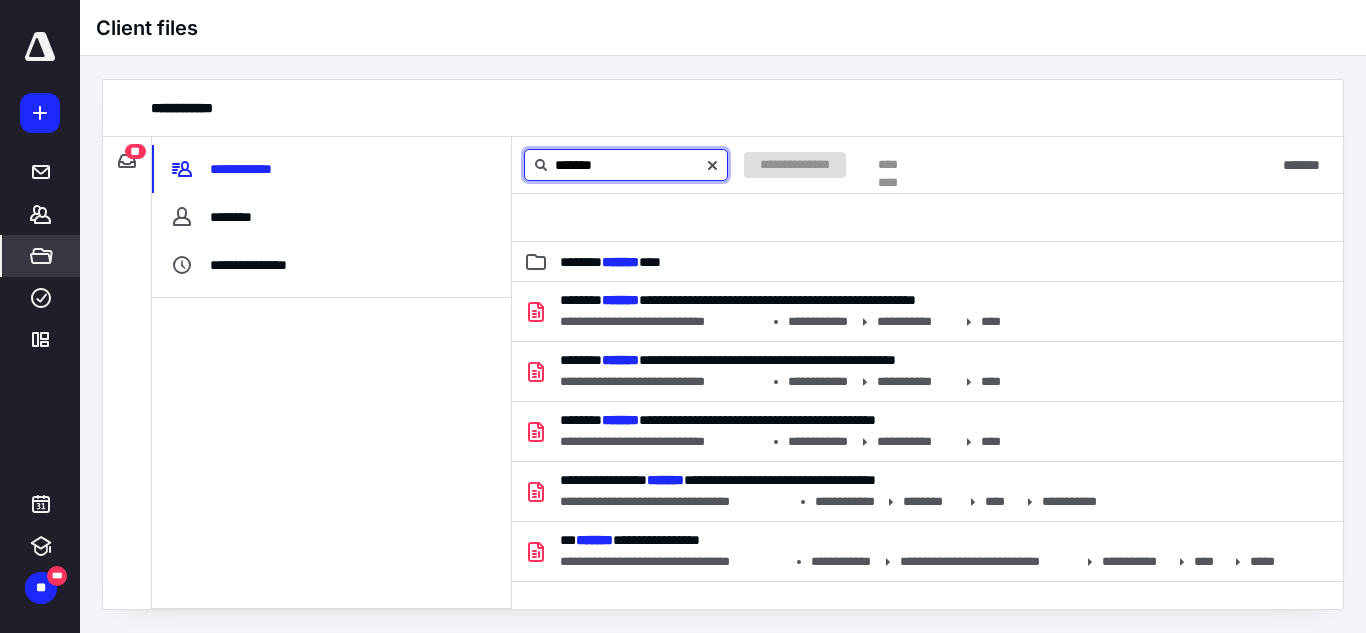 type on "*******" 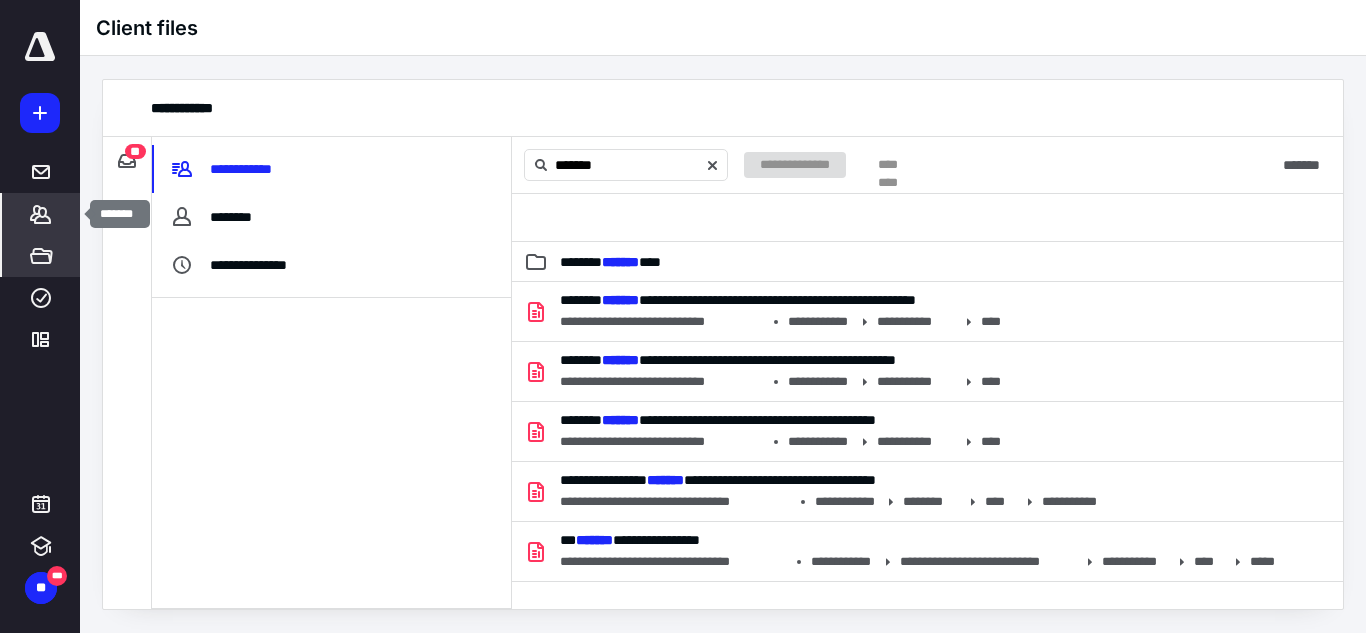 click 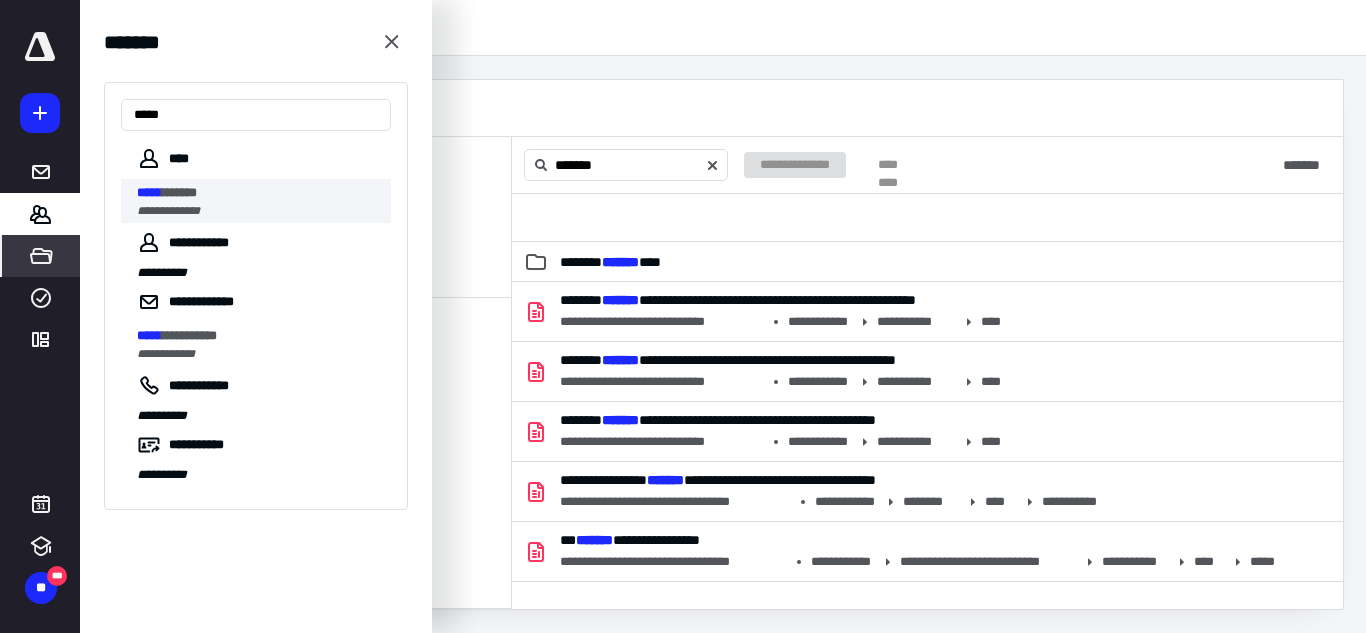type on "*****" 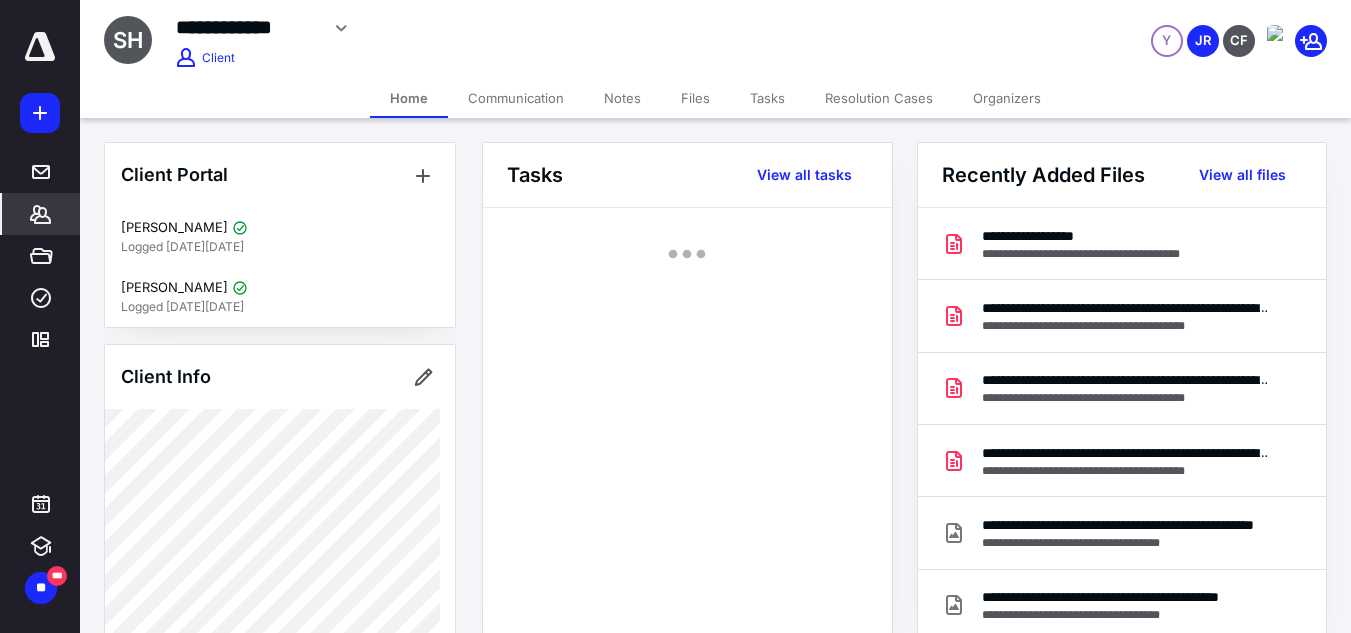 click on "Files" at bounding box center (695, 98) 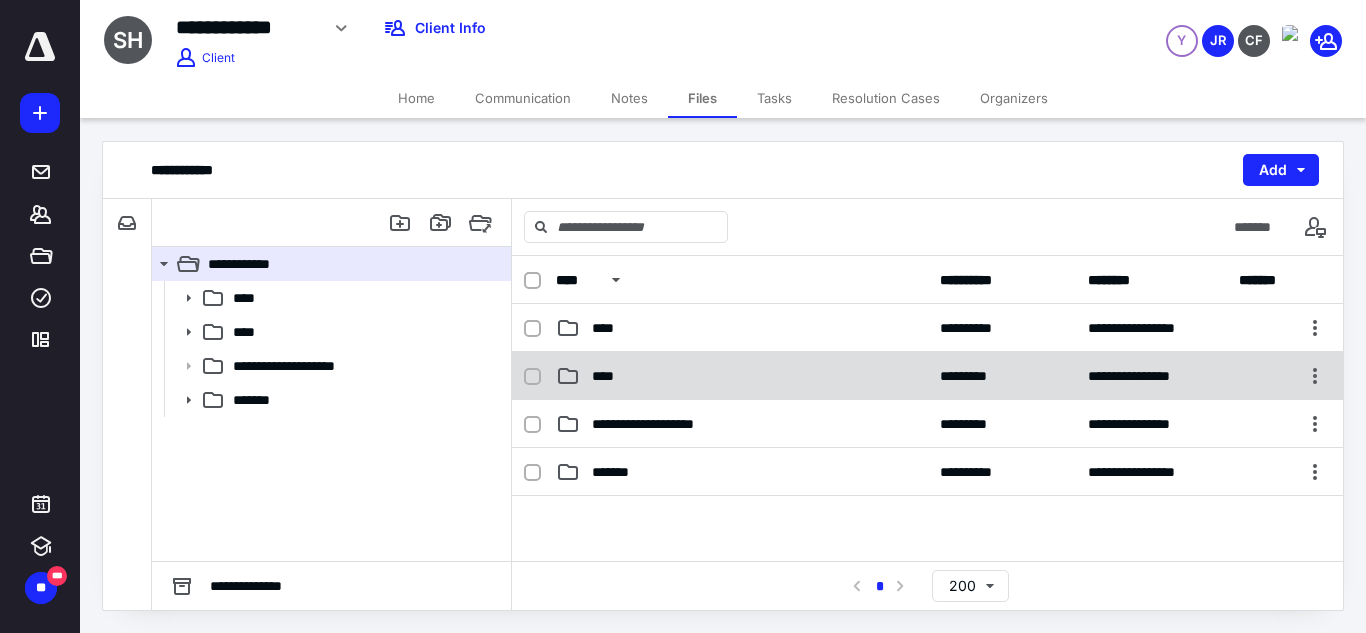 click on "****" at bounding box center (742, 376) 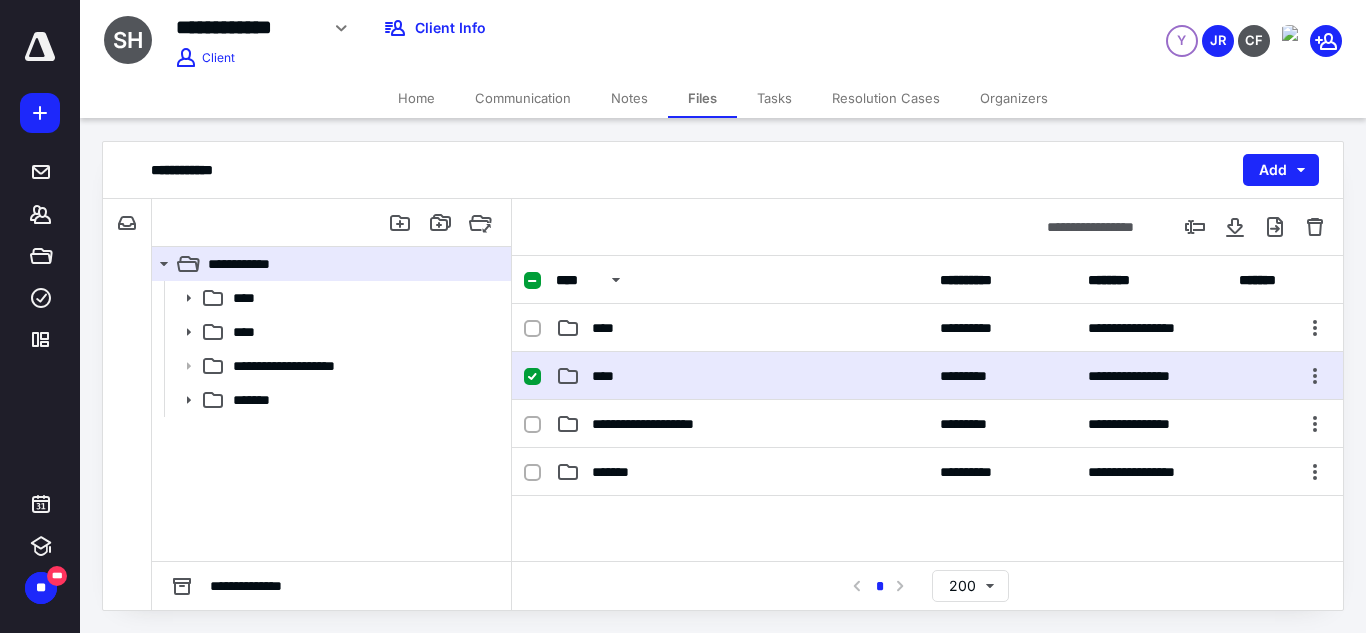click on "****" at bounding box center (742, 376) 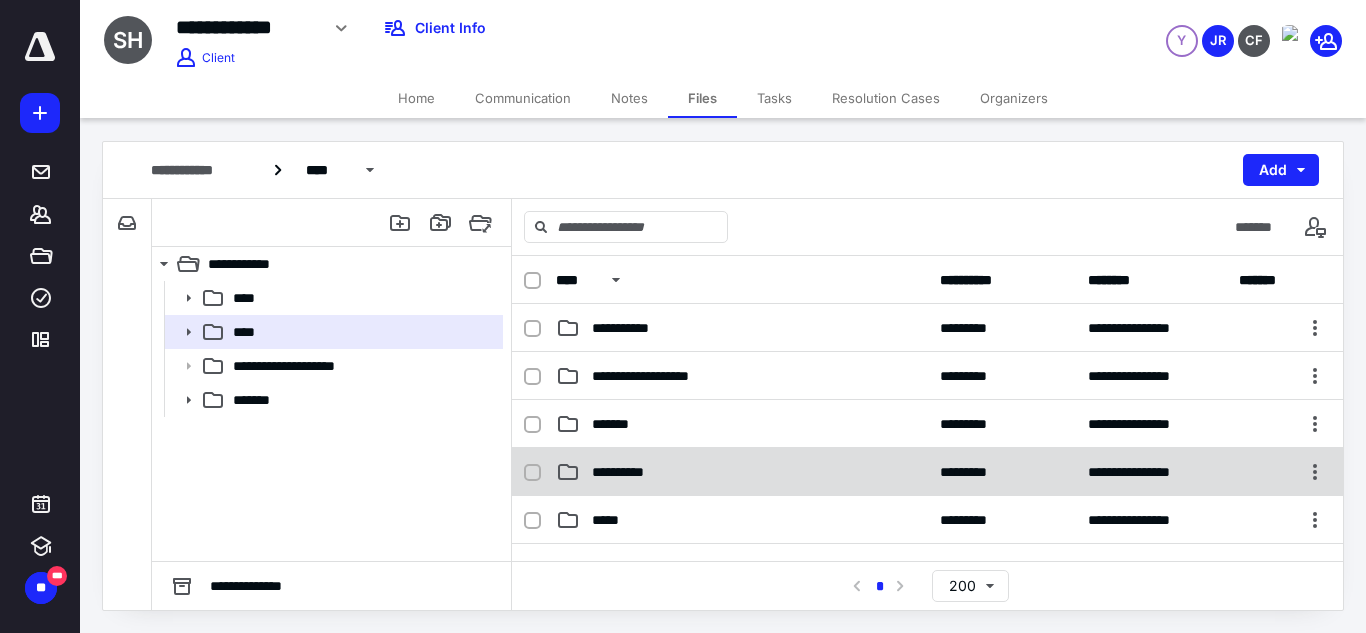 click on "**********" at bounding box center (927, 472) 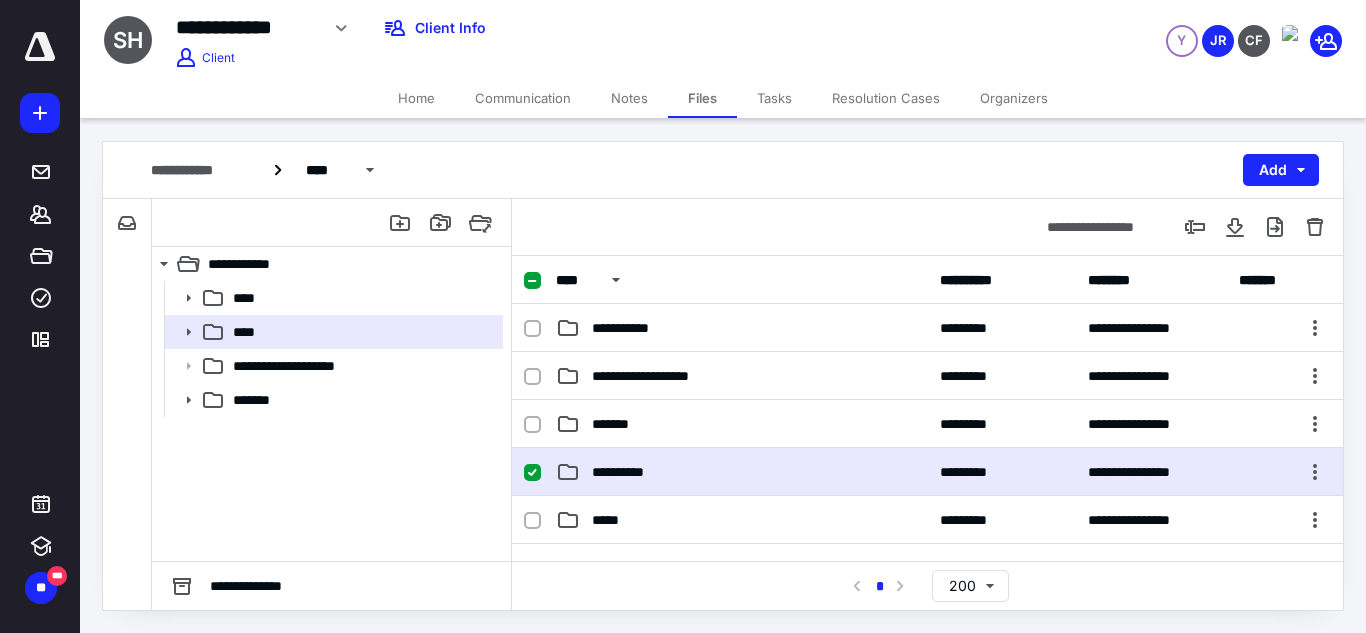 click on "**********" at bounding box center [927, 472] 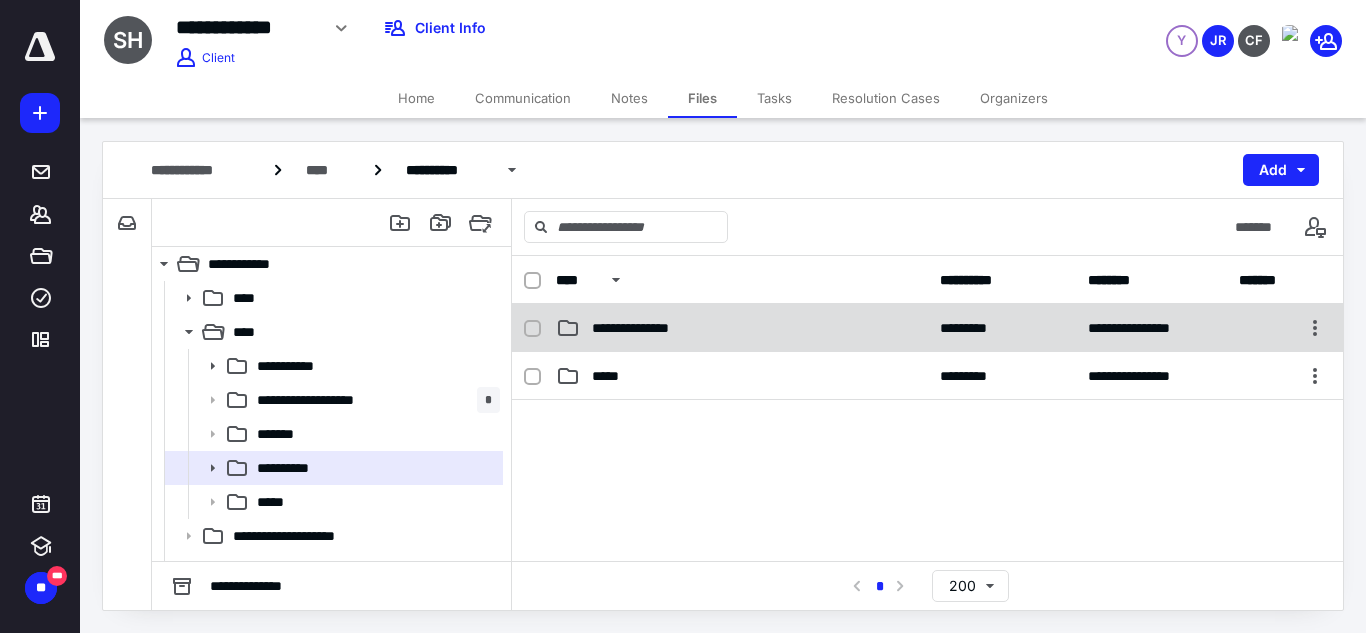 click on "**********" at bounding box center [927, 328] 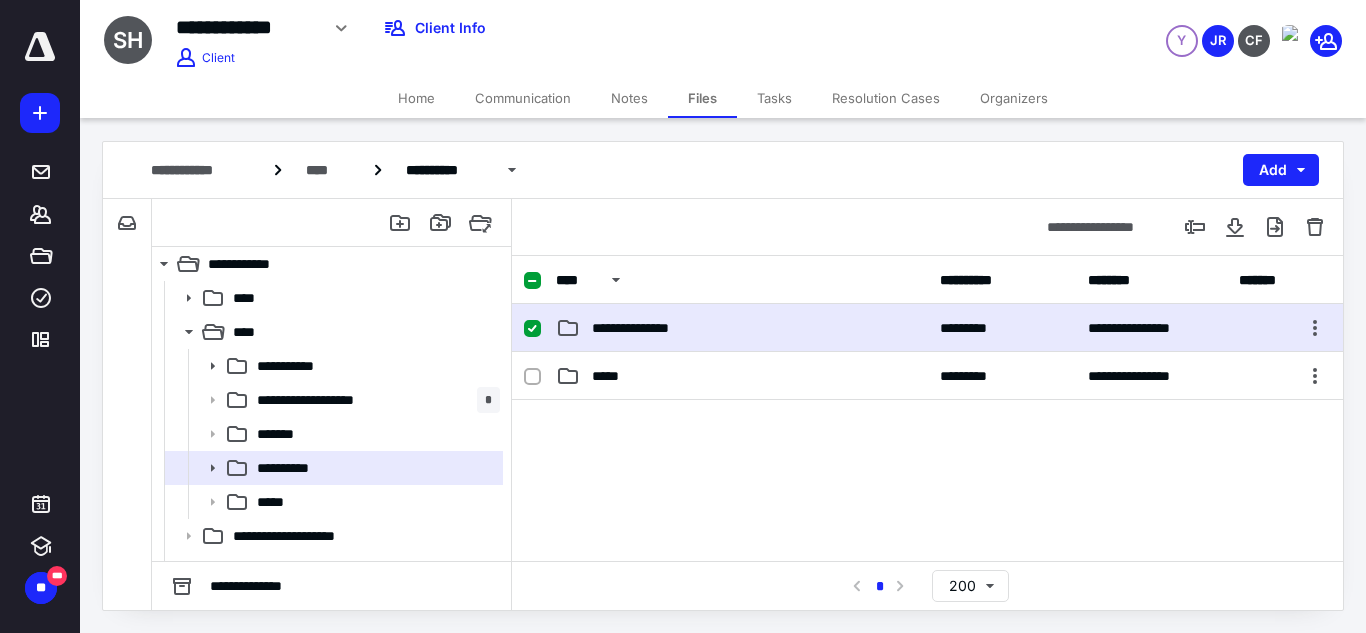 click on "**********" at bounding box center (927, 328) 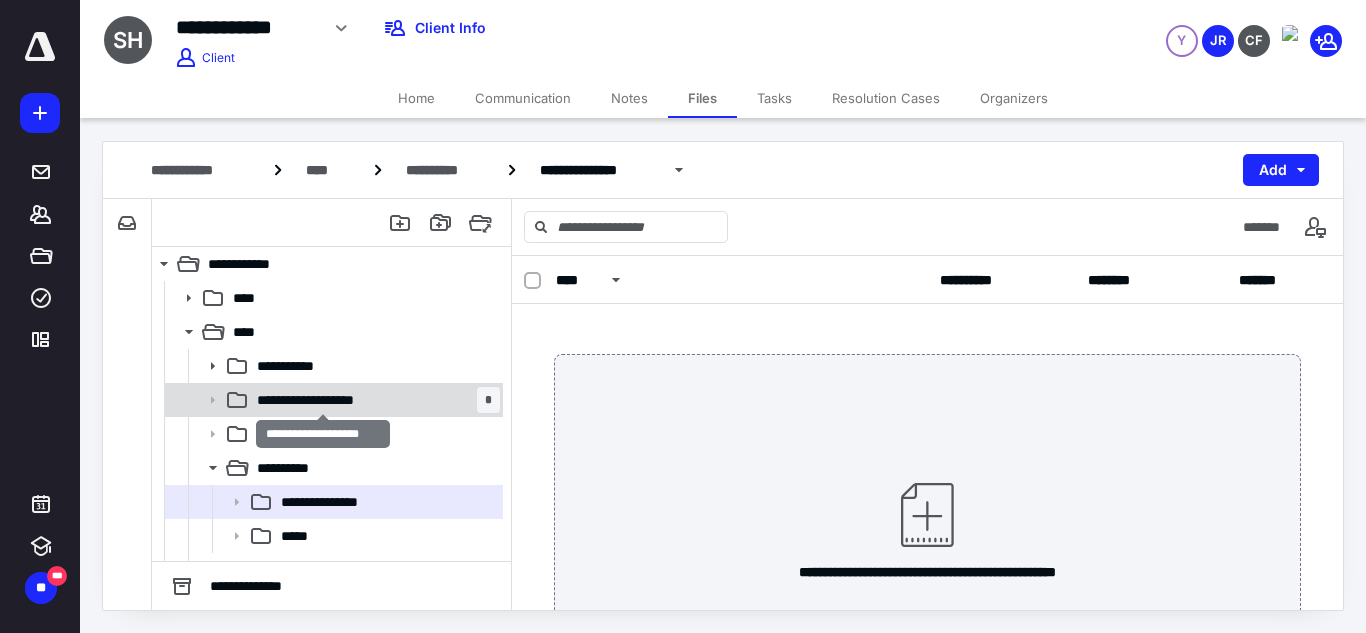 click on "**********" at bounding box center [322, 400] 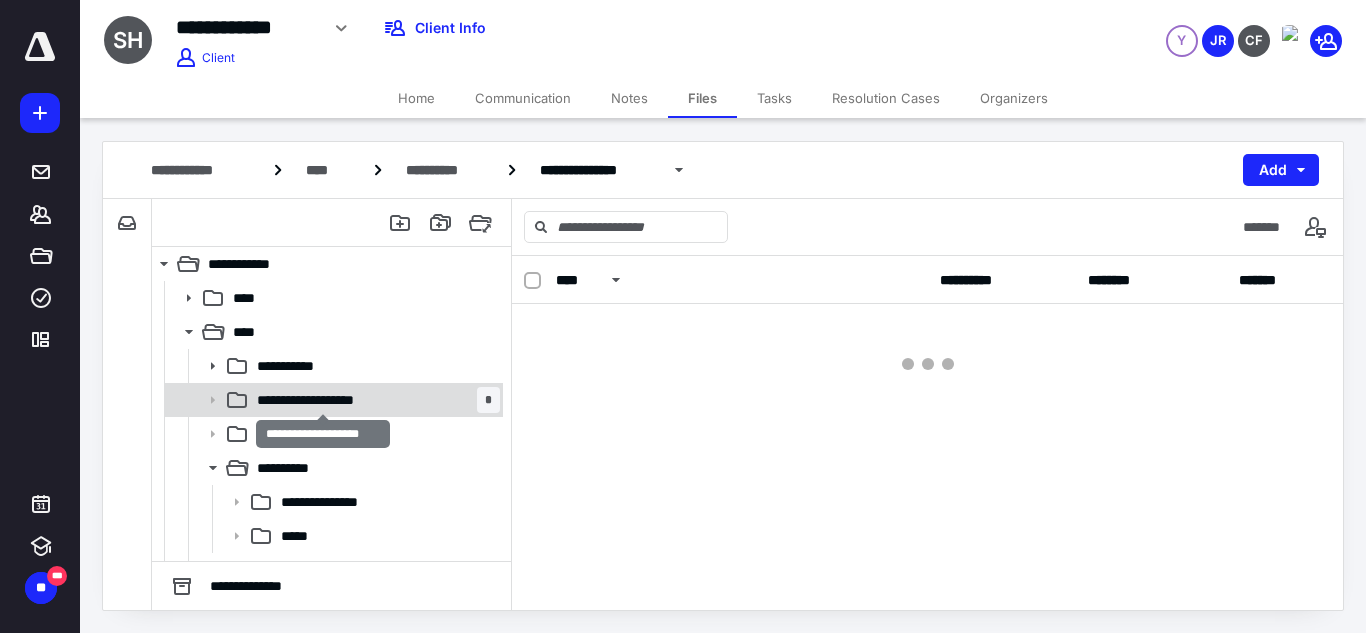 click on "**********" at bounding box center [322, 400] 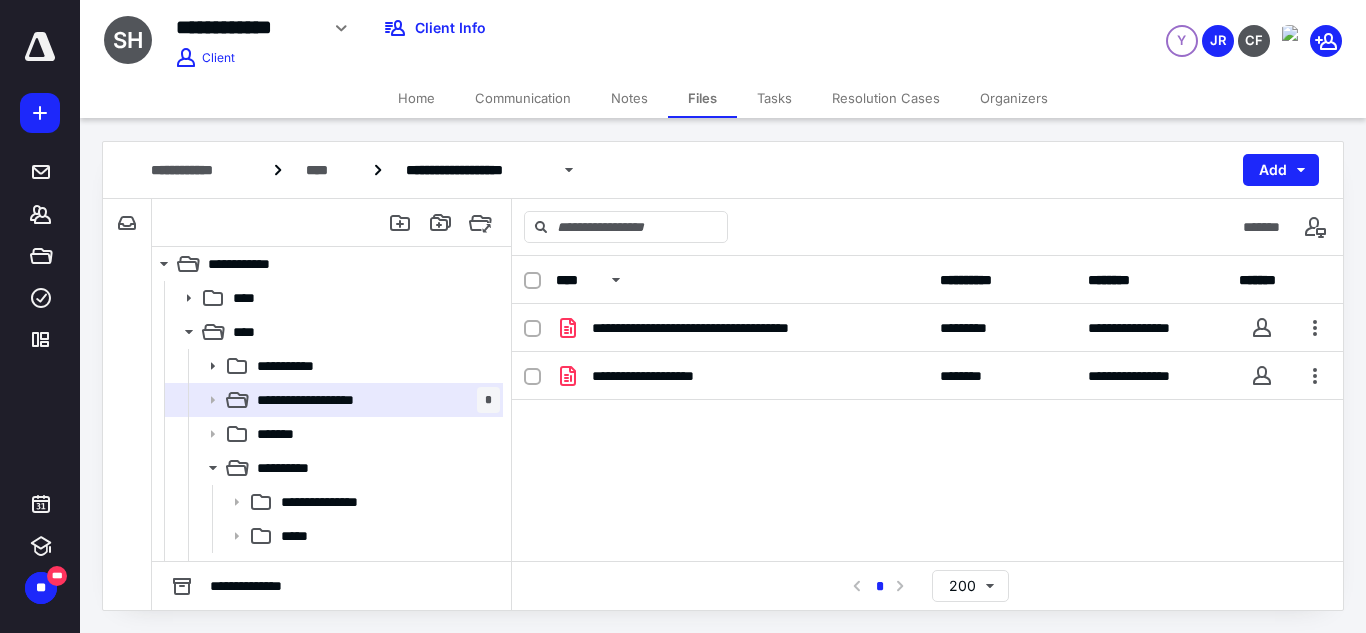 click on "**********" at bounding box center (742, 376) 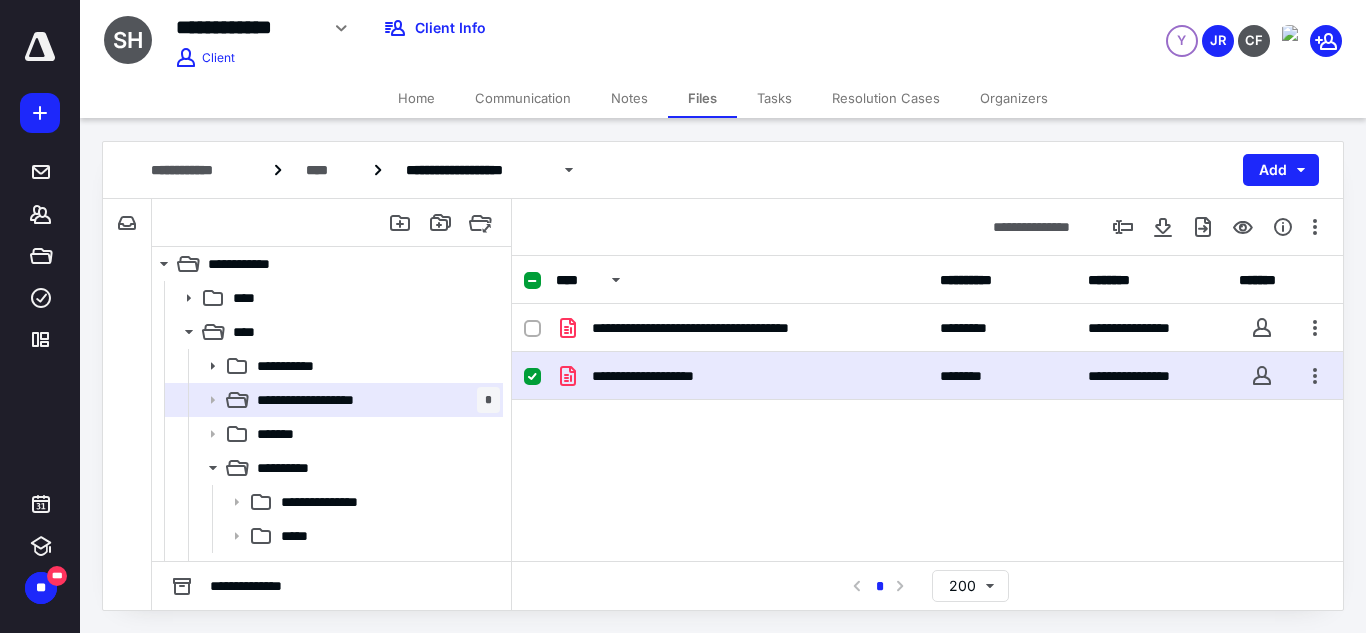 click on "**********" at bounding box center (742, 376) 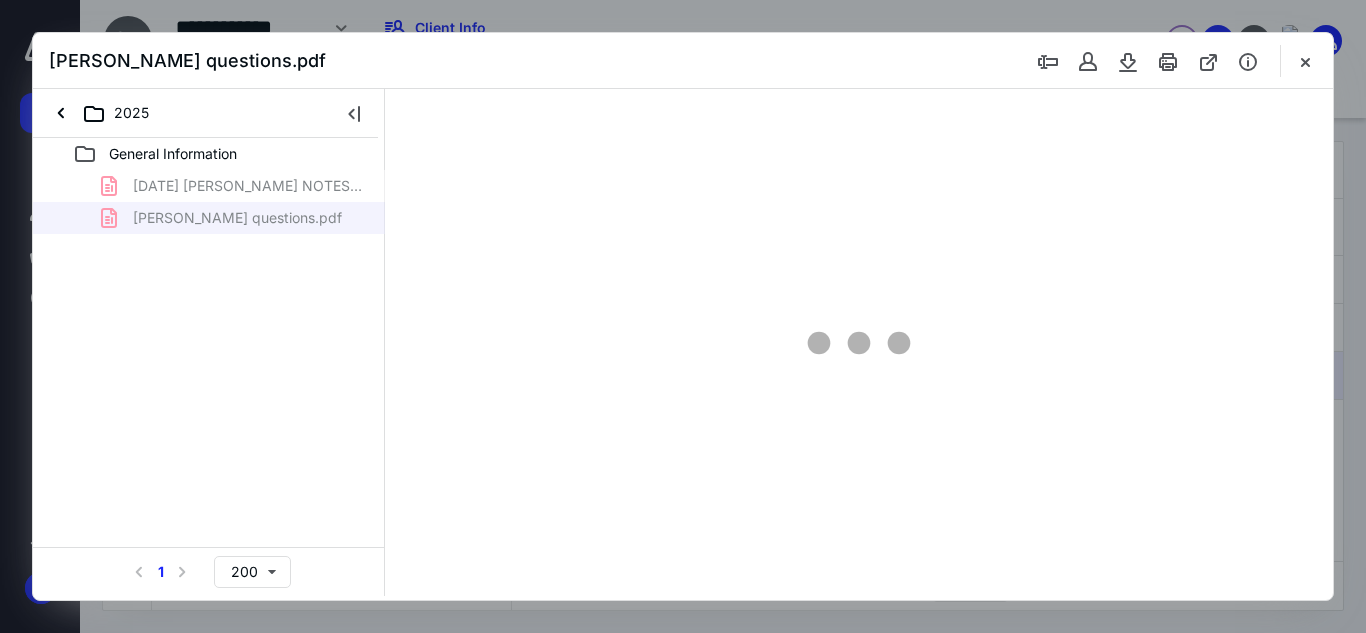 scroll, scrollTop: 0, scrollLeft: 0, axis: both 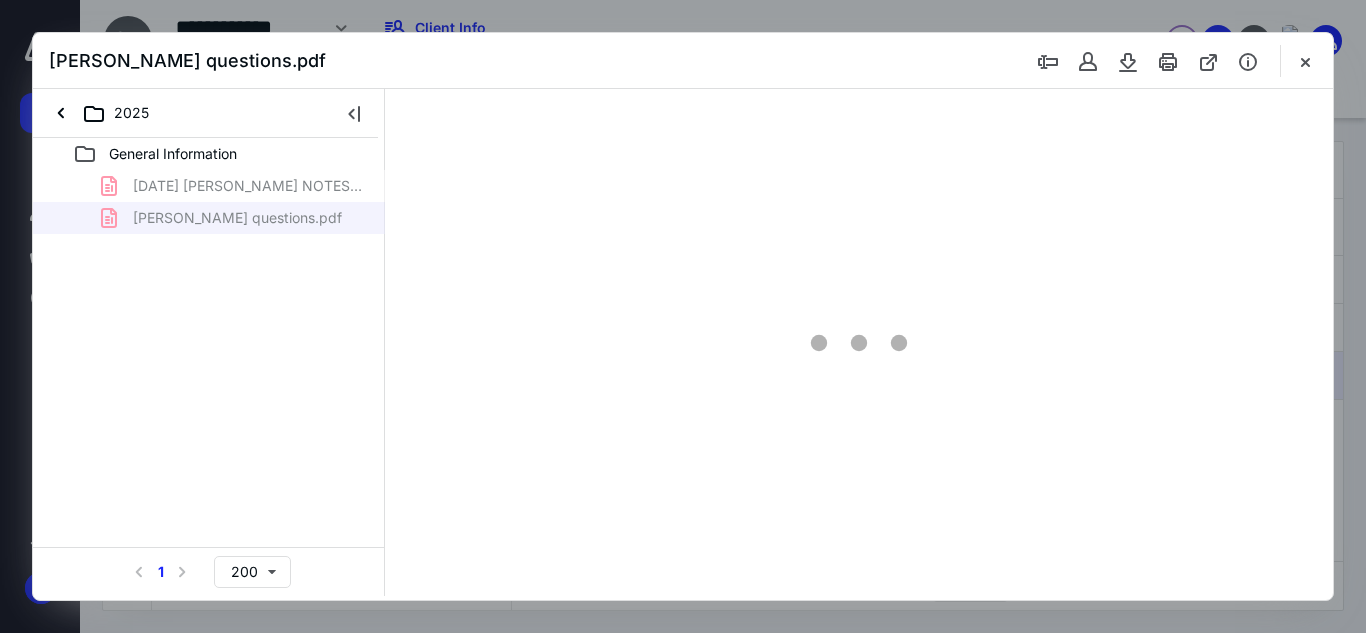 type on "59" 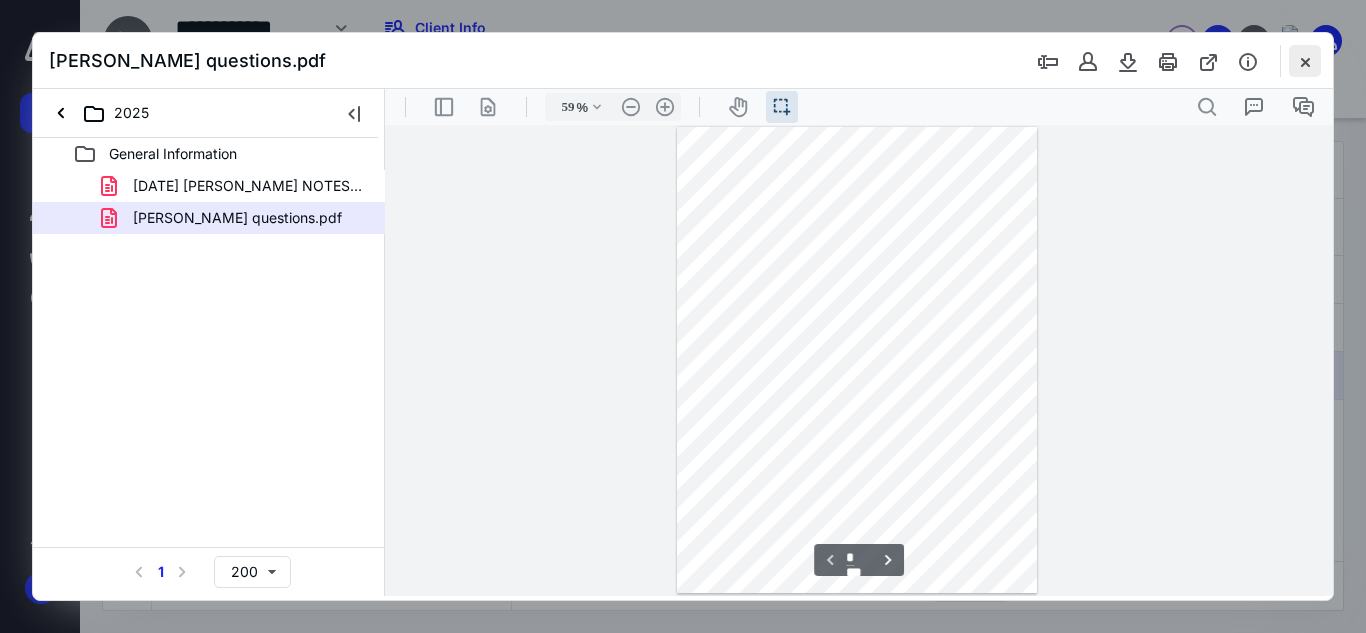click at bounding box center [1305, 61] 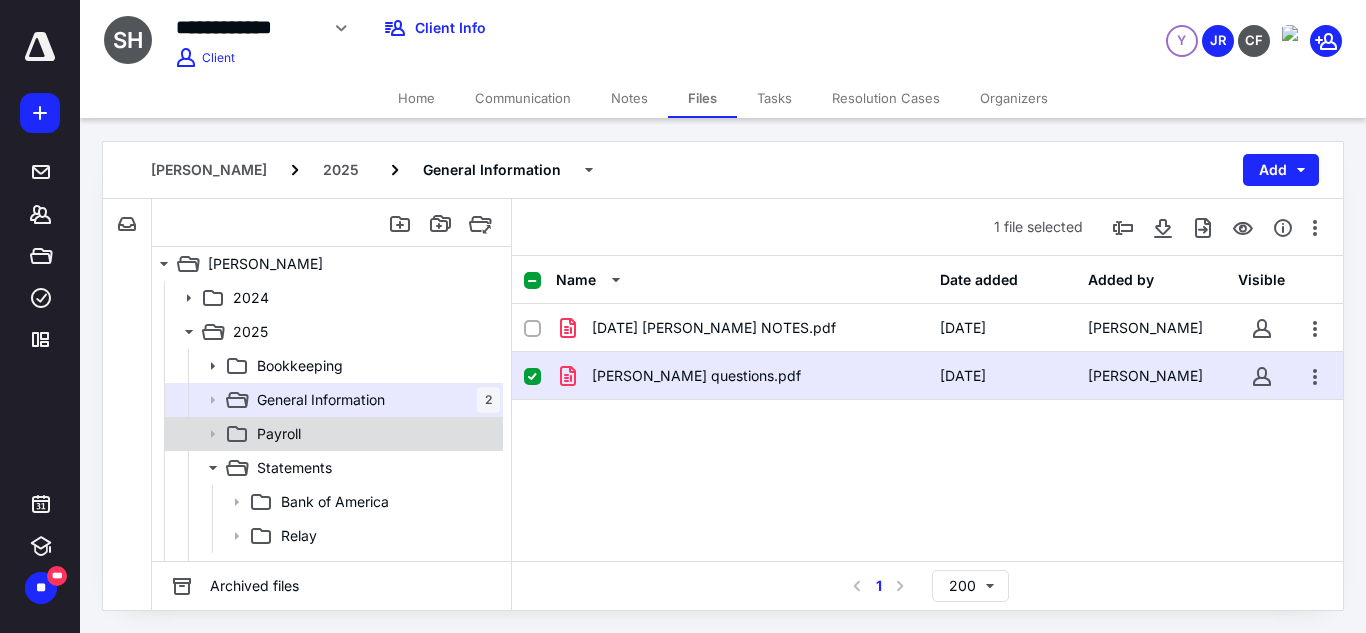 click on "Payroll" at bounding box center [332, 434] 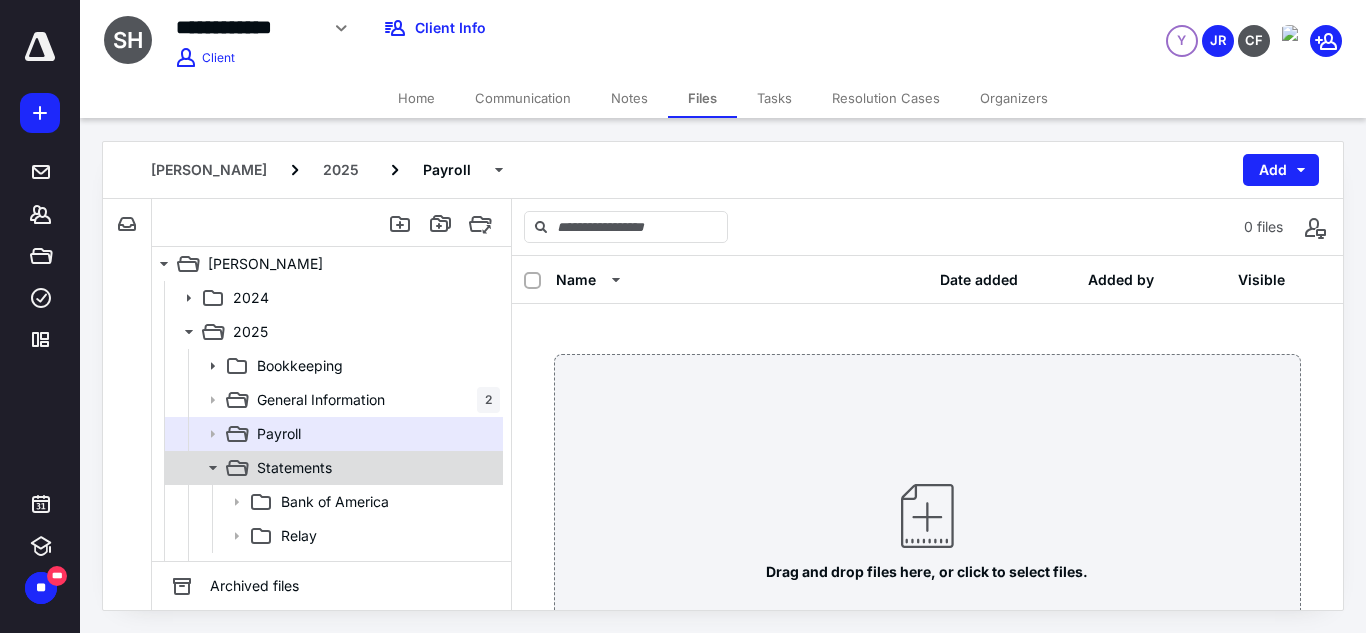 click on "Statements" at bounding box center (374, 468) 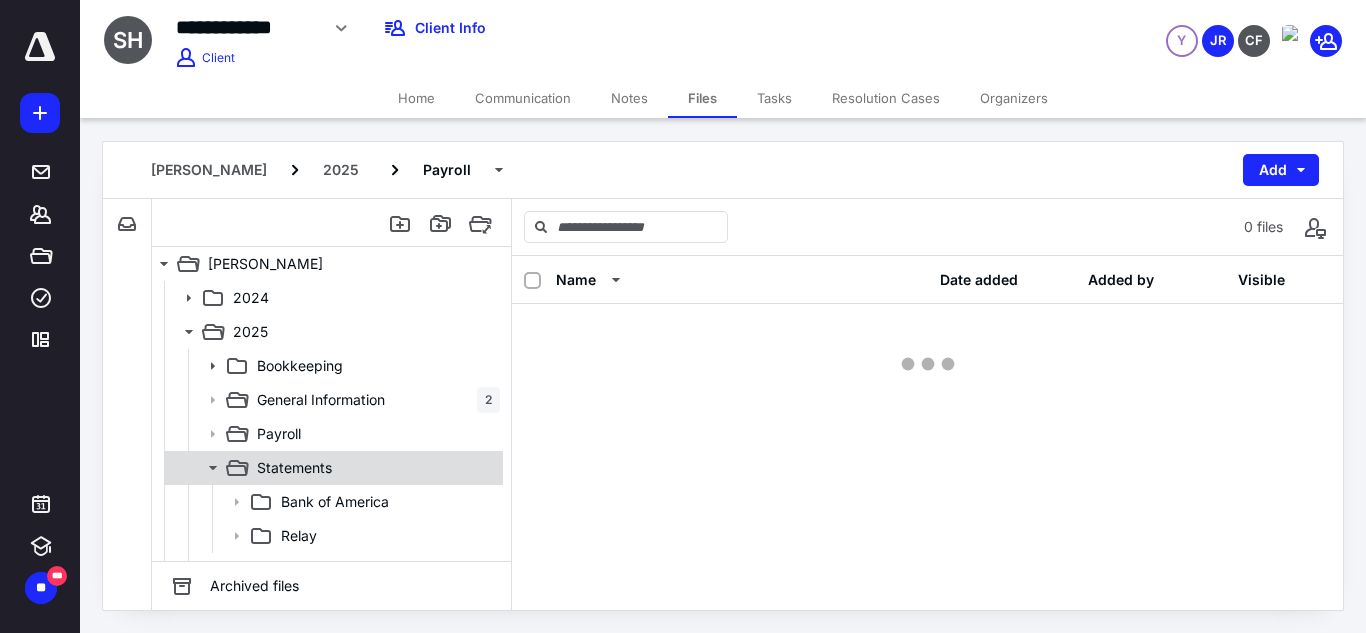 click on "Statements" at bounding box center [374, 468] 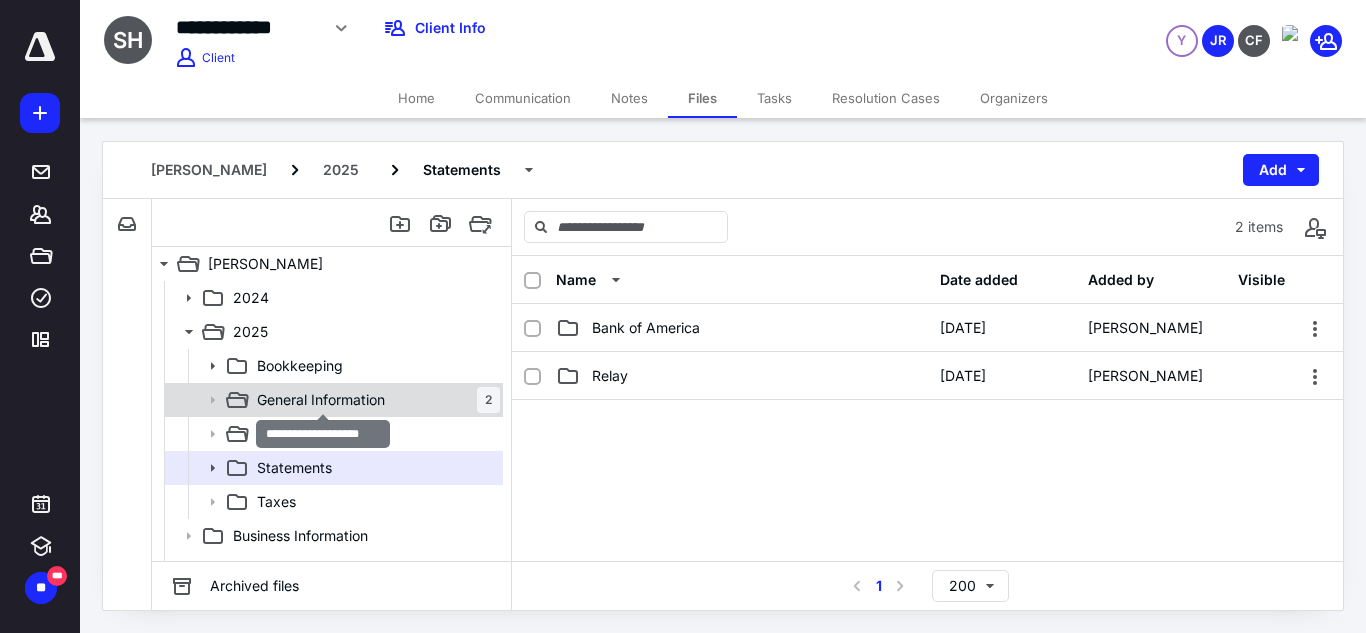 click on "General Information" at bounding box center [321, 400] 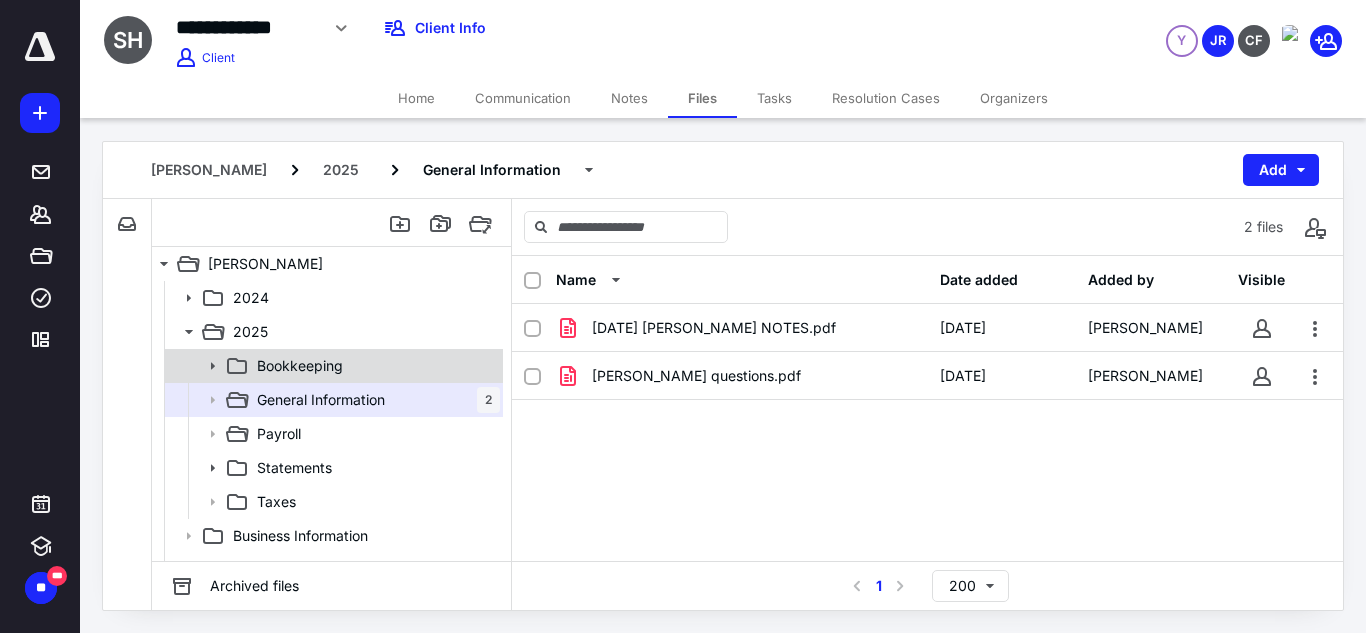 click on "Bookkeeping" at bounding box center [374, 366] 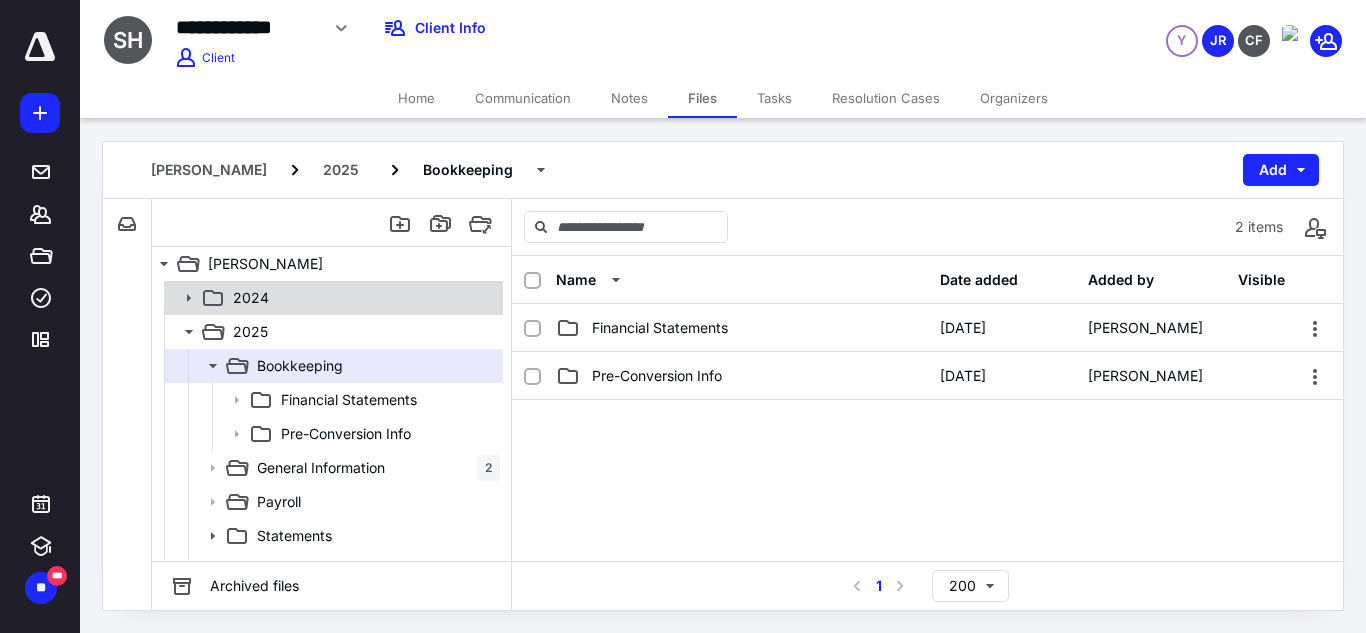 click on "2024" at bounding box center (362, 298) 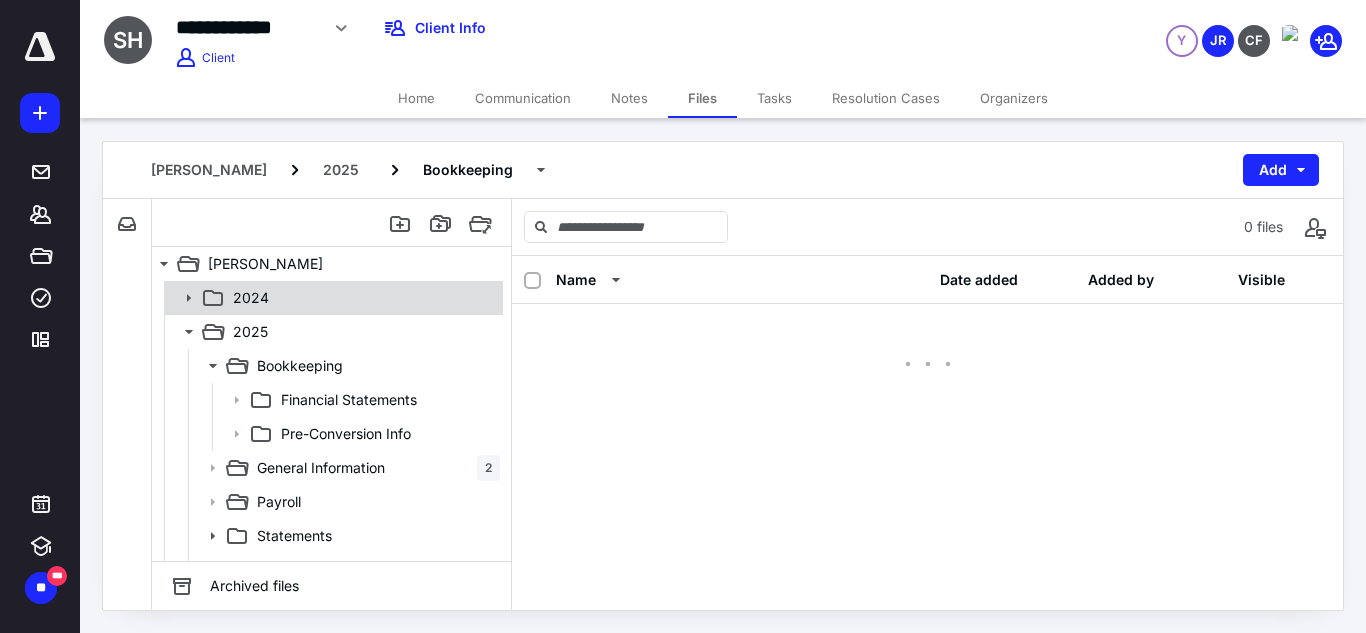 click on "2024" at bounding box center (362, 298) 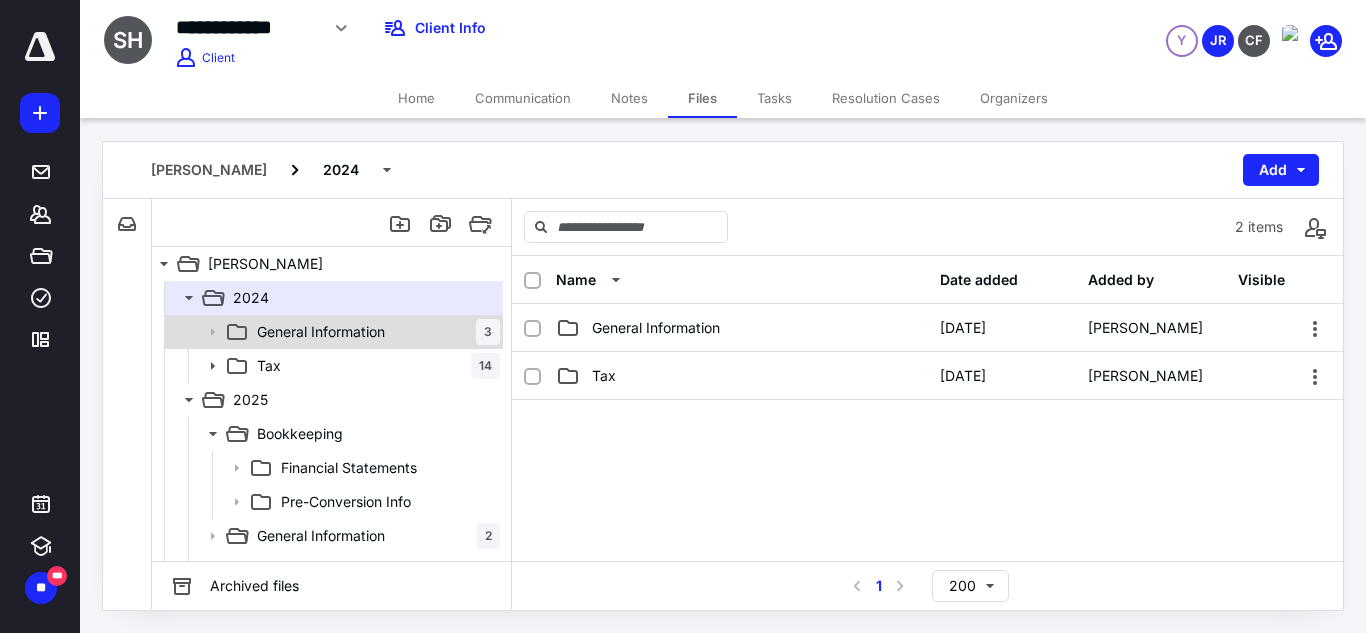 click on "General Information" at bounding box center [321, 332] 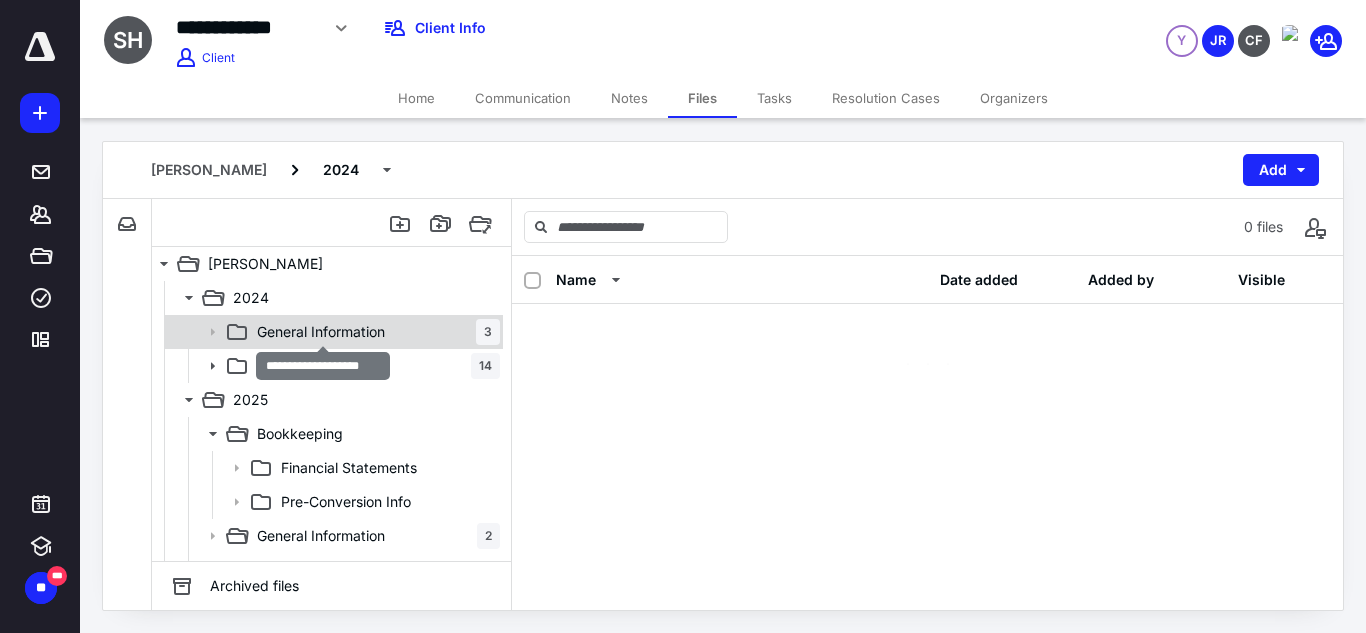 click on "General Information" at bounding box center (321, 332) 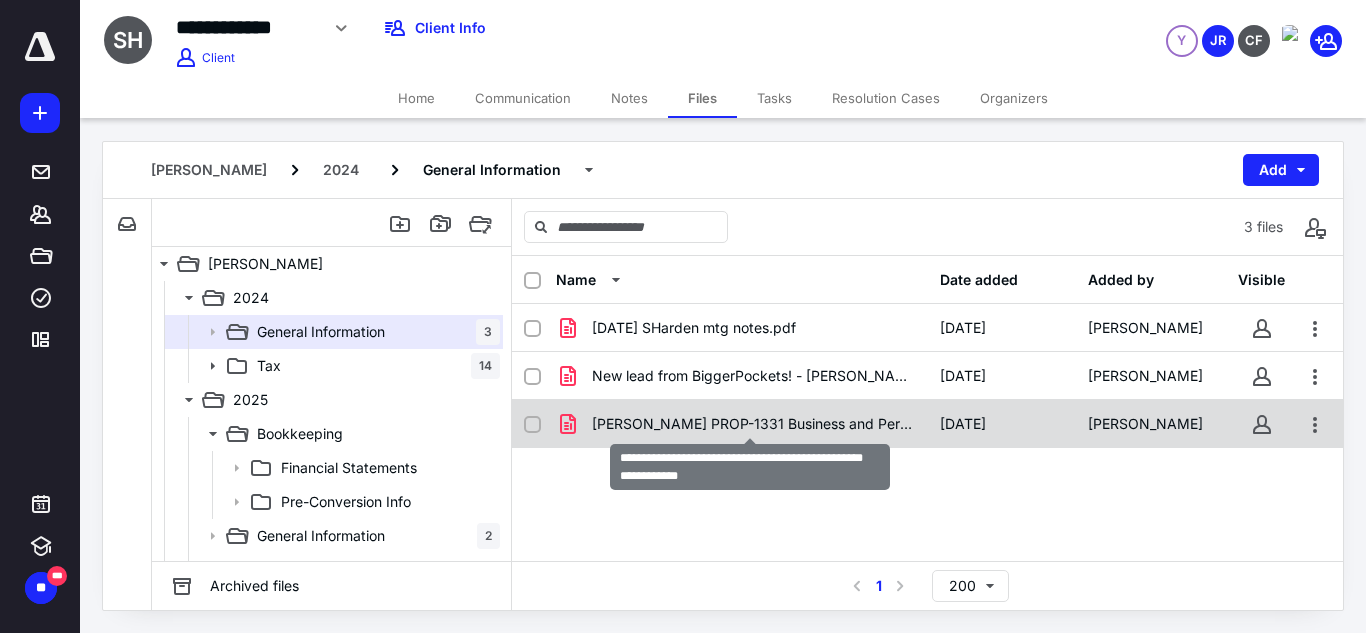 click on "[PERSON_NAME] PROP-1331 Business and Personal Financial Ser.pdf" at bounding box center [754, 424] 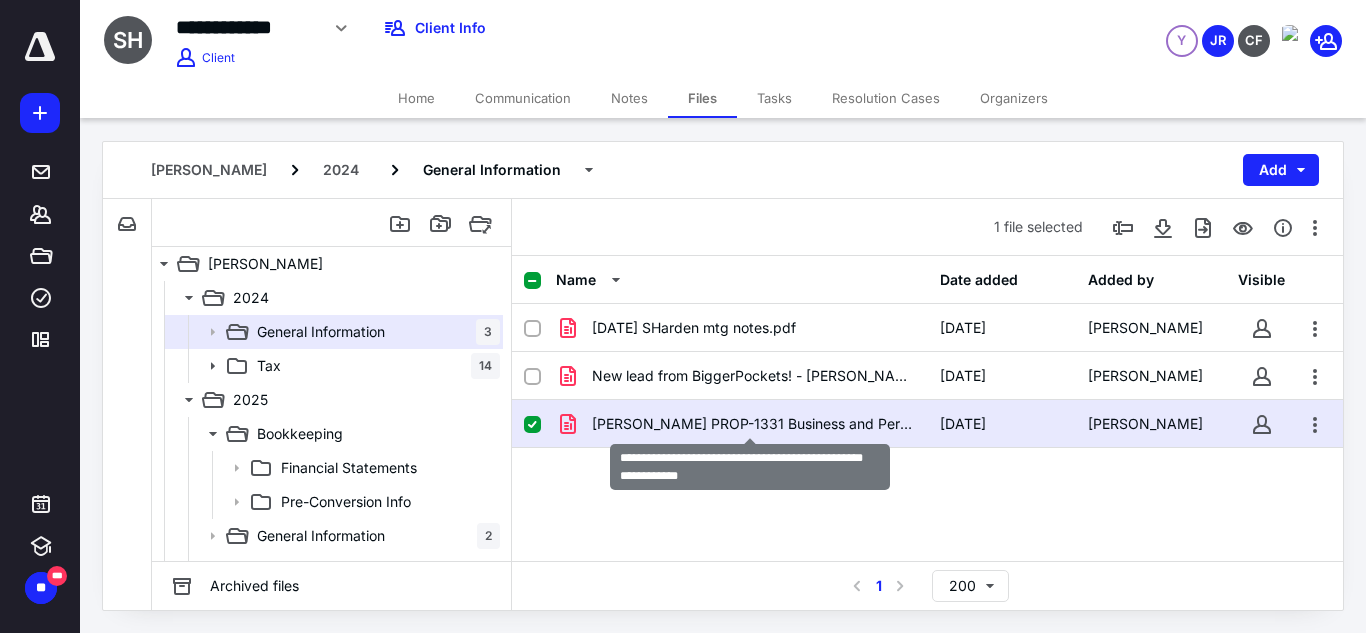 click on "[PERSON_NAME] PROP-1331 Business and Personal Financial Ser.pdf" at bounding box center [754, 424] 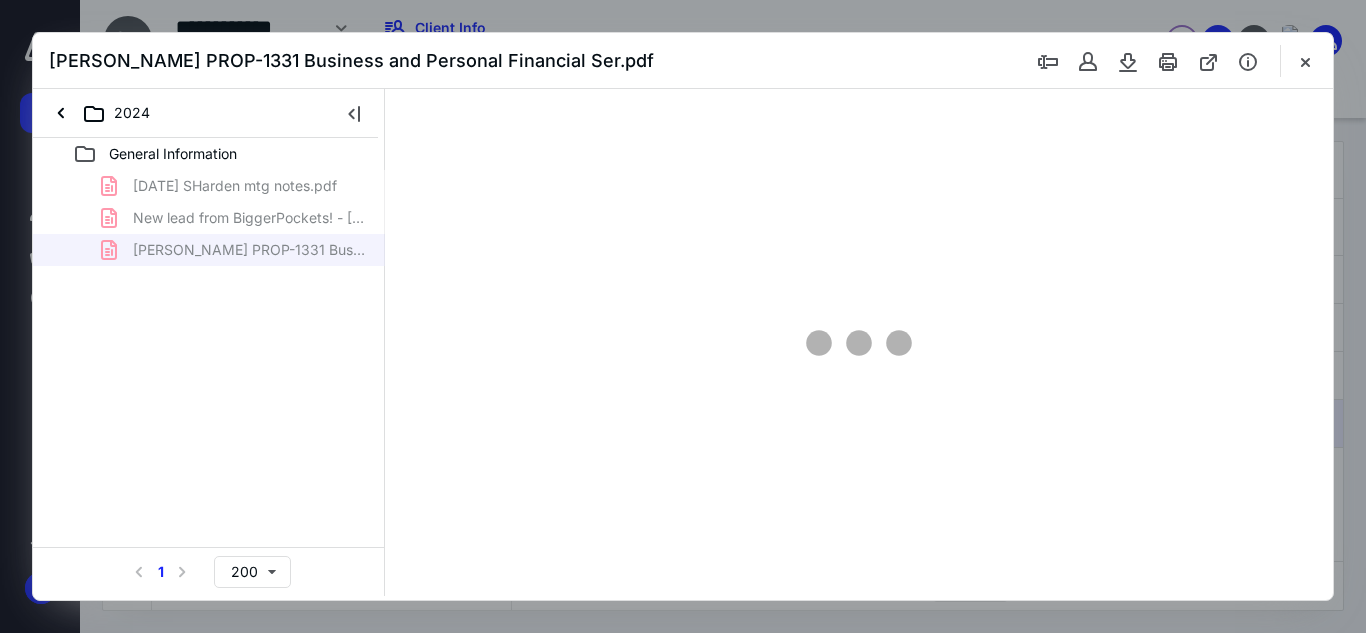 scroll, scrollTop: 0, scrollLeft: 0, axis: both 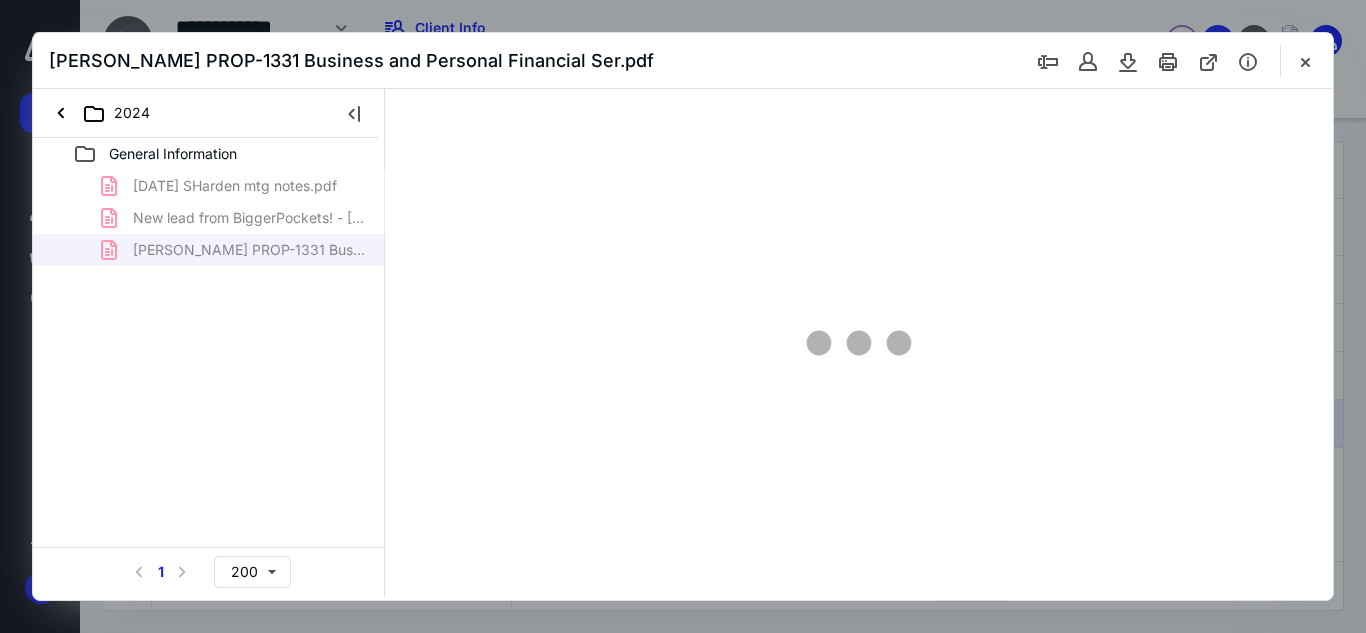 type on "56" 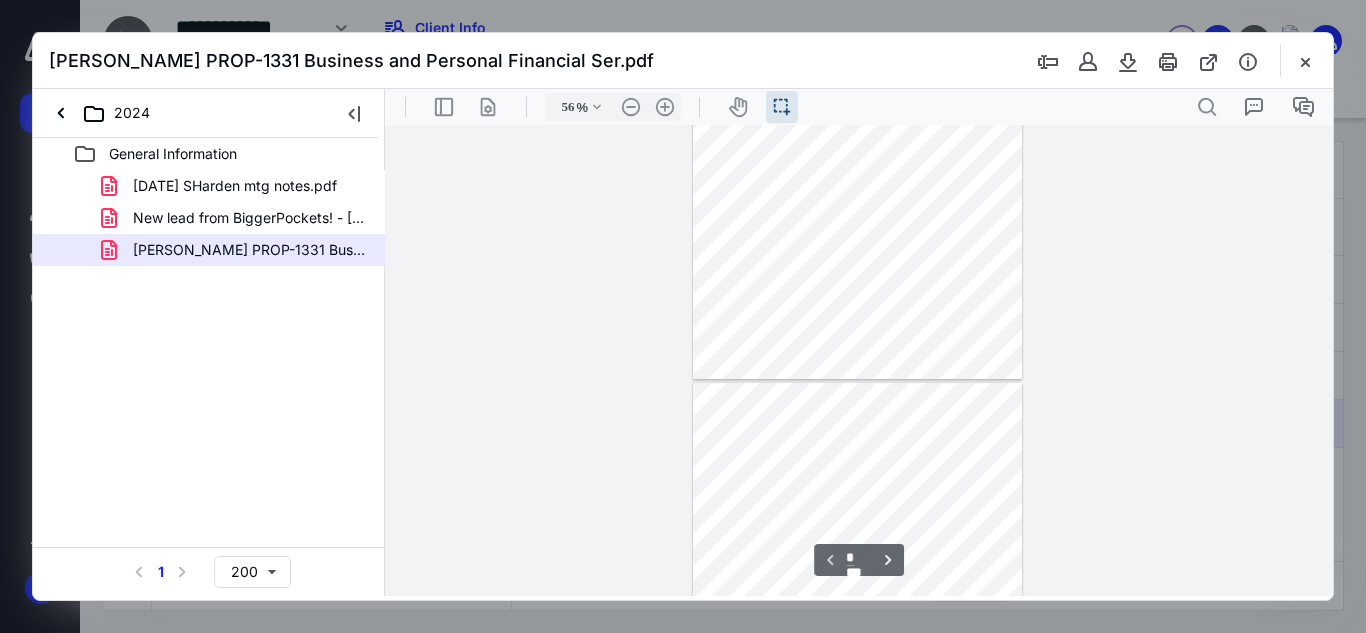 type on "*" 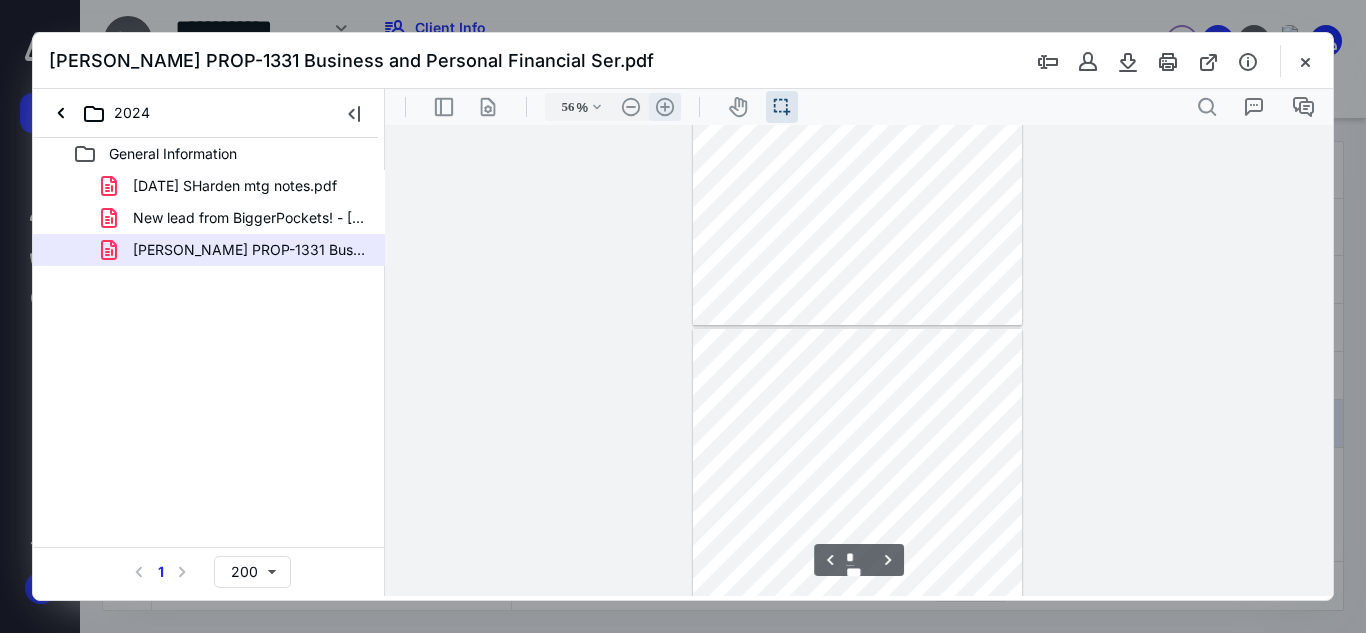 click on ".cls-1{fill:#abb0c4;} icon - header - zoom - in - line" at bounding box center [665, 107] 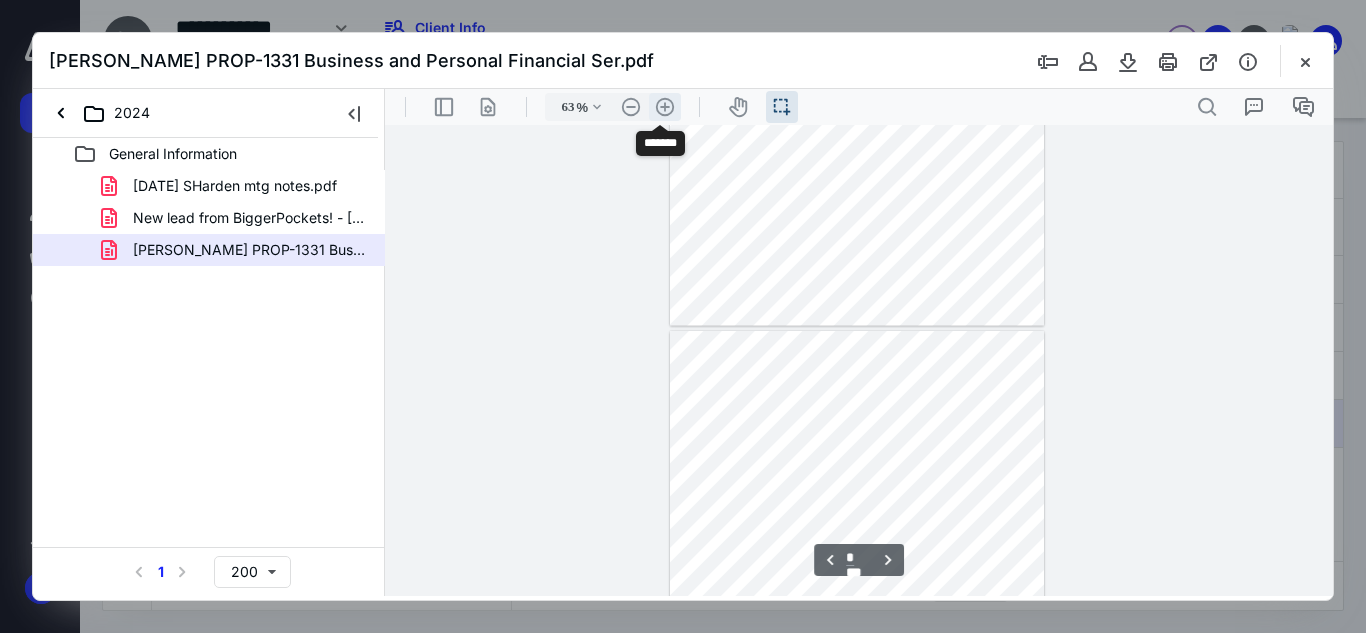 click on ".cls-1{fill:#abb0c4;} icon - header - zoom - in - line" at bounding box center (665, 107) 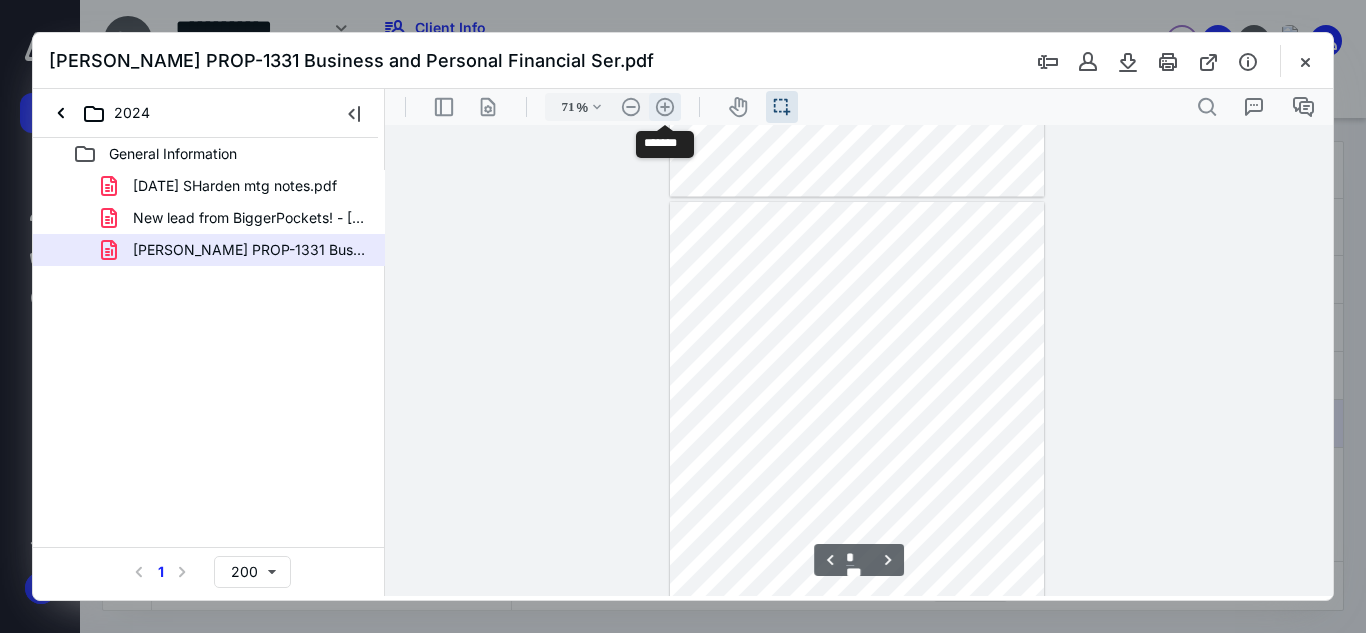 click on ".cls-1{fill:#abb0c4;} icon - header - zoom - in - line" at bounding box center (665, 107) 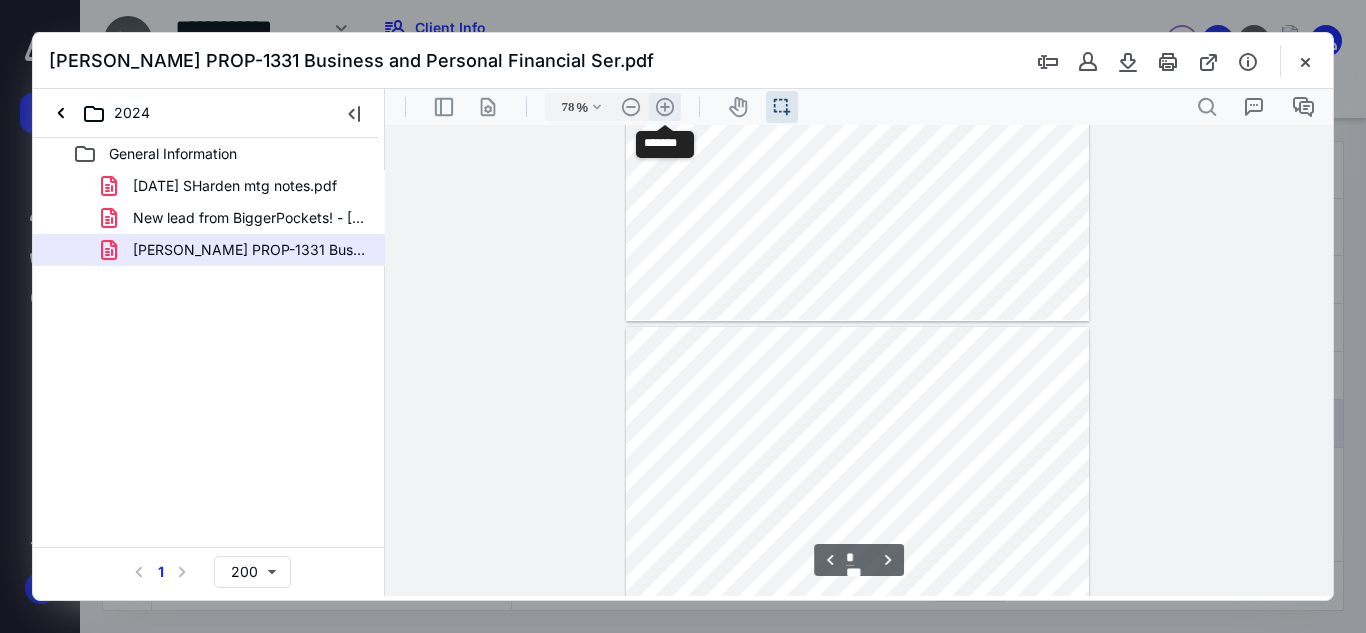 click on ".cls-1{fill:#abb0c4;} icon - header - zoom - in - line" at bounding box center (665, 107) 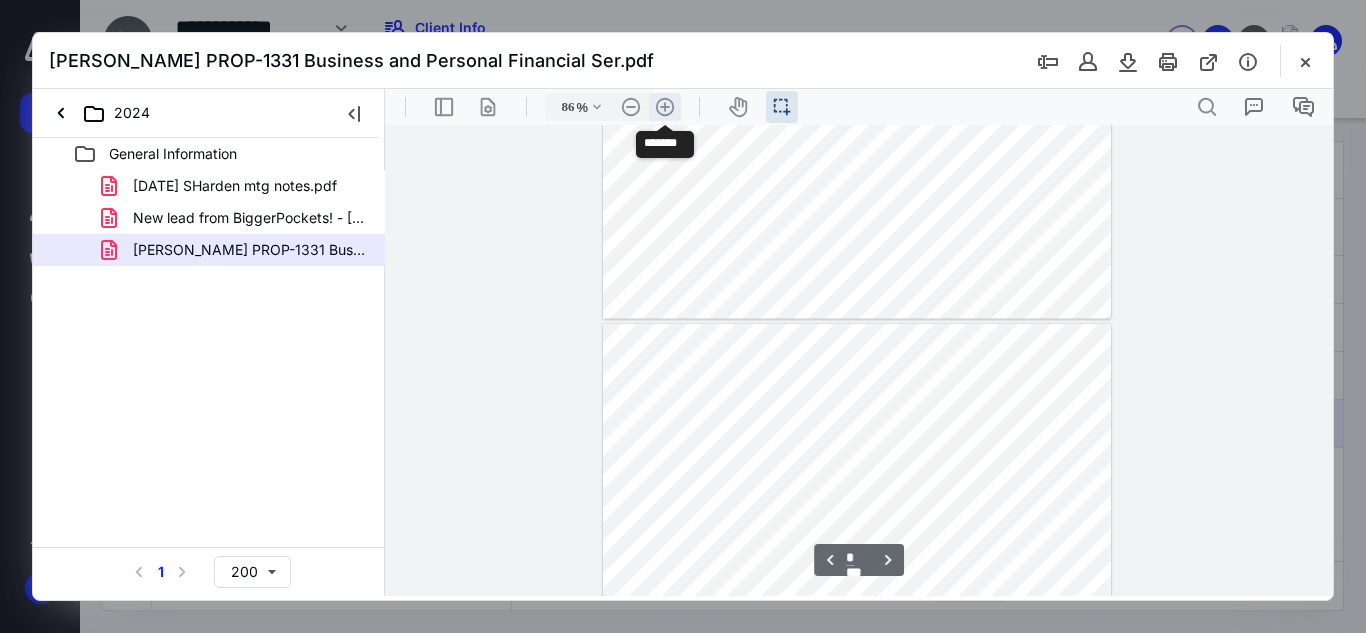 click on ".cls-1{fill:#abb0c4;} icon - header - zoom - in - line" at bounding box center [665, 107] 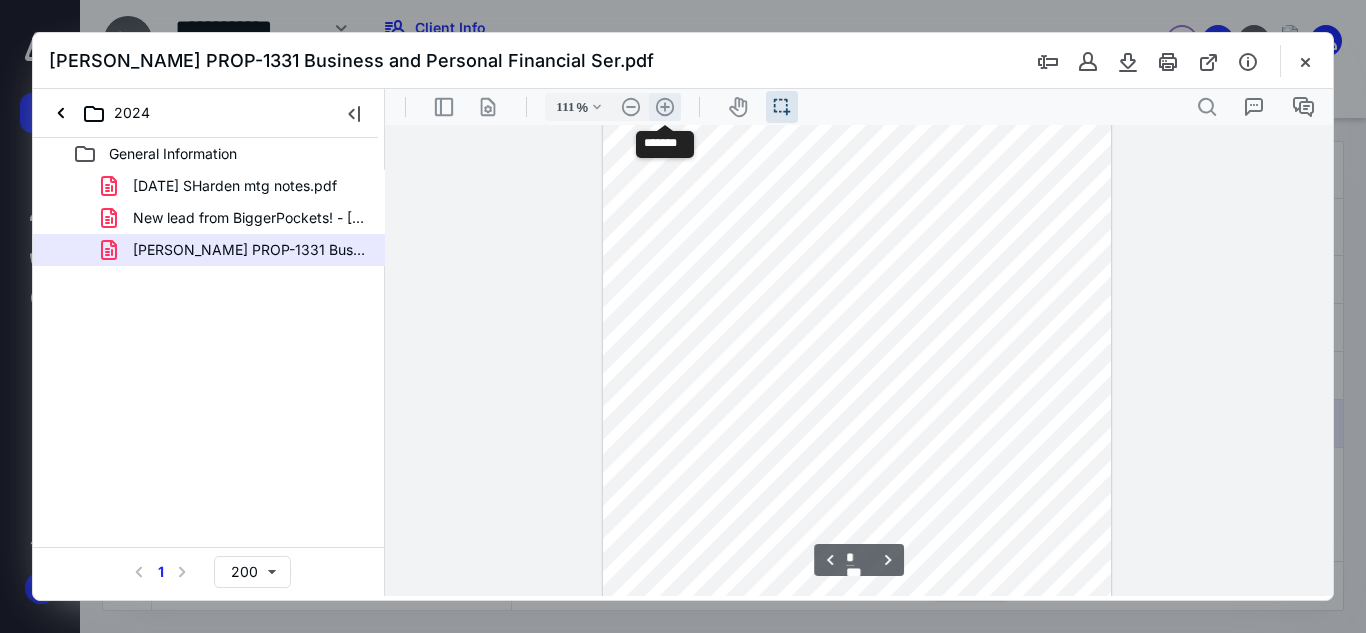 click on ".cls-1{fill:#abb0c4;} icon - header - zoom - in - line" at bounding box center [665, 107] 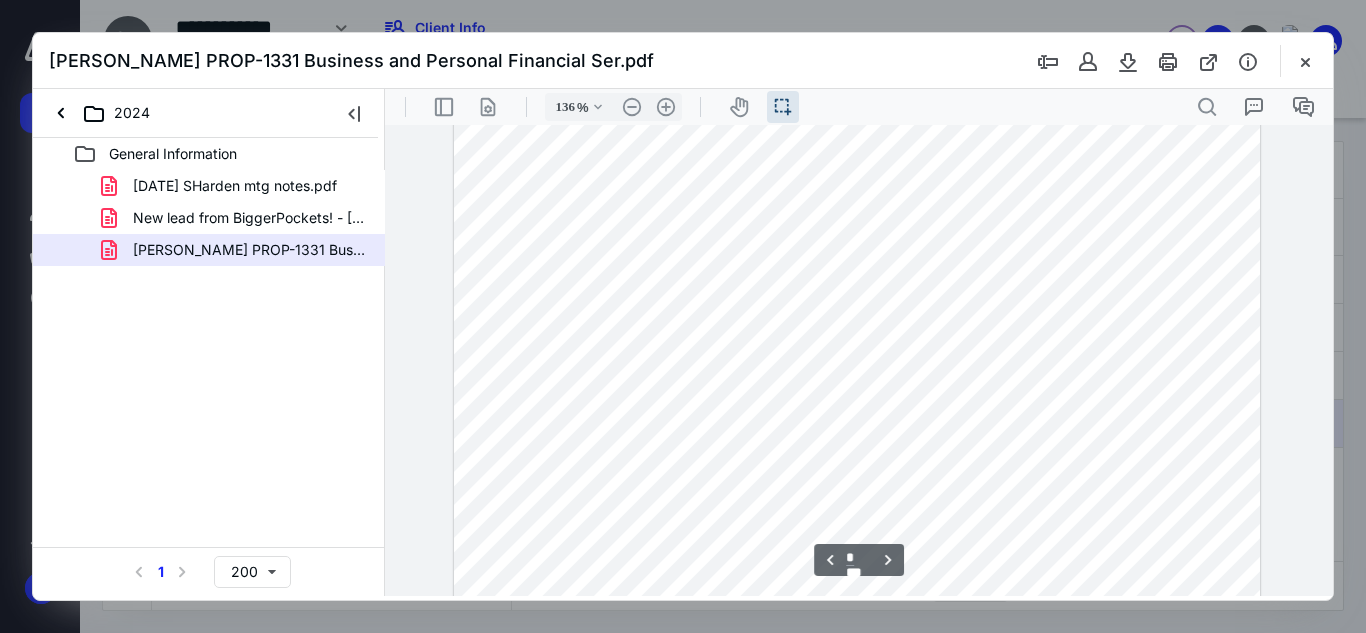 scroll, scrollTop: 5916, scrollLeft: 0, axis: vertical 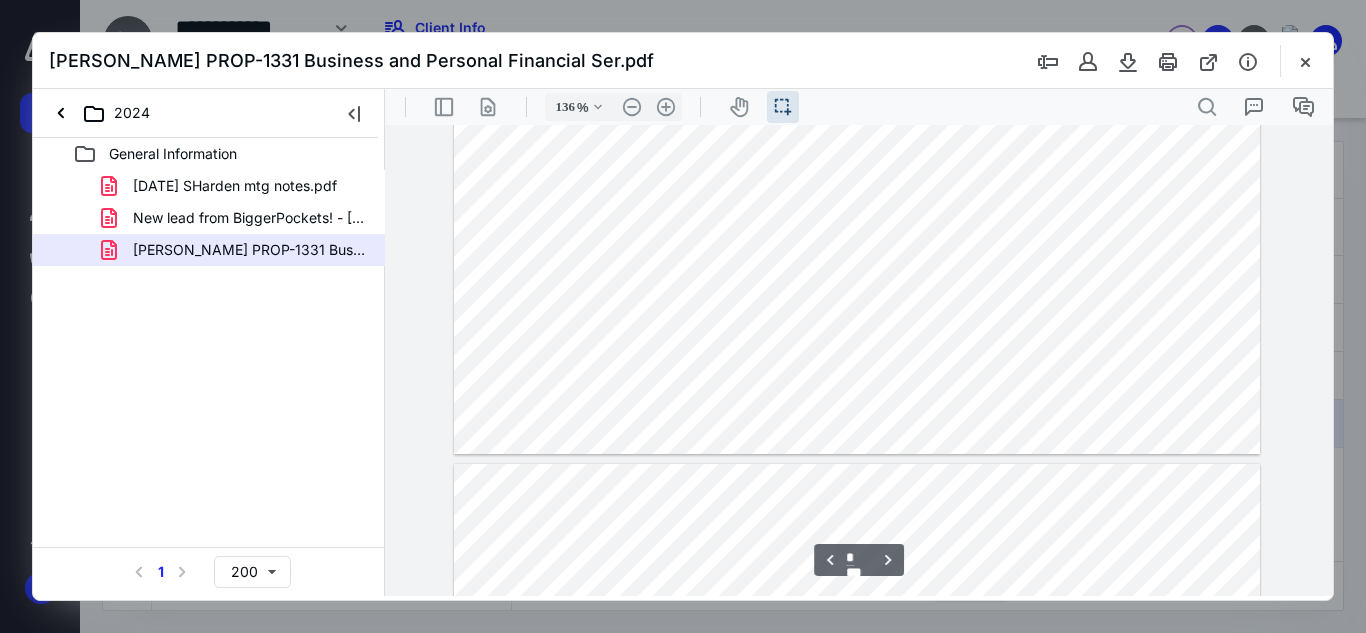 type on "*" 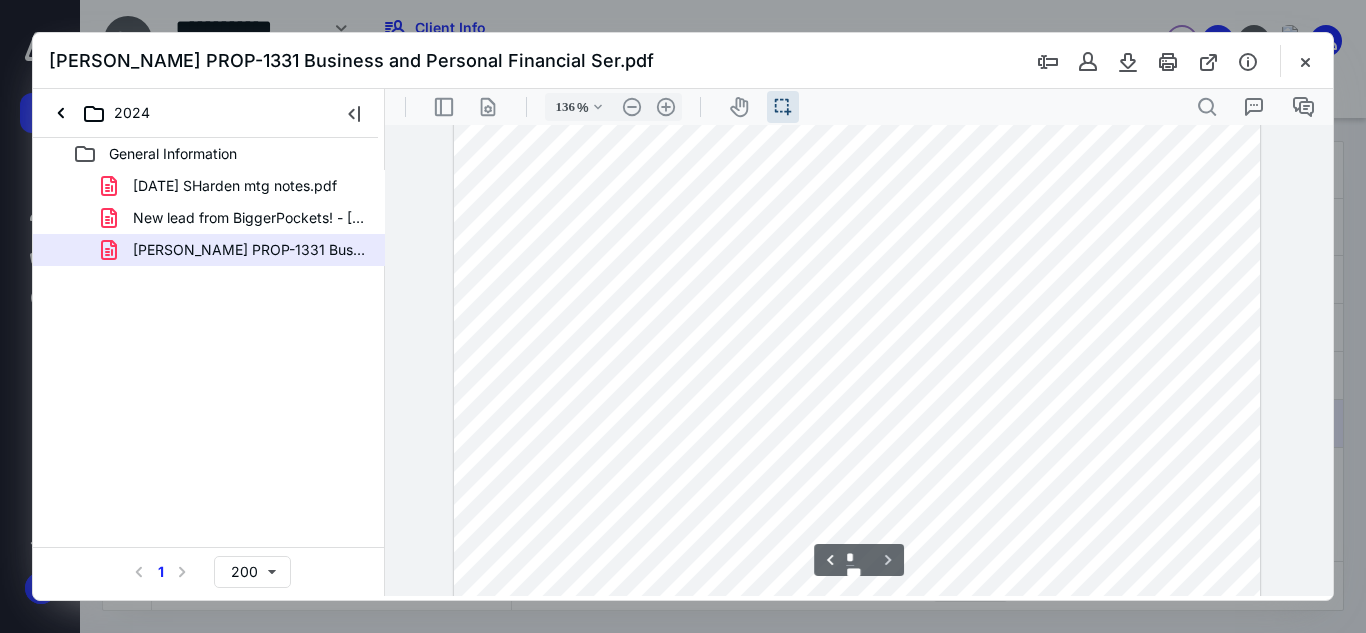 scroll, scrollTop: 8729, scrollLeft: 0, axis: vertical 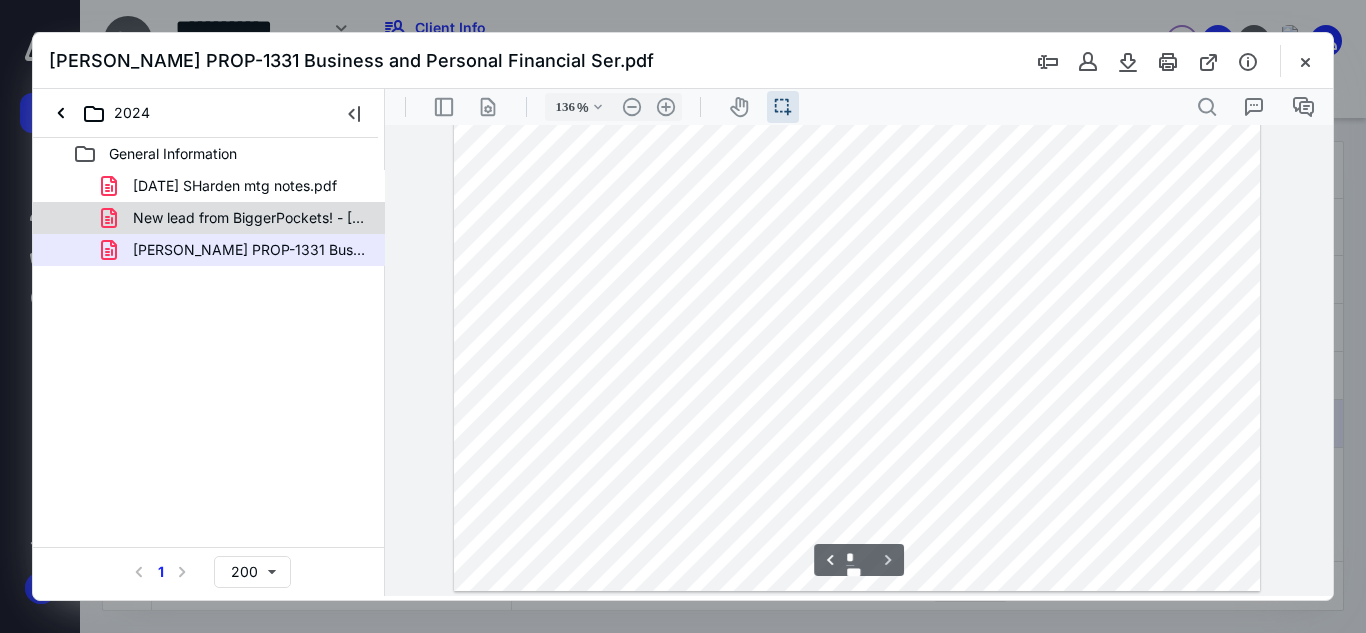 click on "New lead from BiggerPockets! - [PERSON_NAME].pdf" at bounding box center [237, 218] 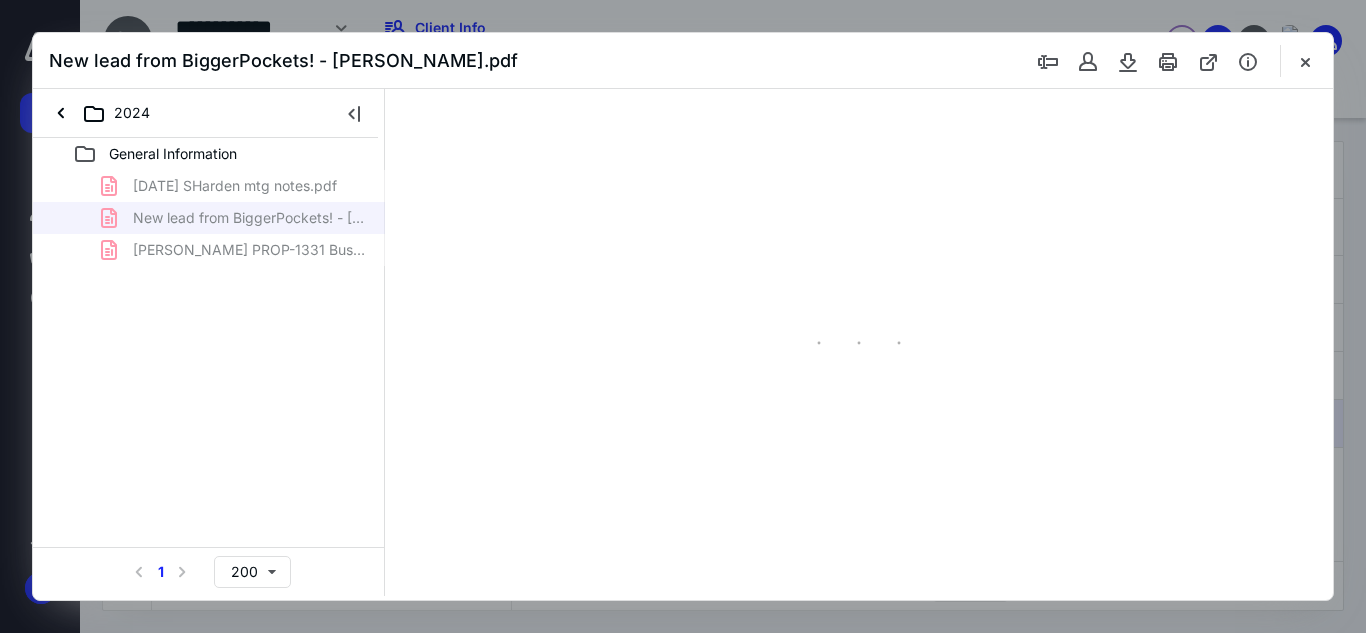 scroll, scrollTop: 38, scrollLeft: 0, axis: vertical 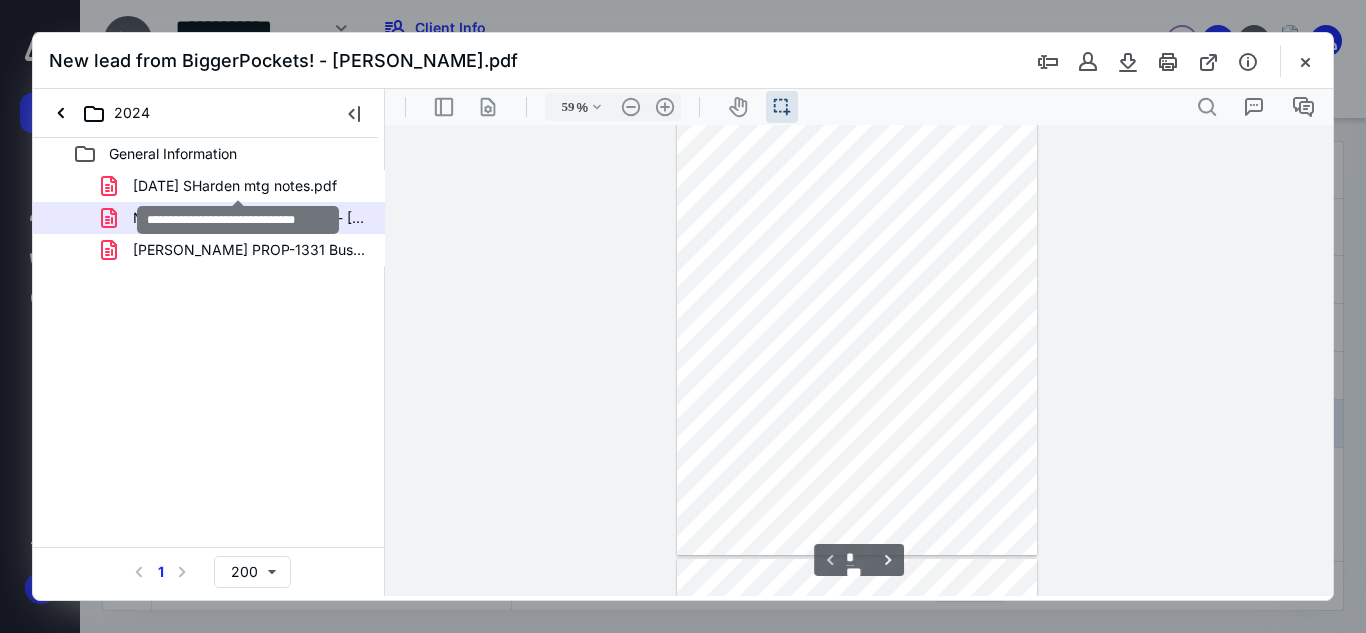click on "[DATE] SHarden mtg notes.pdf" at bounding box center [235, 186] 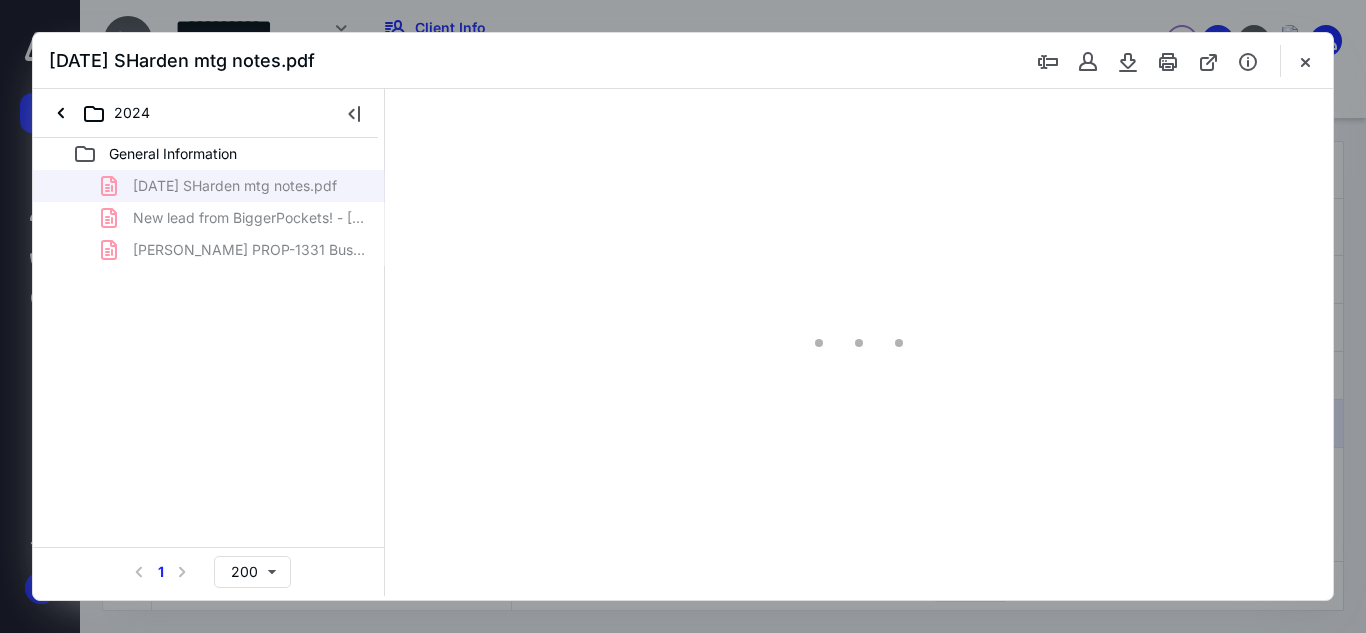 type on "60" 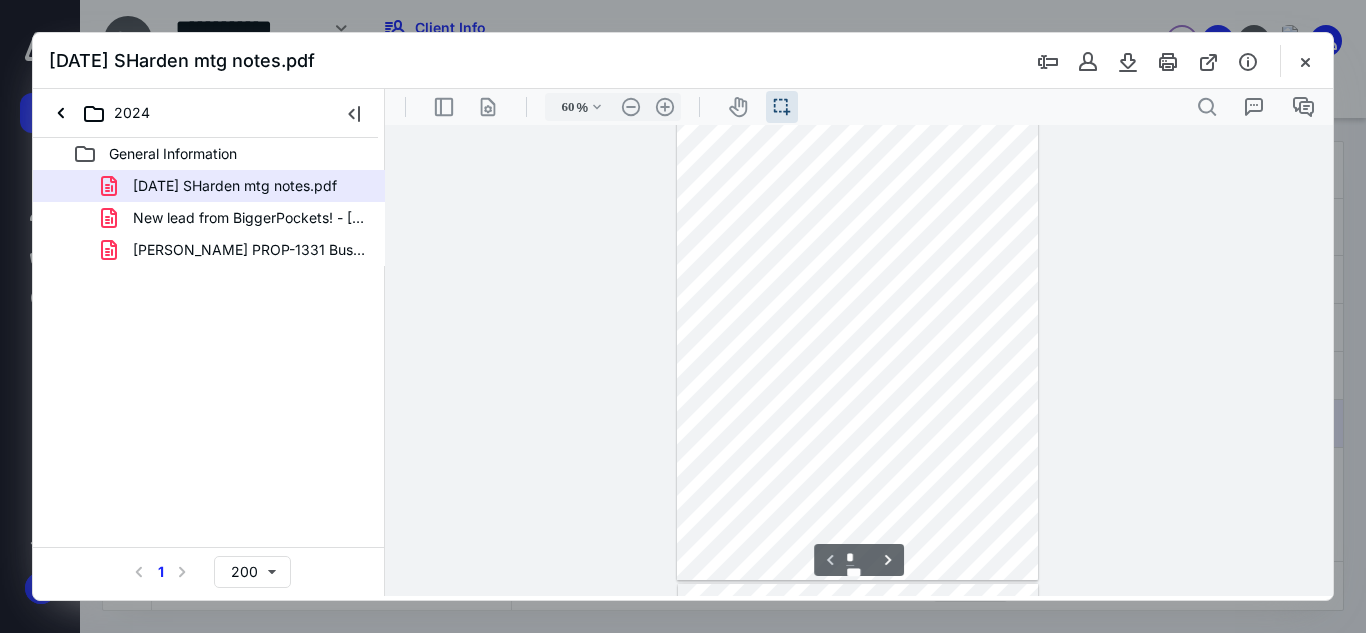 scroll, scrollTop: 0, scrollLeft: 0, axis: both 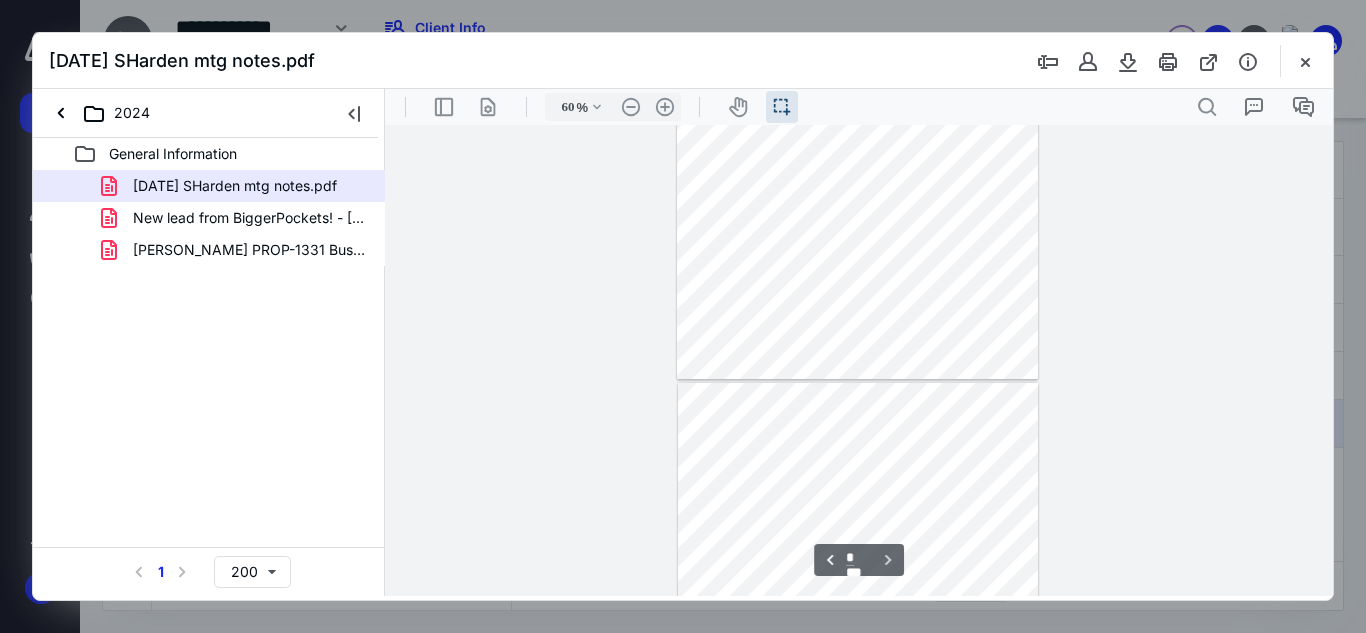 type on "*" 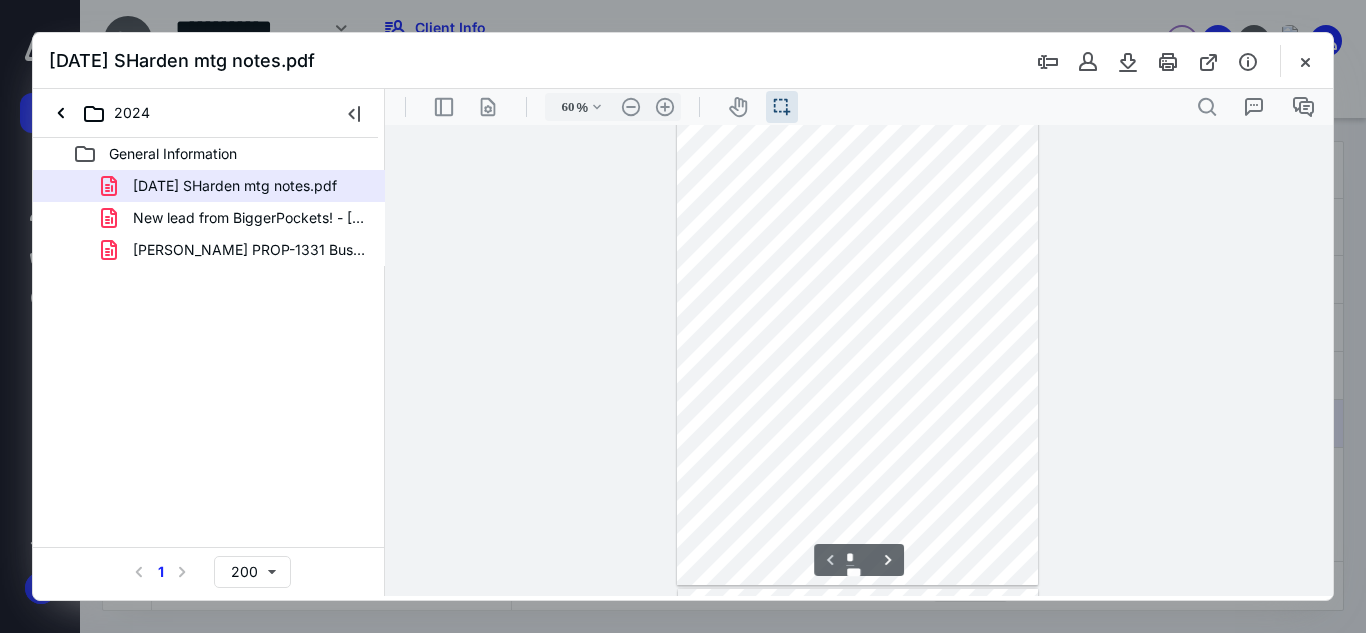 scroll, scrollTop: 0, scrollLeft: 0, axis: both 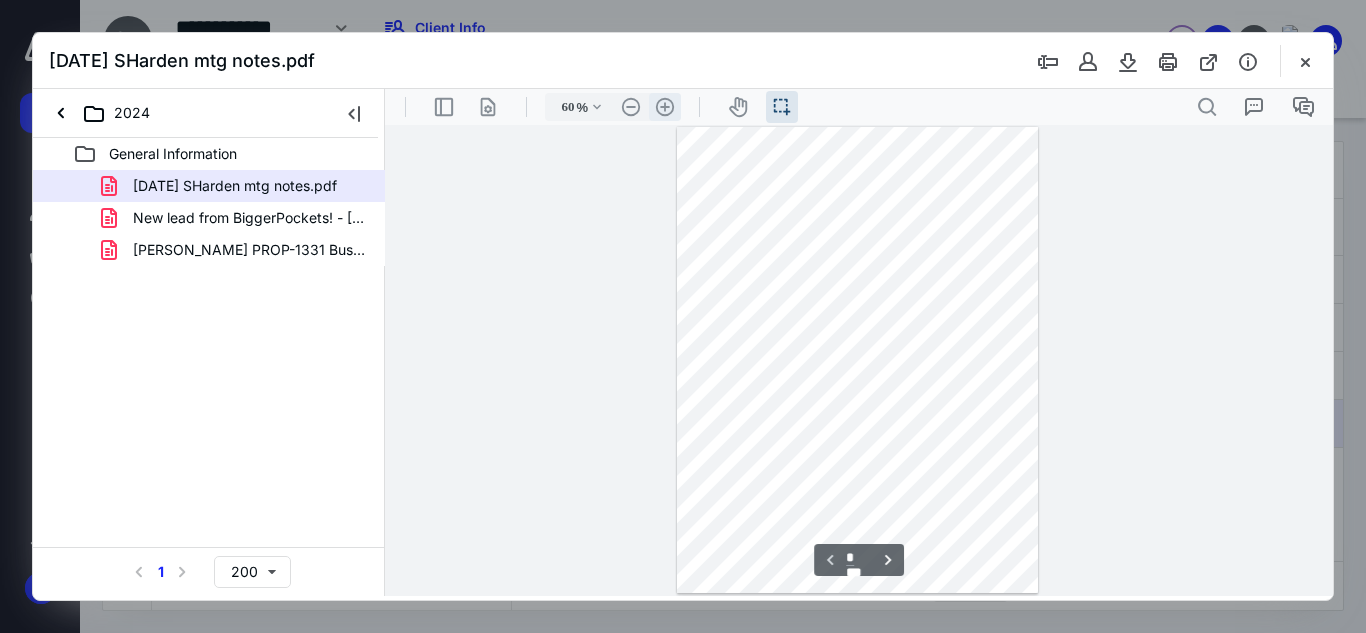 click on ".cls-1{fill:#abb0c4;} icon - header - zoom - in - line" at bounding box center [665, 107] 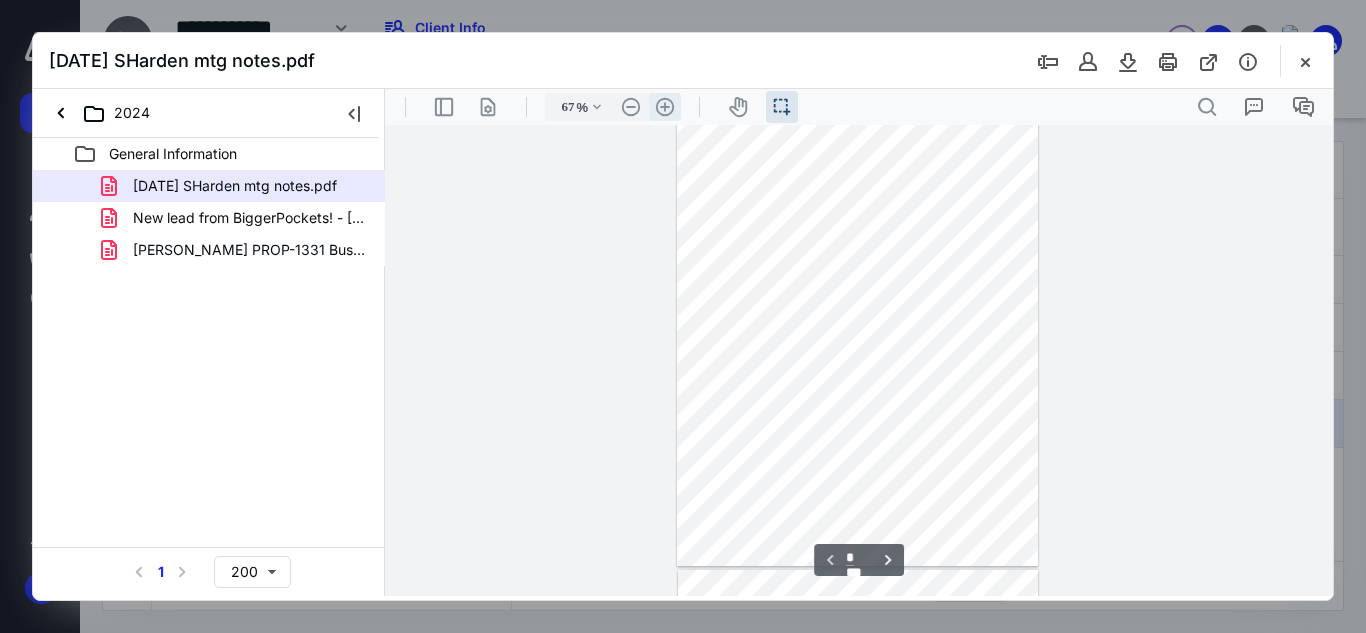 click on ".cls-1{fill:#abb0c4;} icon - header - zoom - in - line" at bounding box center (665, 107) 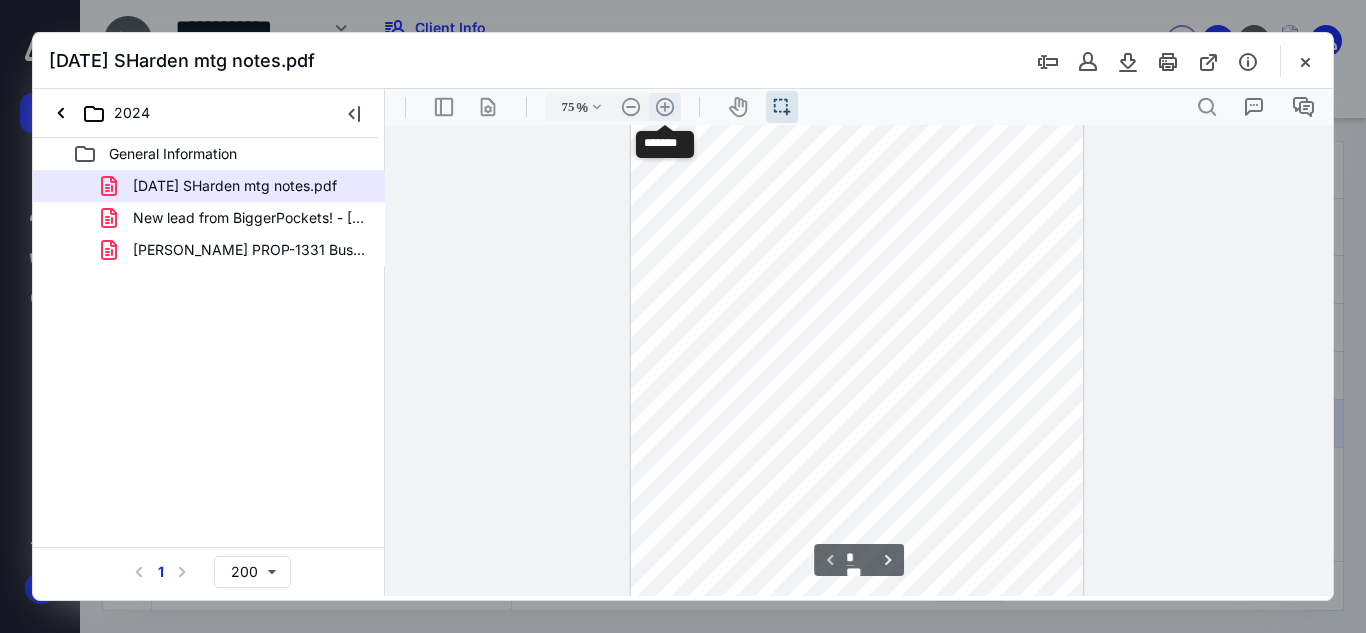 click on ".cls-1{fill:#abb0c4;} icon - header - zoom - in - line" at bounding box center (665, 107) 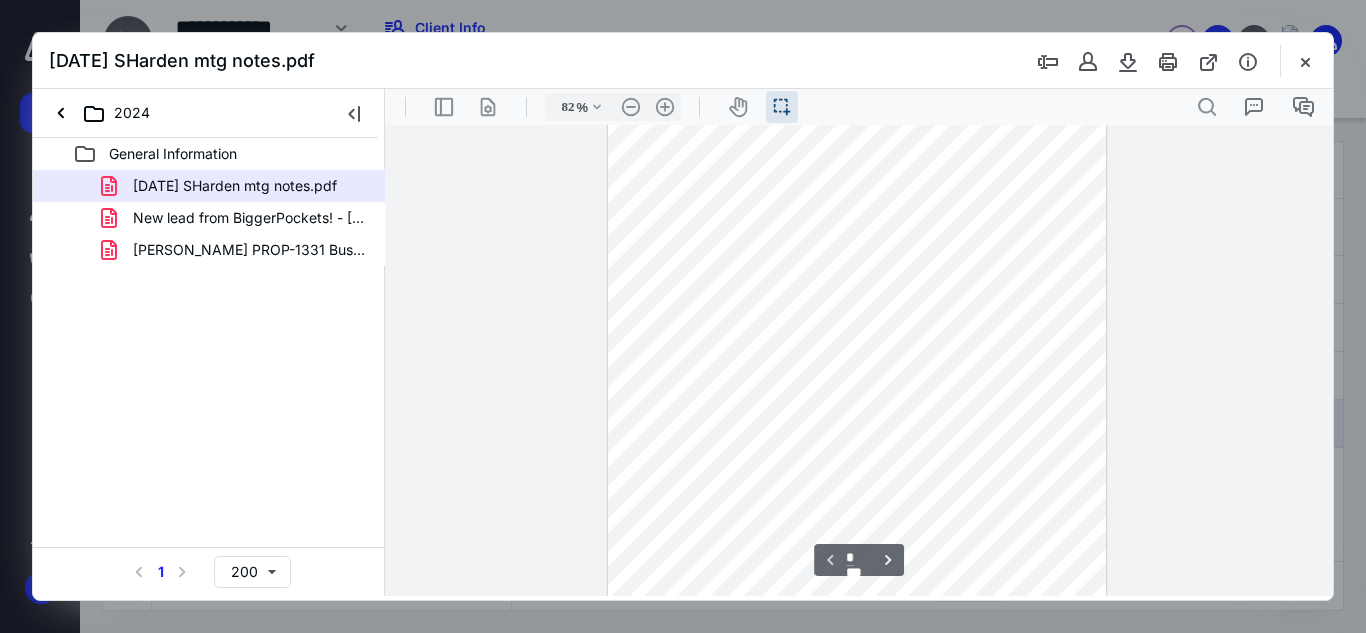 scroll, scrollTop: 0, scrollLeft: 0, axis: both 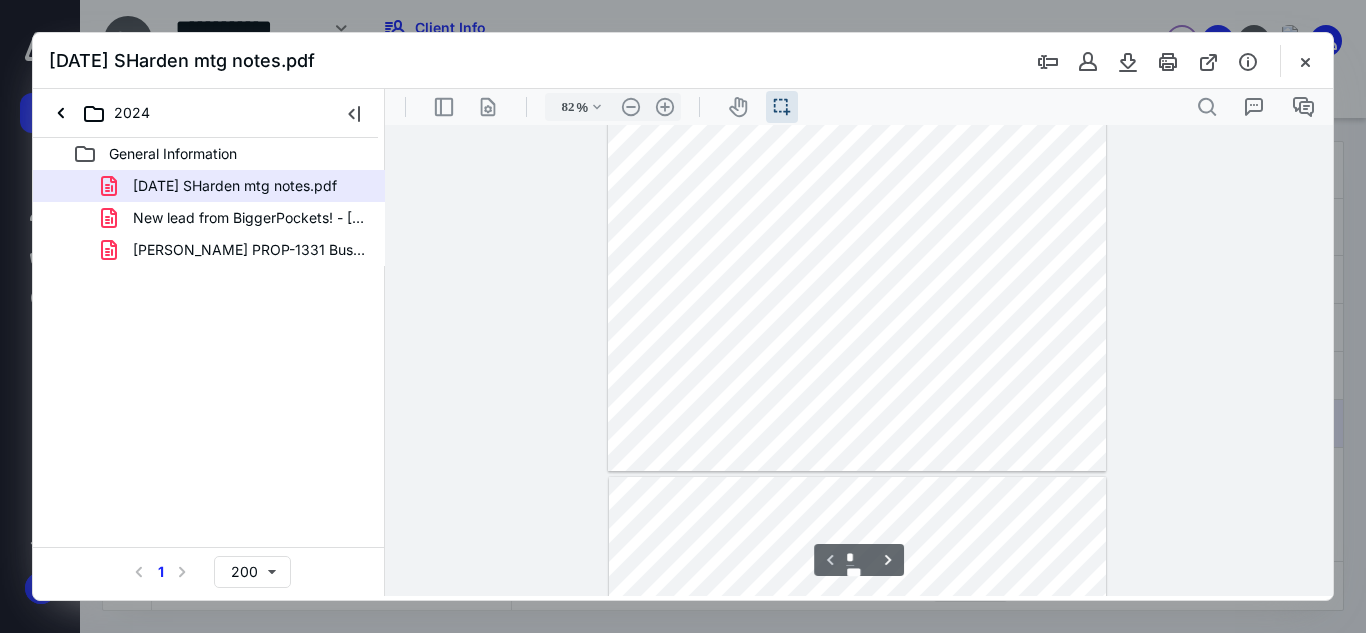 type on "*" 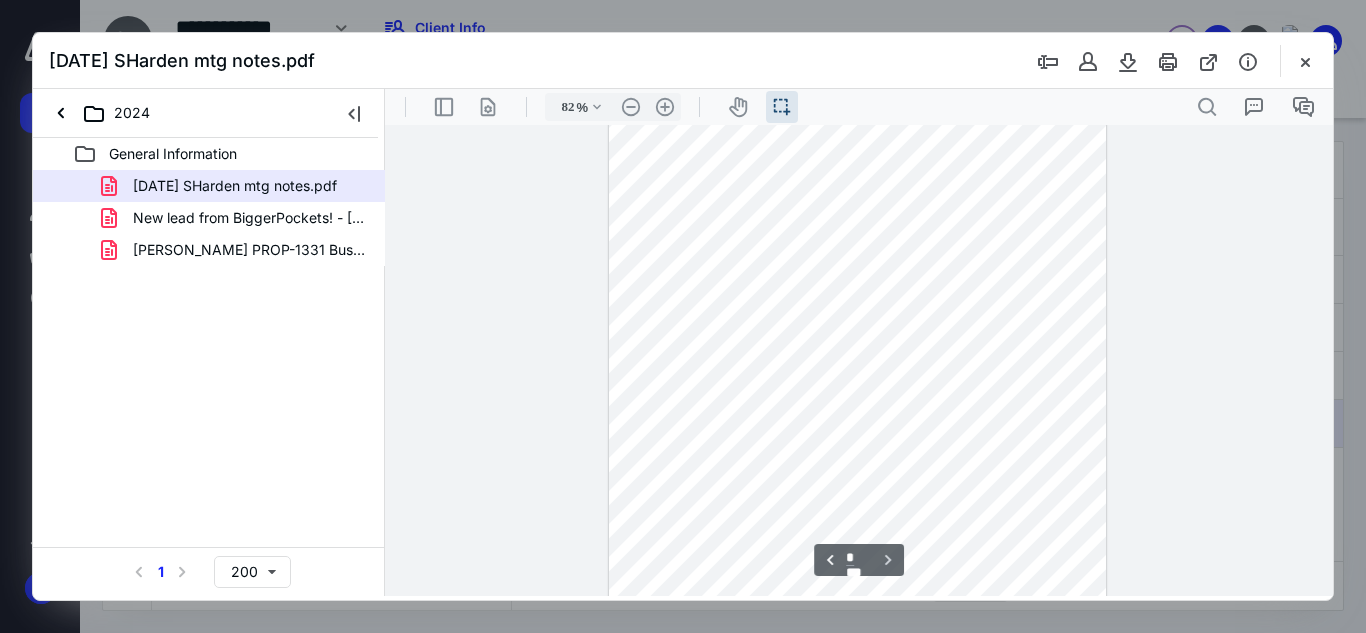 scroll, scrollTop: 828, scrollLeft: 0, axis: vertical 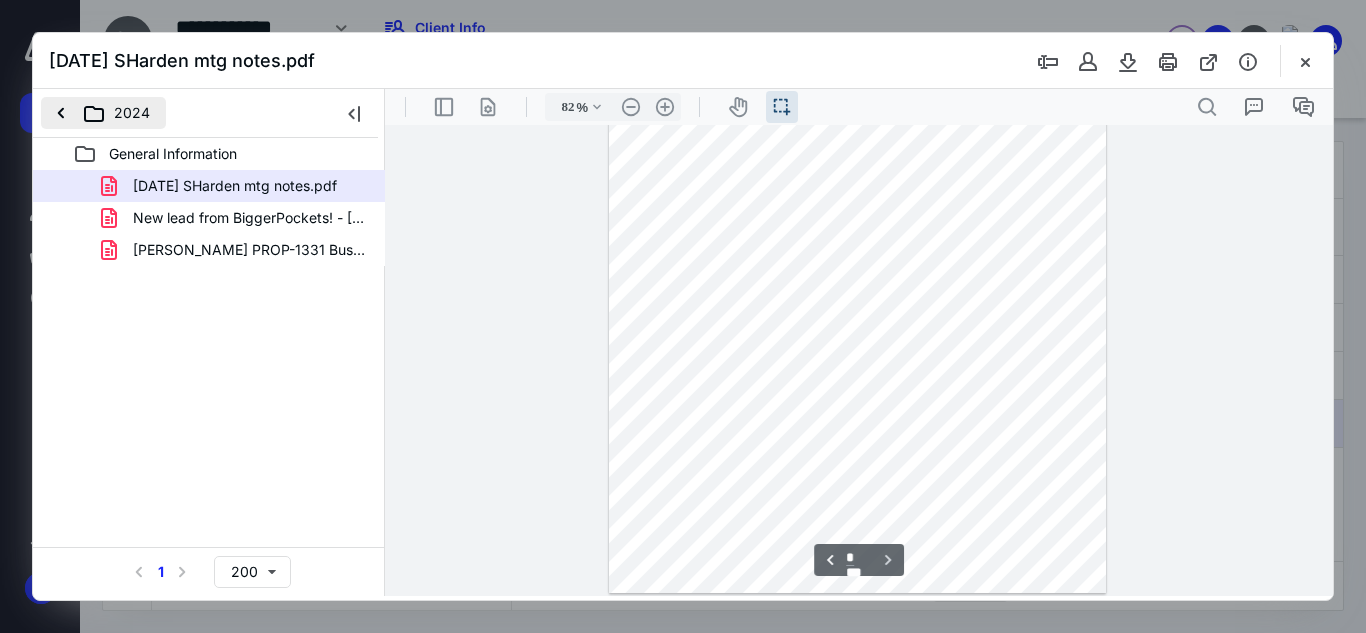click on "2024" at bounding box center (103, 113) 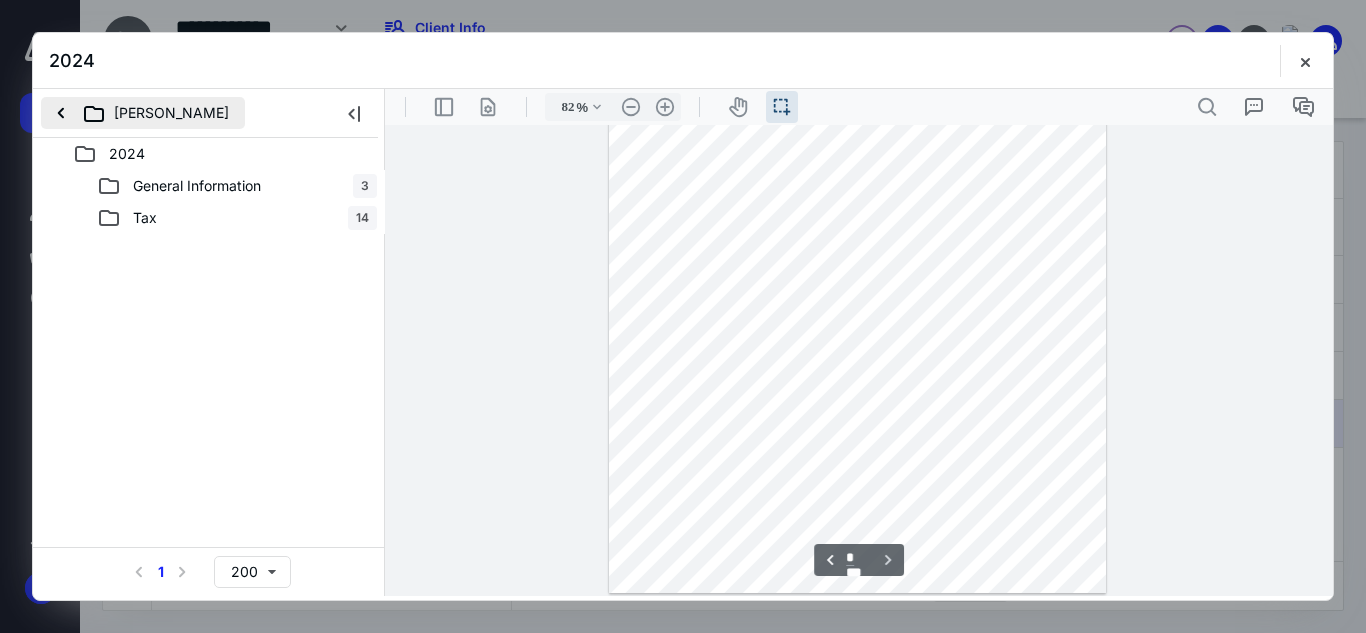 click on "[PERSON_NAME]" at bounding box center [143, 113] 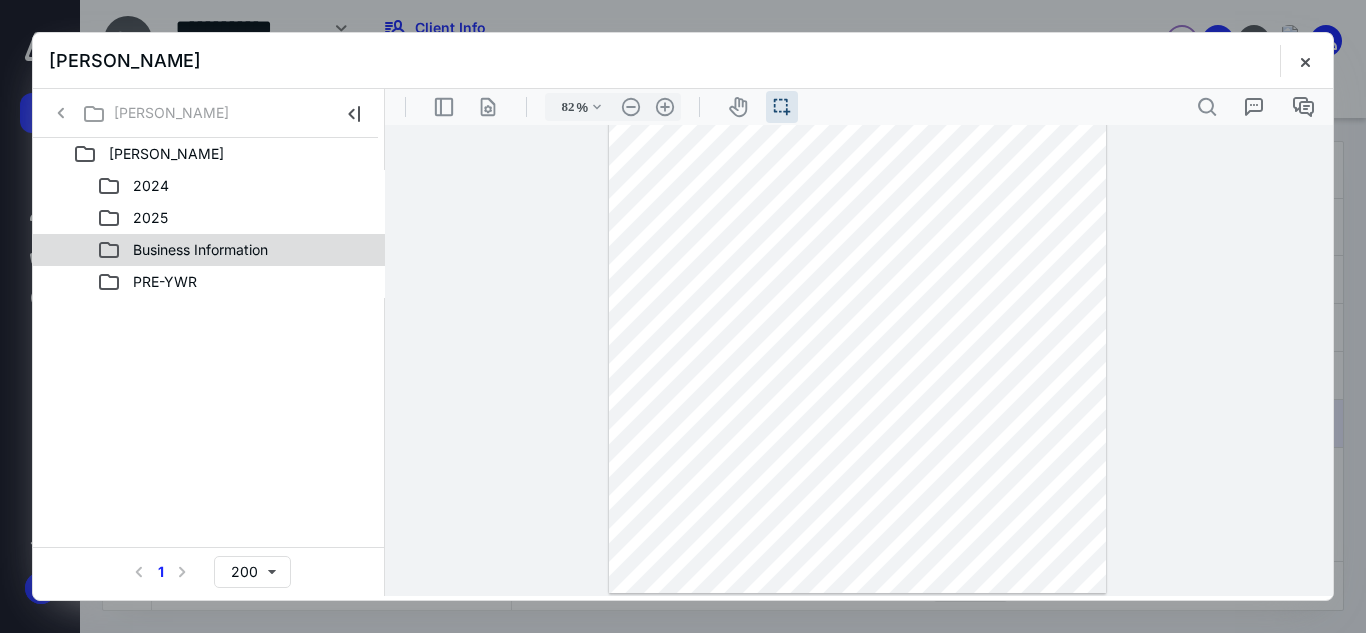 click on "Business Information" at bounding box center (200, 250) 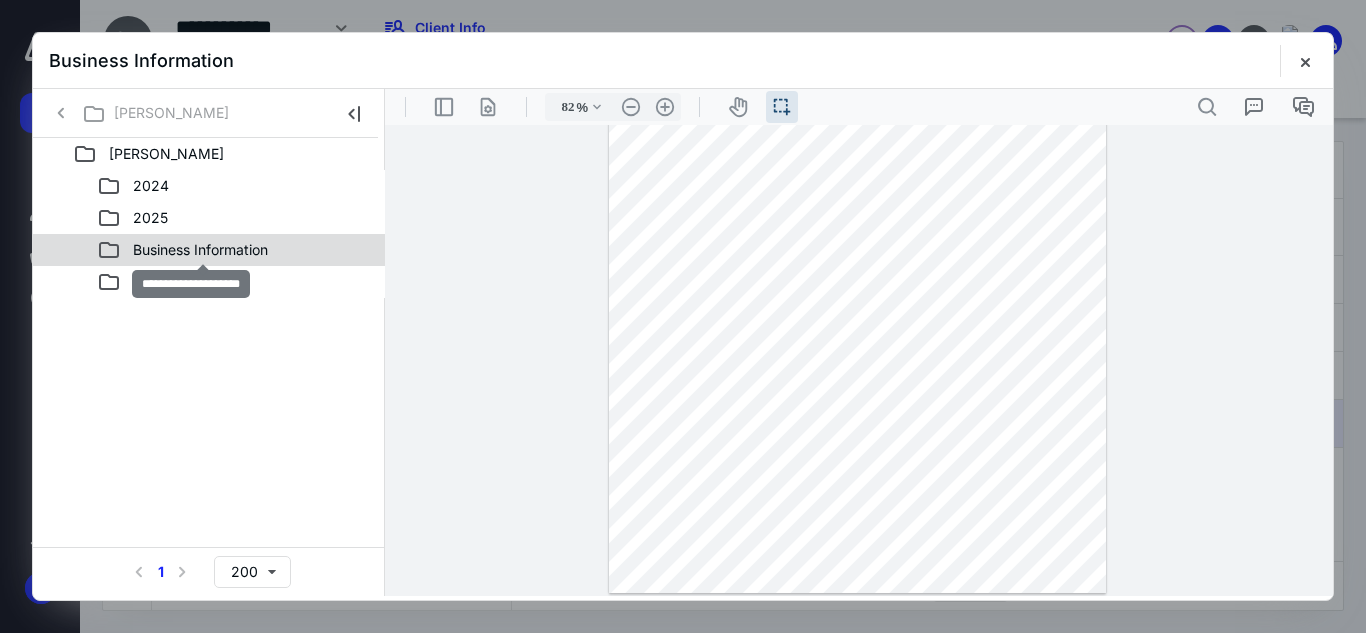 click on "Business Information" at bounding box center [200, 250] 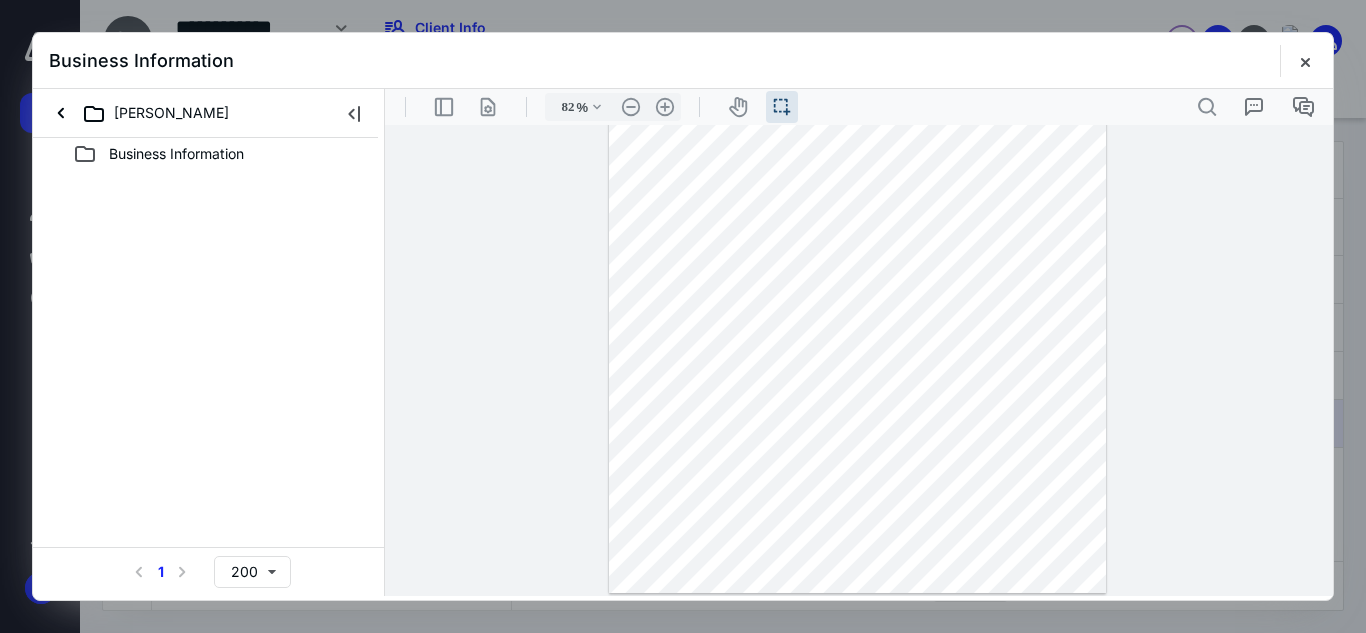 click on "Business Information" at bounding box center (176, 154) 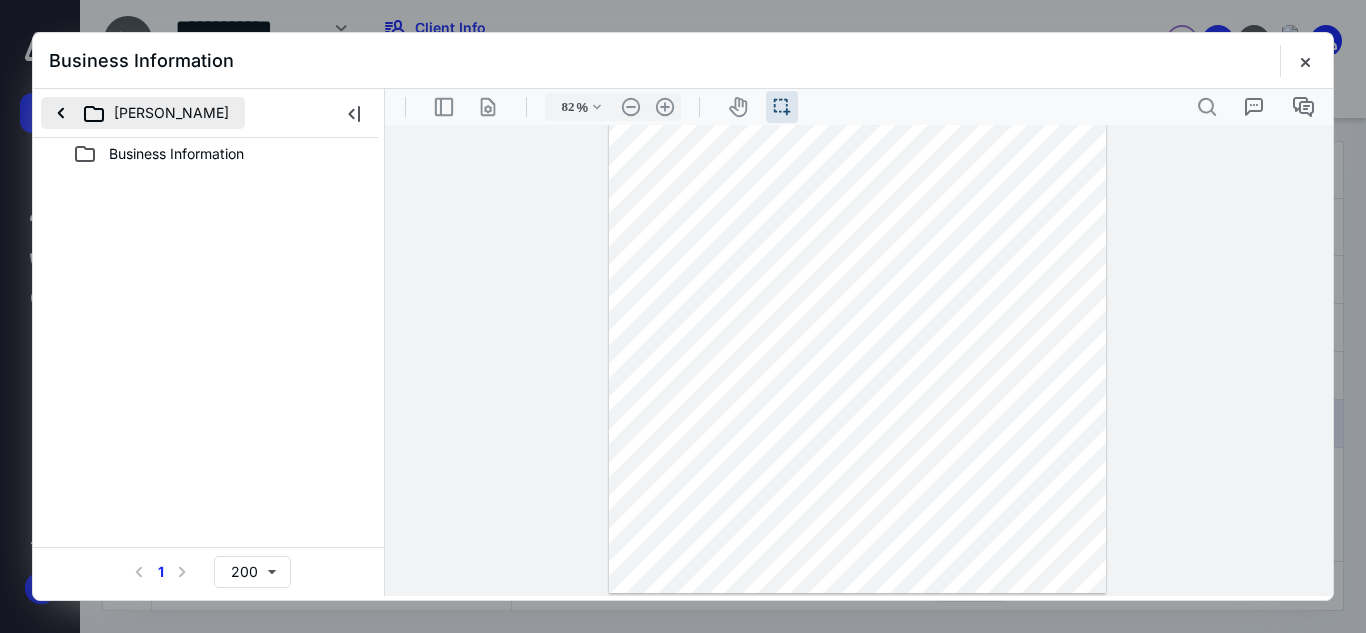 click on "[PERSON_NAME]" at bounding box center (143, 113) 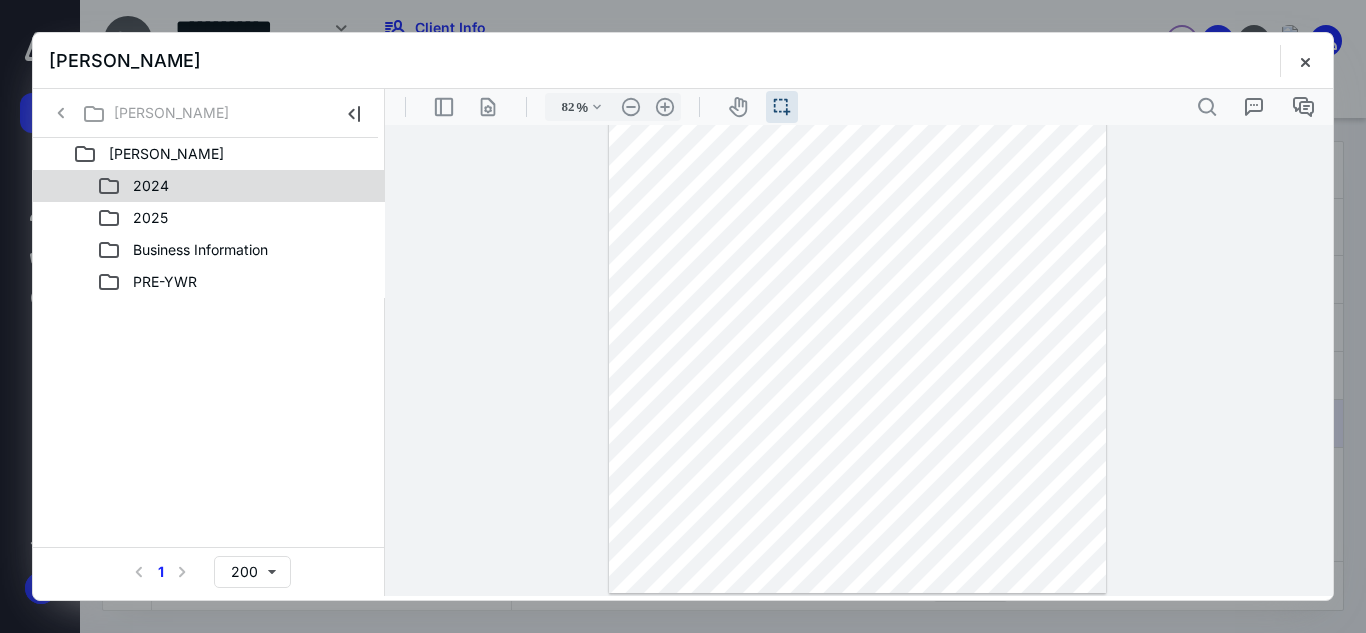 click on "2024" at bounding box center (237, 186) 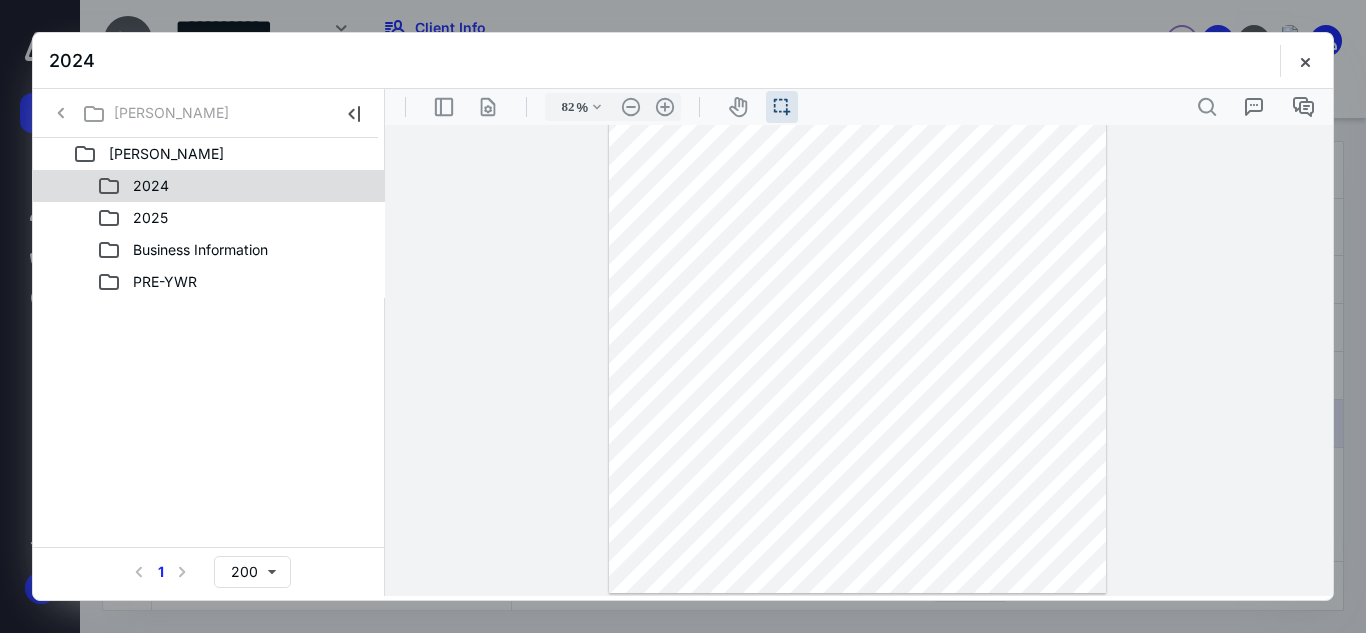 click on "2024" at bounding box center [237, 186] 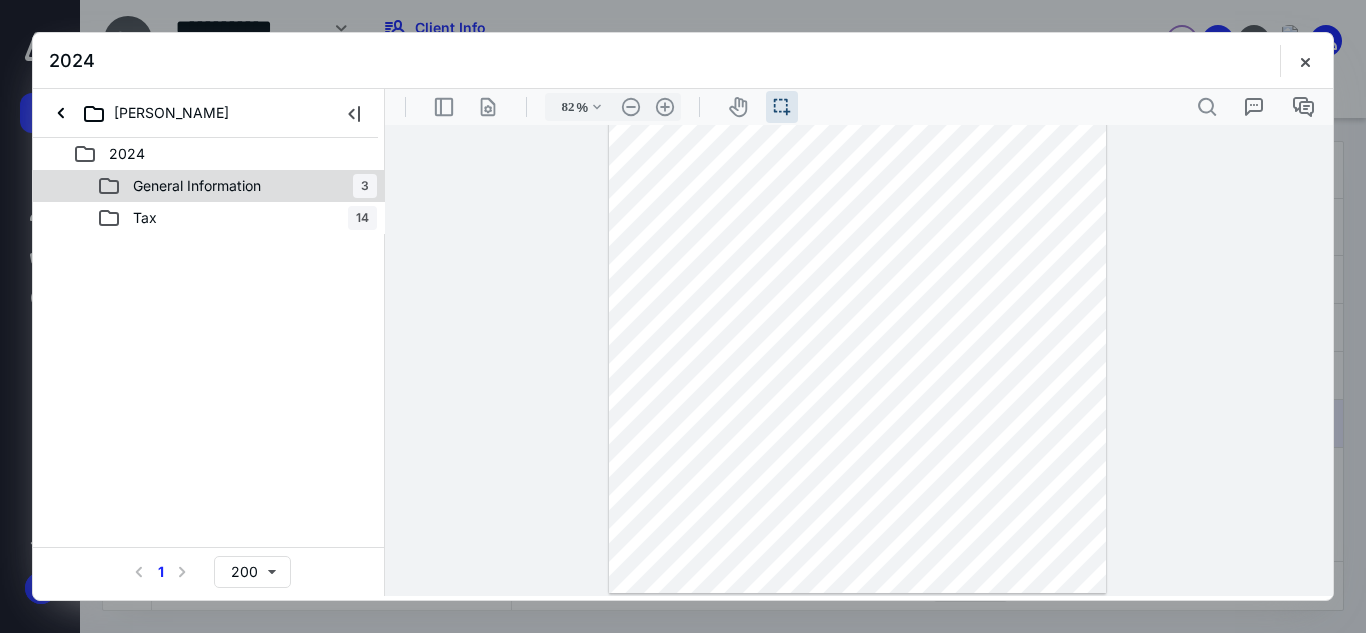 click on "General Information" at bounding box center [197, 186] 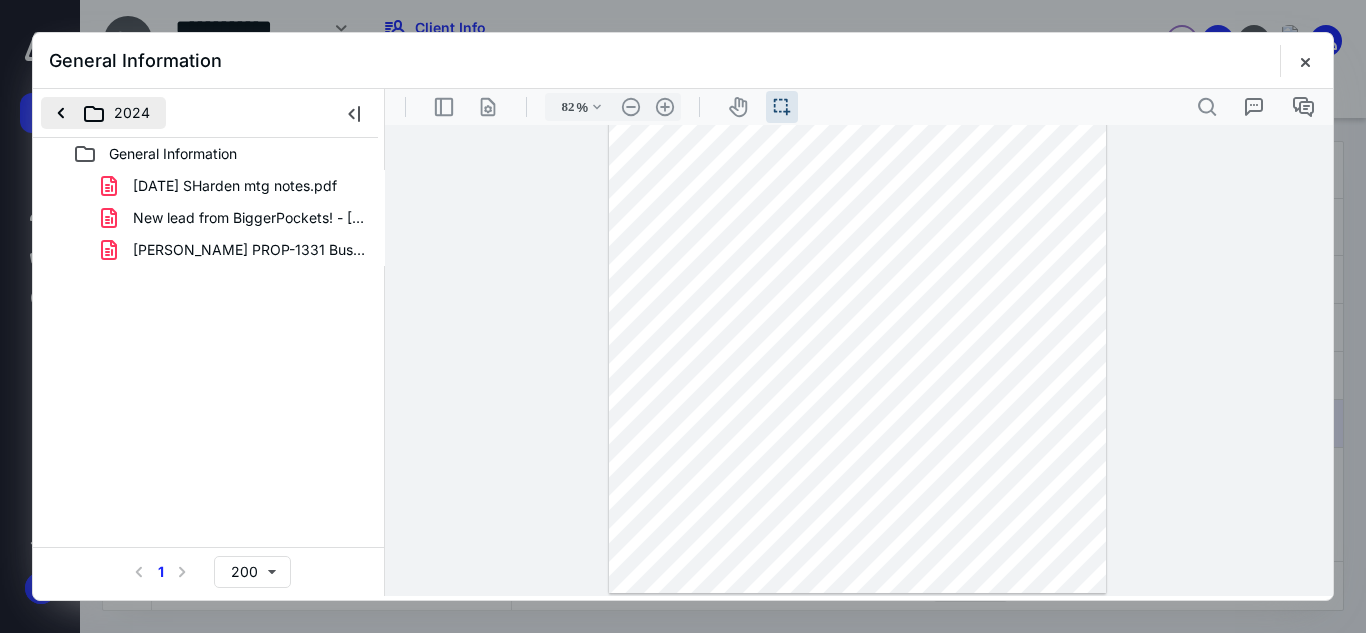 click on "2024" at bounding box center (103, 113) 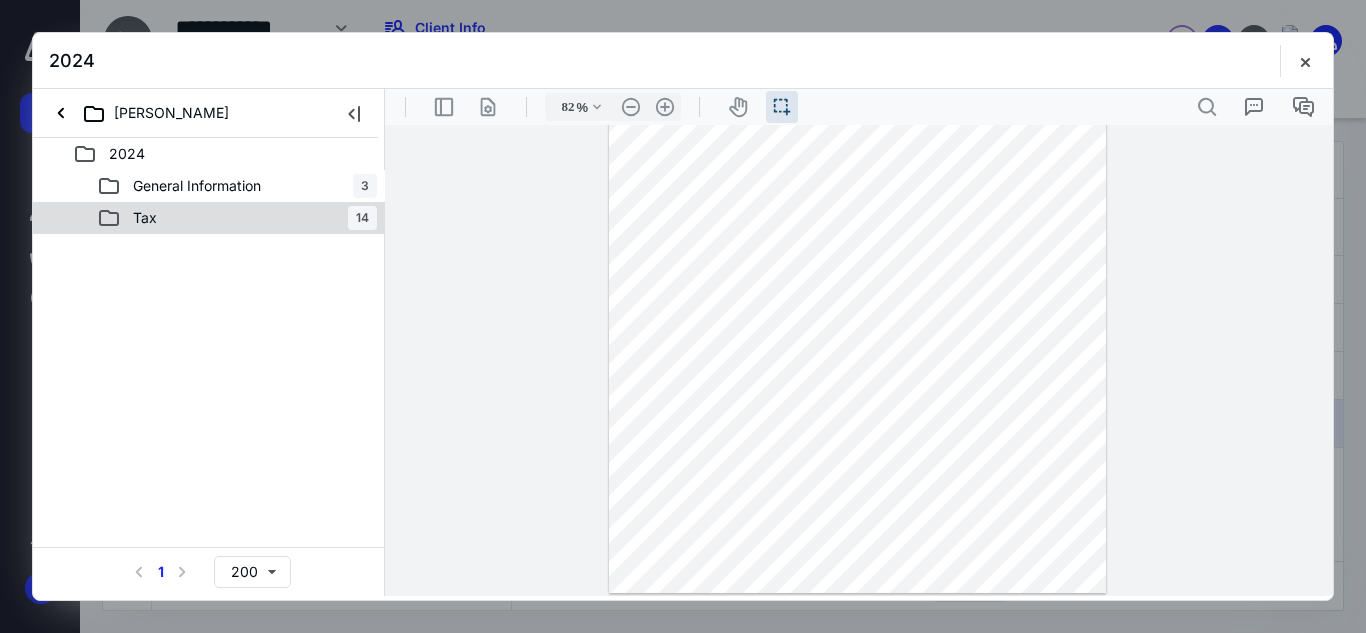 click on "Tax 14" at bounding box center [237, 218] 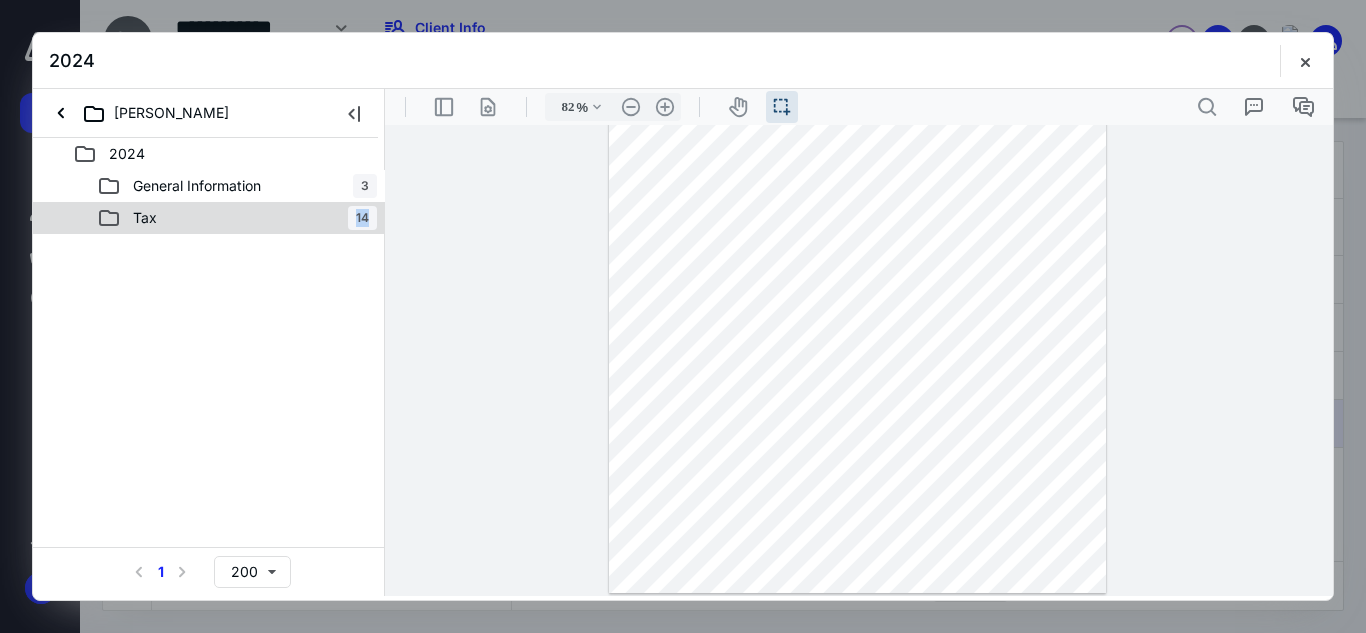 click on "Tax 14" at bounding box center [237, 218] 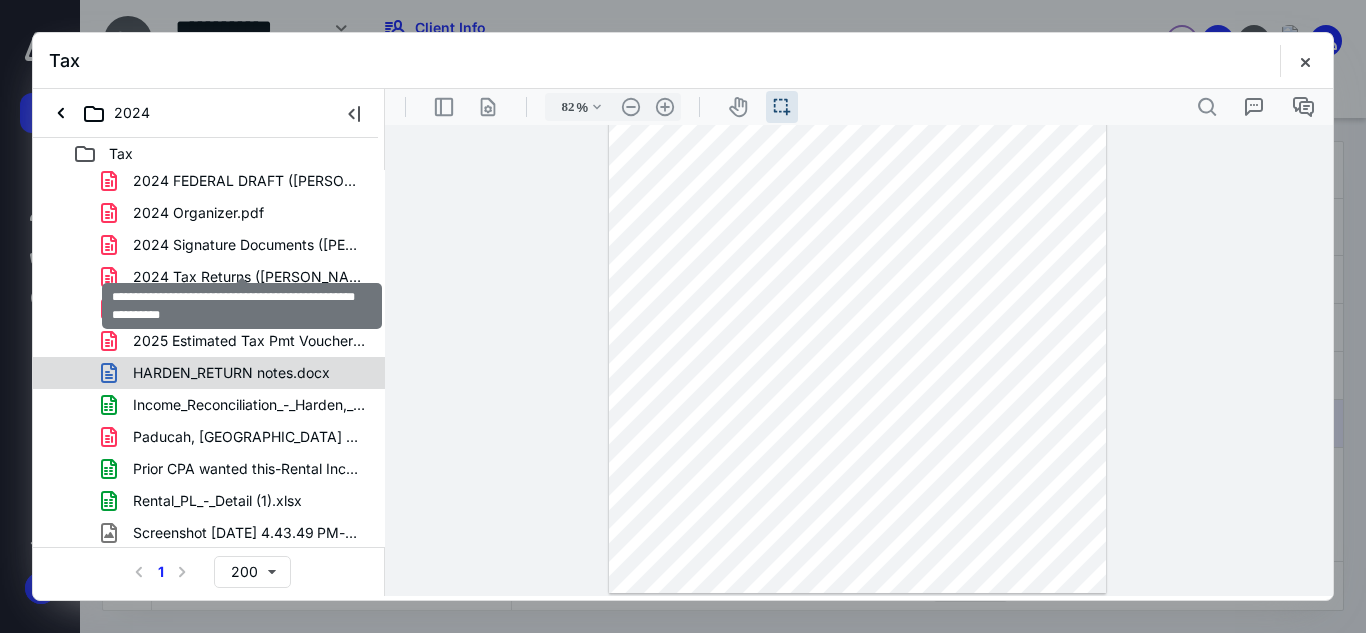 scroll, scrollTop: 327, scrollLeft: 0, axis: vertical 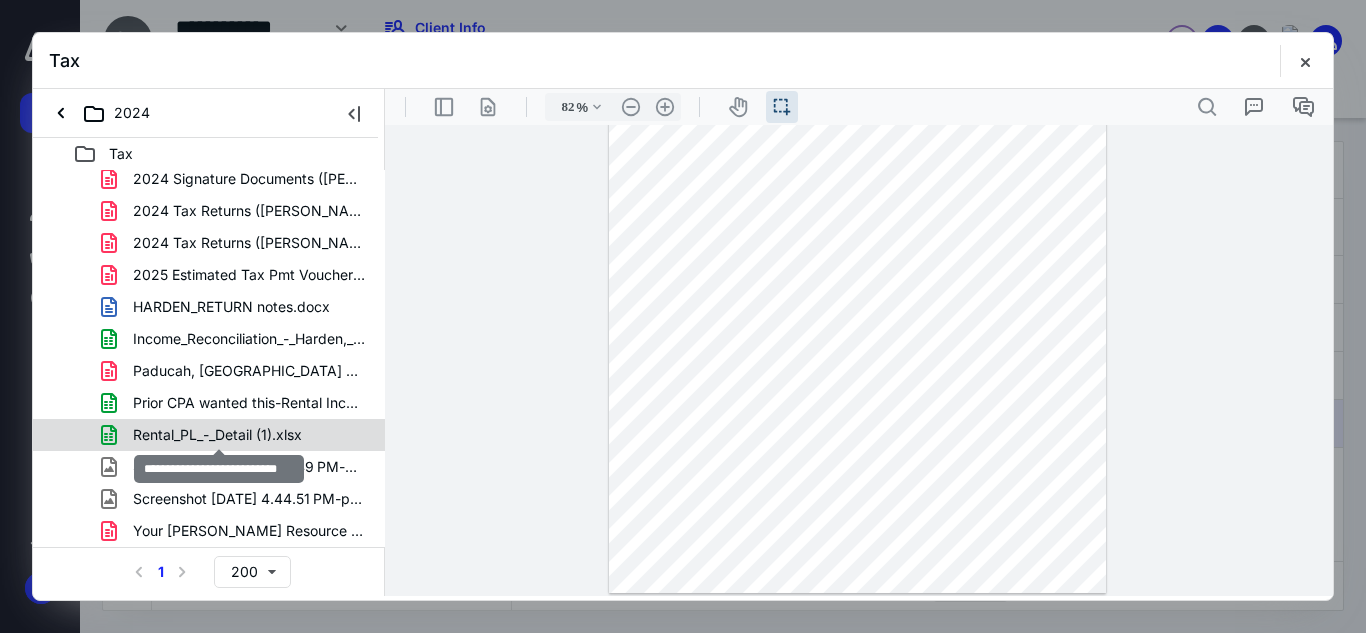 click on "Rental_PL_-_Detail (1).xlsx" at bounding box center (217, 435) 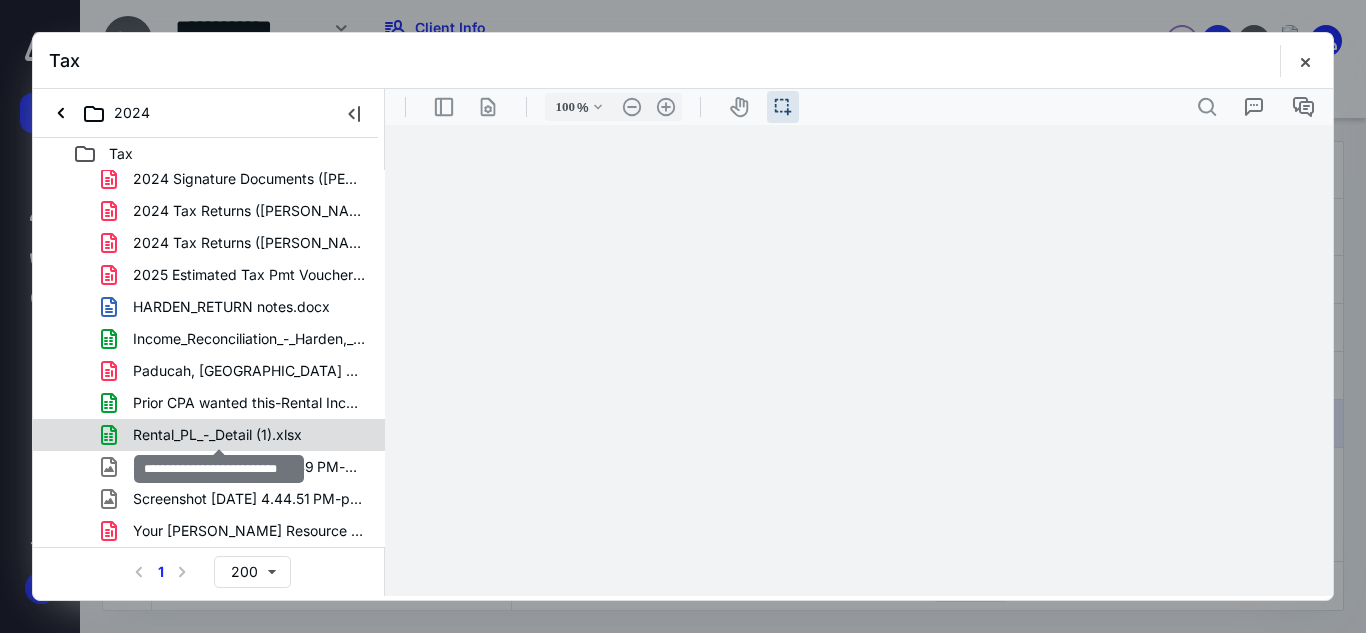 click on "[US_STATE] 2 Anacostia 5 [GEOGRAPHIC_DATA] 13 G St 9 Irving St 7 [US_STATE] Properties 13 Personal 25 [GEOGRAPHIC_DATA] 5 2024 FEDERAL DRAFT  ([PERSON_NAME] and SAMEE).pdf 2024 Organizer.pdf 2024 Signature Documents ([PERSON_NAME] and [PERSON_NAME]).pdf 2024 Tax Returns ([PERSON_NAME] and SAMEE - Client Copy).pdf 2024 Tax Returns ([PERSON_NAME] and SAMEE - Preparer Copy).pdf 2025 Estimated Tax Pmt Vouchers ([PERSON_NAME] and [PERSON_NAME]).pdf HARDEN_RETURN notes.docx Income_Reconciliation_-_Harden,_Samee_-_REVIEW_-_2024 (1).xlsx Paducah, [GEOGRAPHIC_DATA] business license- due [DATE].pdf Prior CPA wanted this-Rental Income Expense Wksht-NATSCPA.xlsx Rental_PL_-_Detail (1).xlsx Screenshot [DATE] 4.43.49 PM-payment.png Screenshot [DATE] 4.44.51 PM-payment amount.png Your [PERSON_NAME] Resource LLC-signed.pdf" at bounding box center [209, 195] 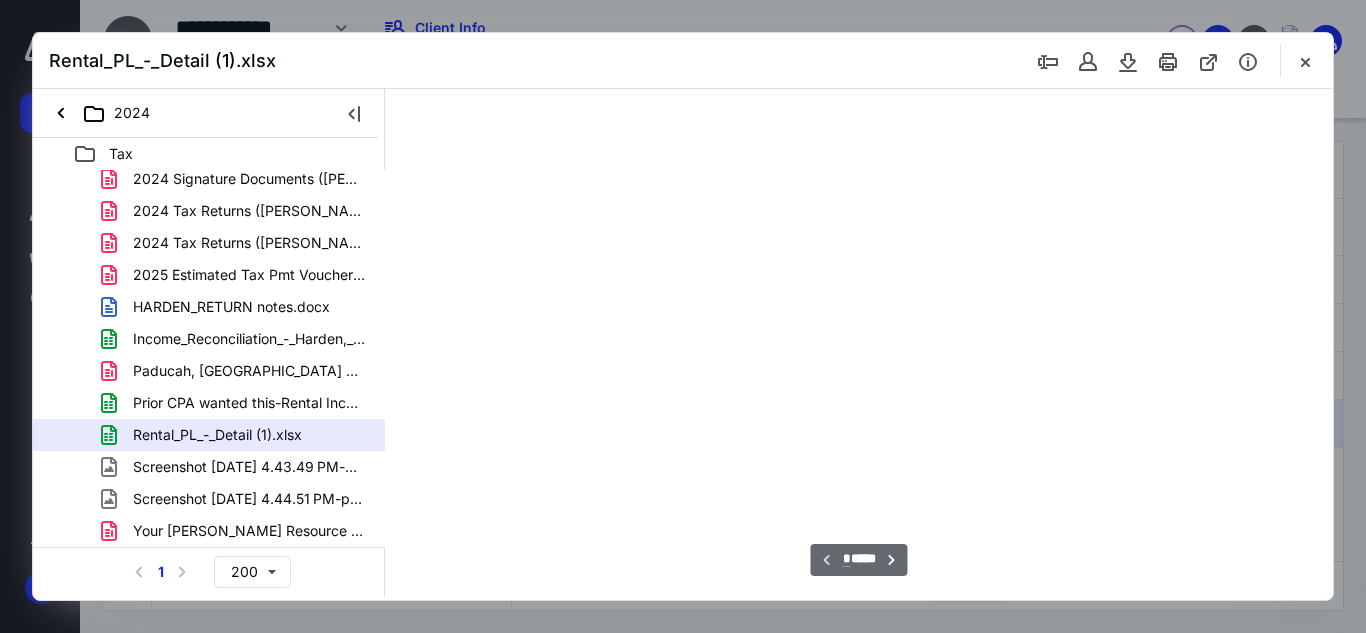 type on "83" 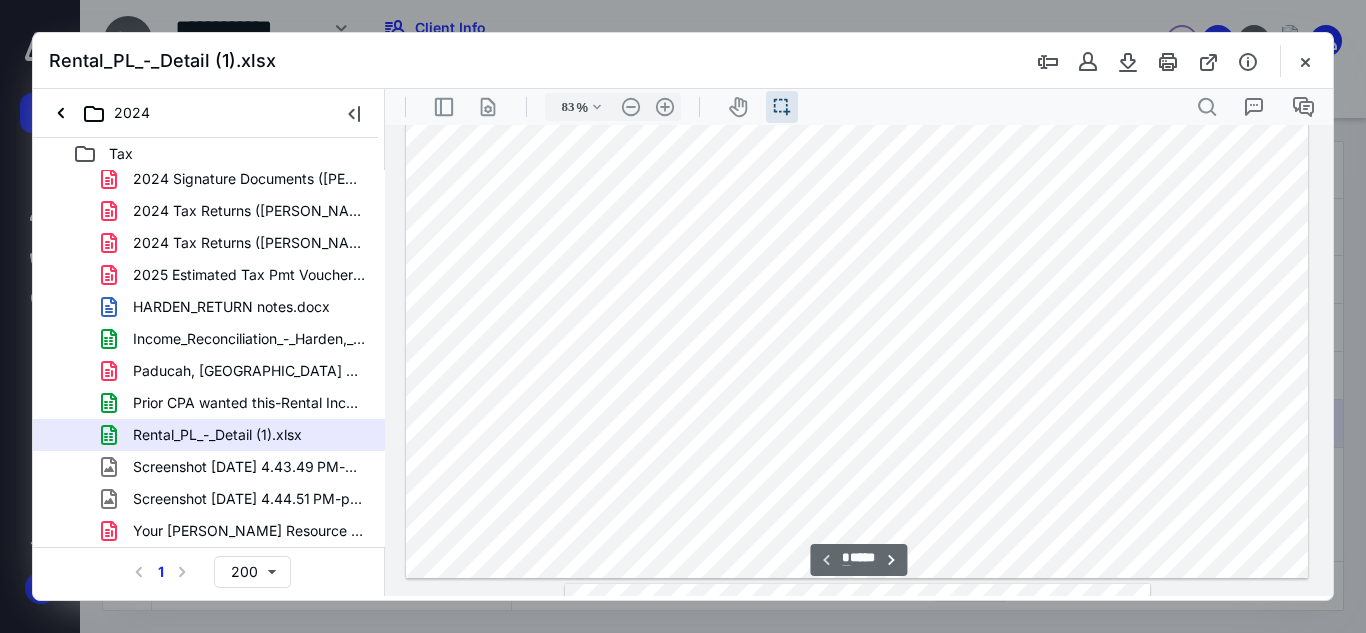 scroll, scrollTop: 0, scrollLeft: 0, axis: both 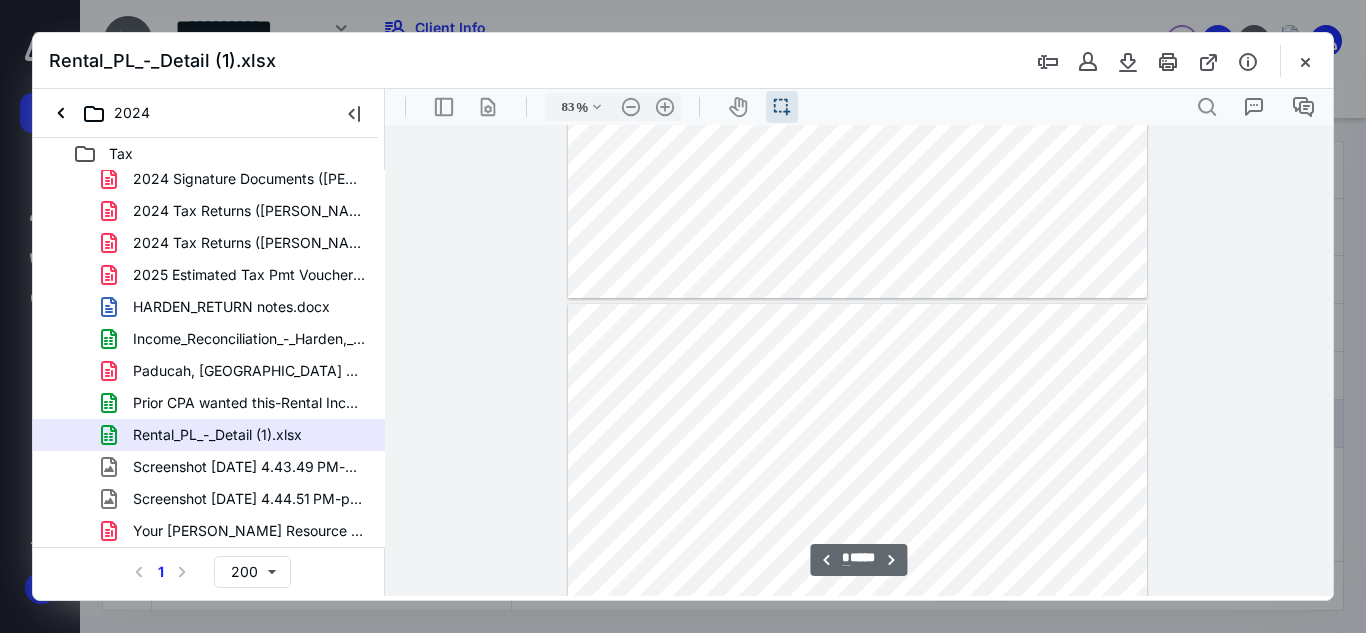 type on "*" 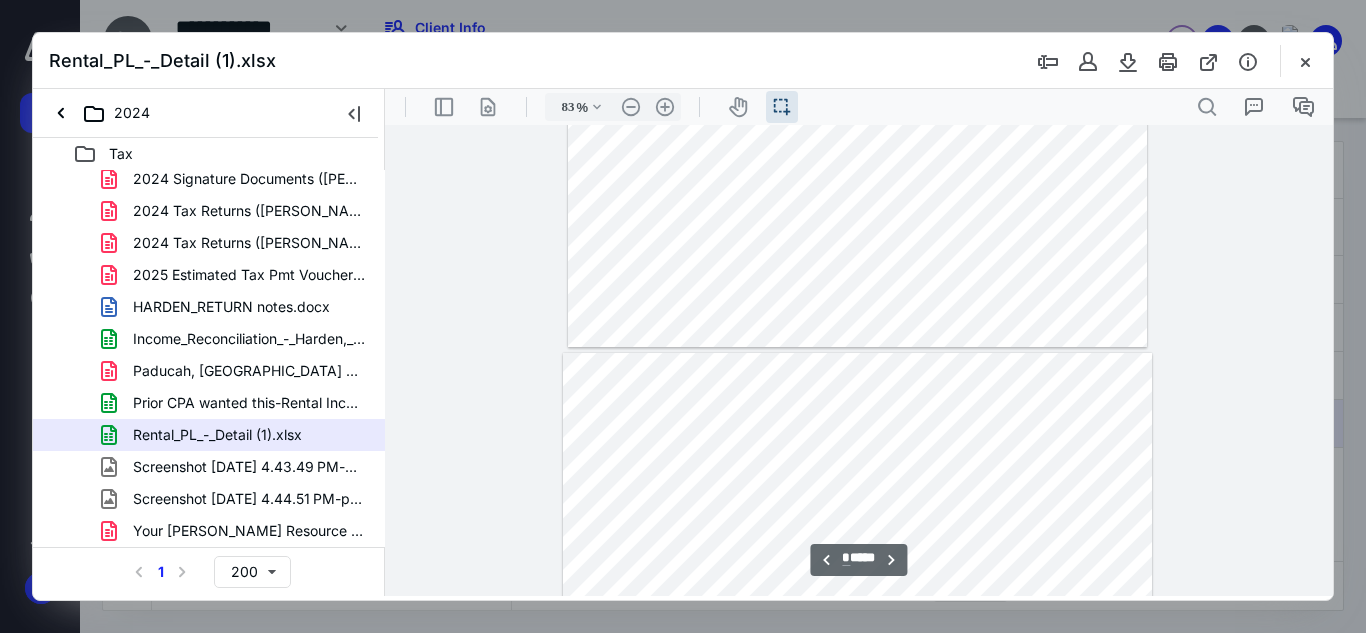 scroll, scrollTop: 2400, scrollLeft: 0, axis: vertical 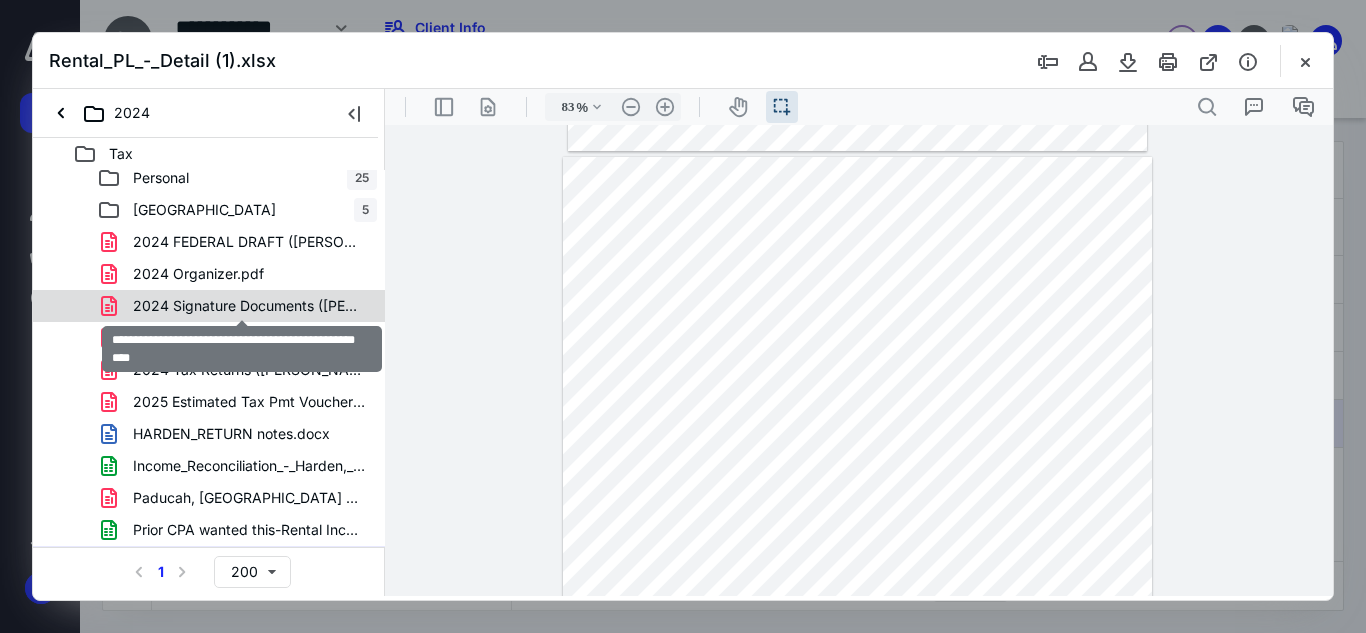 click on "2024 Signature Documents ([PERSON_NAME] and [PERSON_NAME]).pdf" at bounding box center [249, 306] 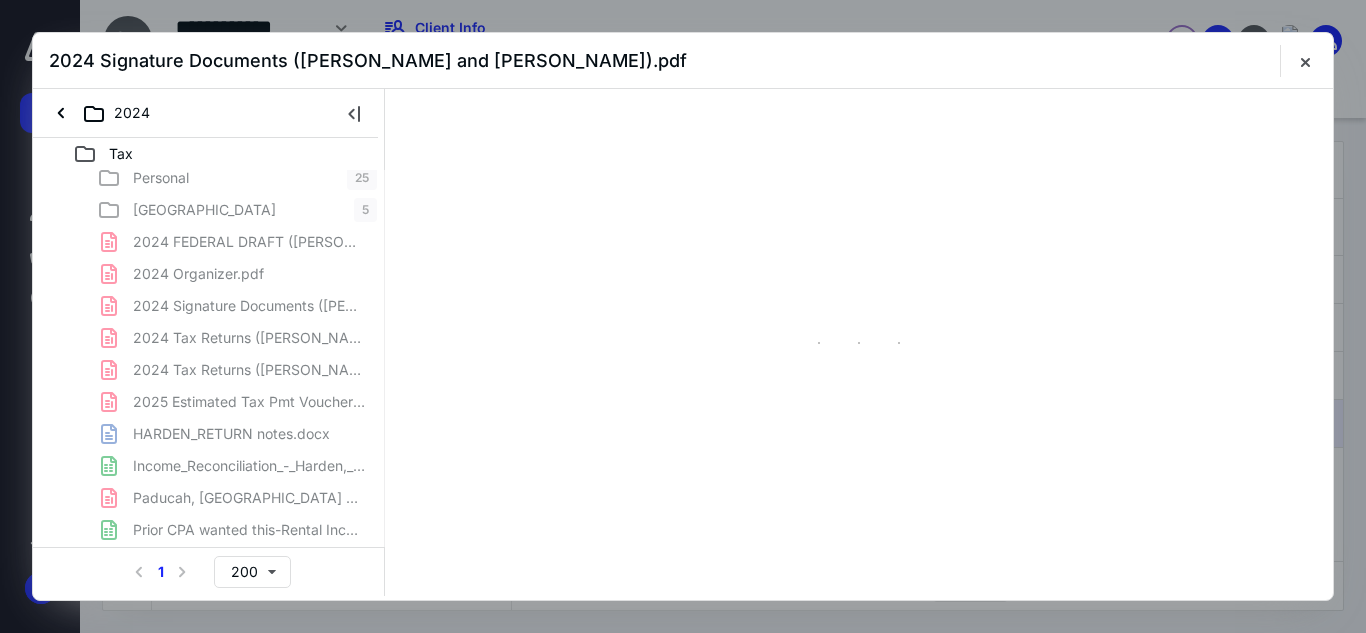 click on "[US_STATE] 2 Anacostia 5 [GEOGRAPHIC_DATA] 13 G St 9 Irving St 7 [US_STATE] Properties 13 Personal 25 [GEOGRAPHIC_DATA] 5 2024 FEDERAL DRAFT  ([PERSON_NAME] and SAMEE).pdf 2024 Organizer.pdf 2024 Signature Documents ([PERSON_NAME] and [PERSON_NAME]).pdf 2024 Tax Returns ([PERSON_NAME] and SAMEE - Client Copy).pdf 2024 Tax Returns ([PERSON_NAME] and SAMEE - Preparer Copy).pdf 2025 Estimated Tax Pmt Vouchers ([PERSON_NAME] and [PERSON_NAME]).pdf HARDEN_RETURN notes.docx Income_Reconciliation_-_Harden,_Samee_-_REVIEW_-_2024 (1).xlsx Paducah, [GEOGRAPHIC_DATA] business license- due [DATE].pdf Prior CPA wanted this-Rental Income Expense Wksht-NATSCPA.xlsx Rental_PL_-_Detail (1).xlsx Screenshot [DATE] 4.43.49 PM-payment.png Screenshot [DATE] 4.44.51 PM-payment amount.png Your [PERSON_NAME] Resource LLC-signed.pdf" at bounding box center [209, 322] 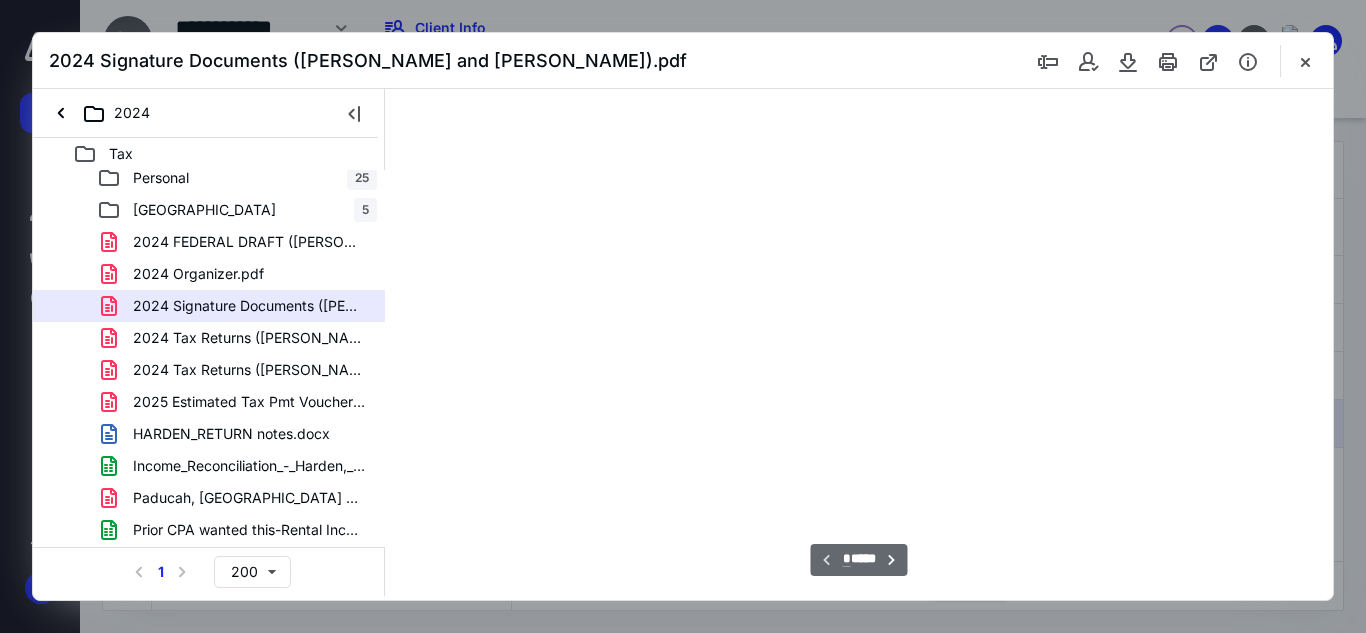scroll, scrollTop: 38, scrollLeft: 0, axis: vertical 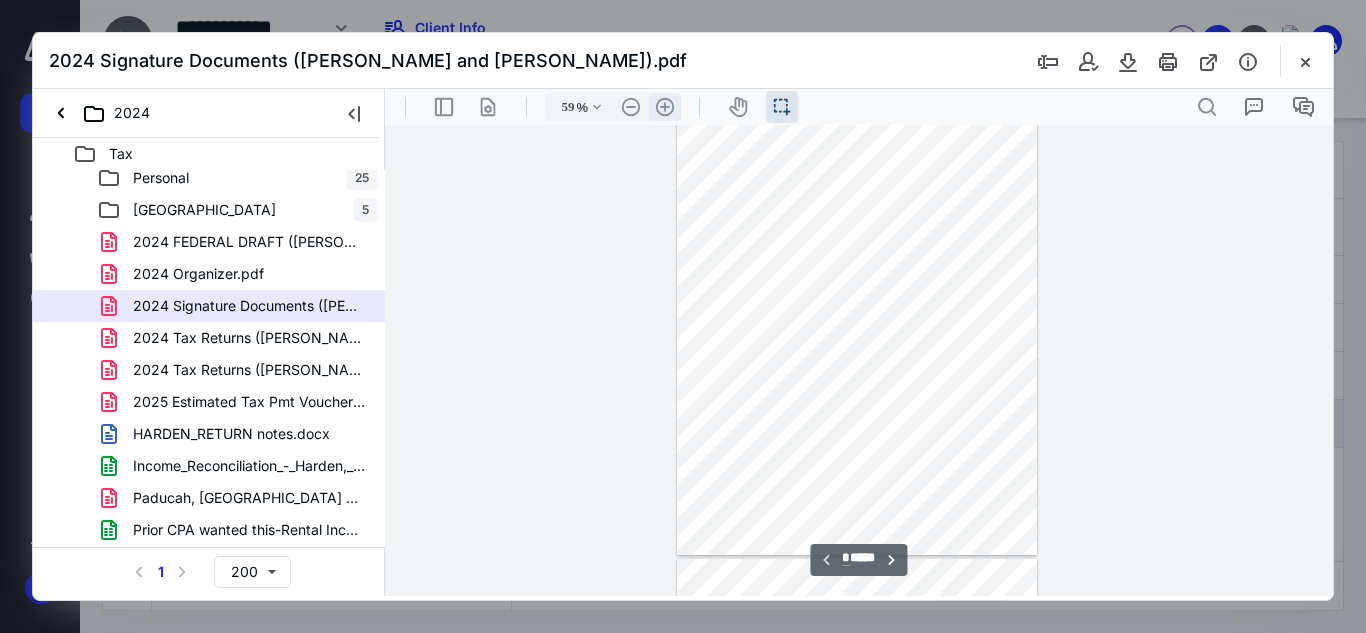 click on ".cls-1{fill:#abb0c4;} icon - header - zoom - in - line" at bounding box center [665, 107] 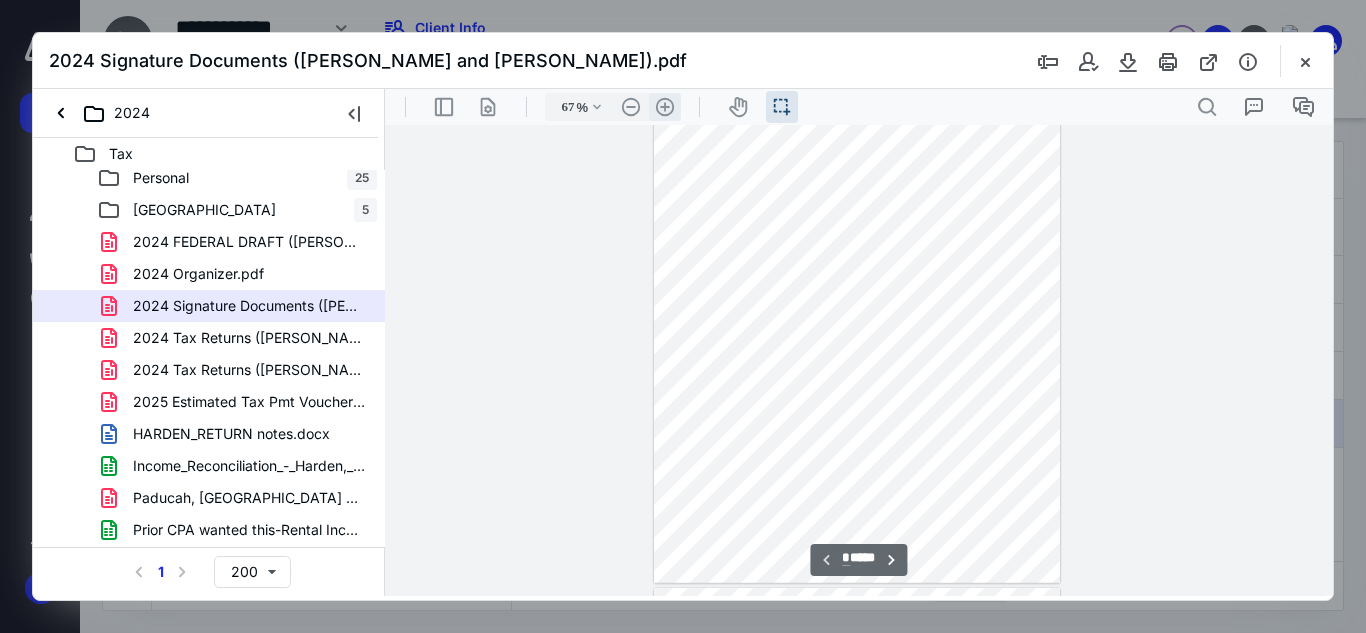 click on ".cls-1{fill:#abb0c4;} icon - header - zoom - in - line" at bounding box center (665, 107) 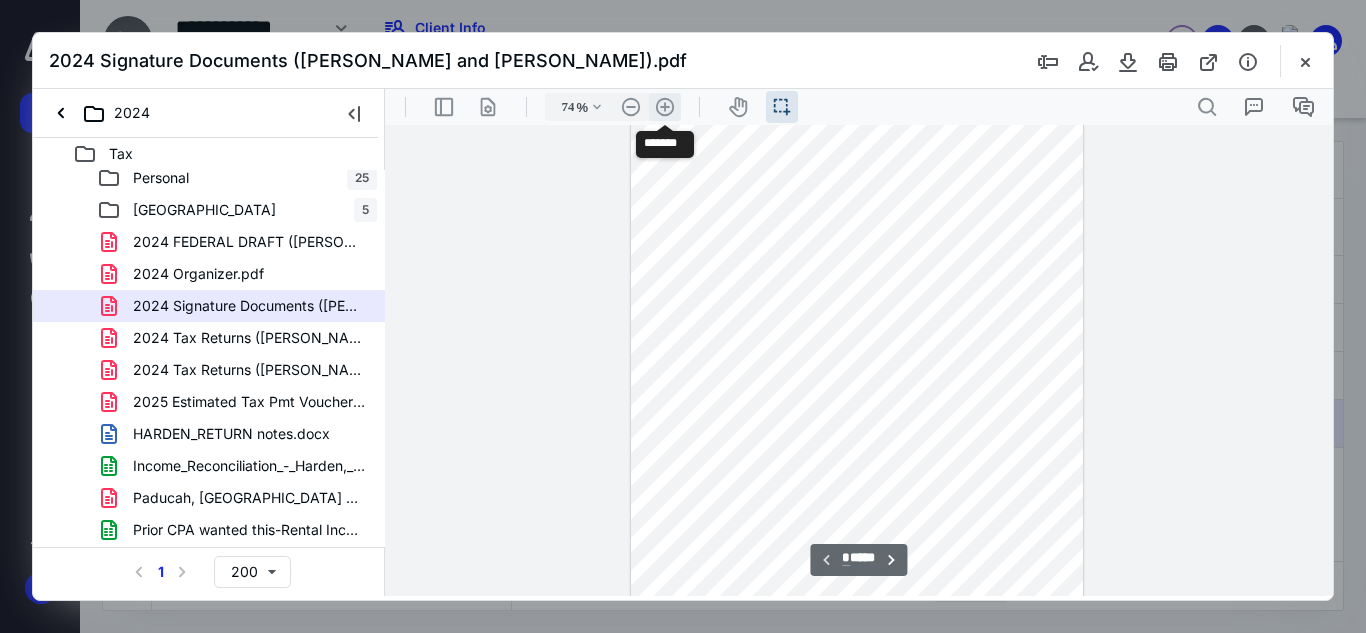 click on ".cls-1{fill:#abb0c4;} icon - header - zoom - in - line" at bounding box center (665, 107) 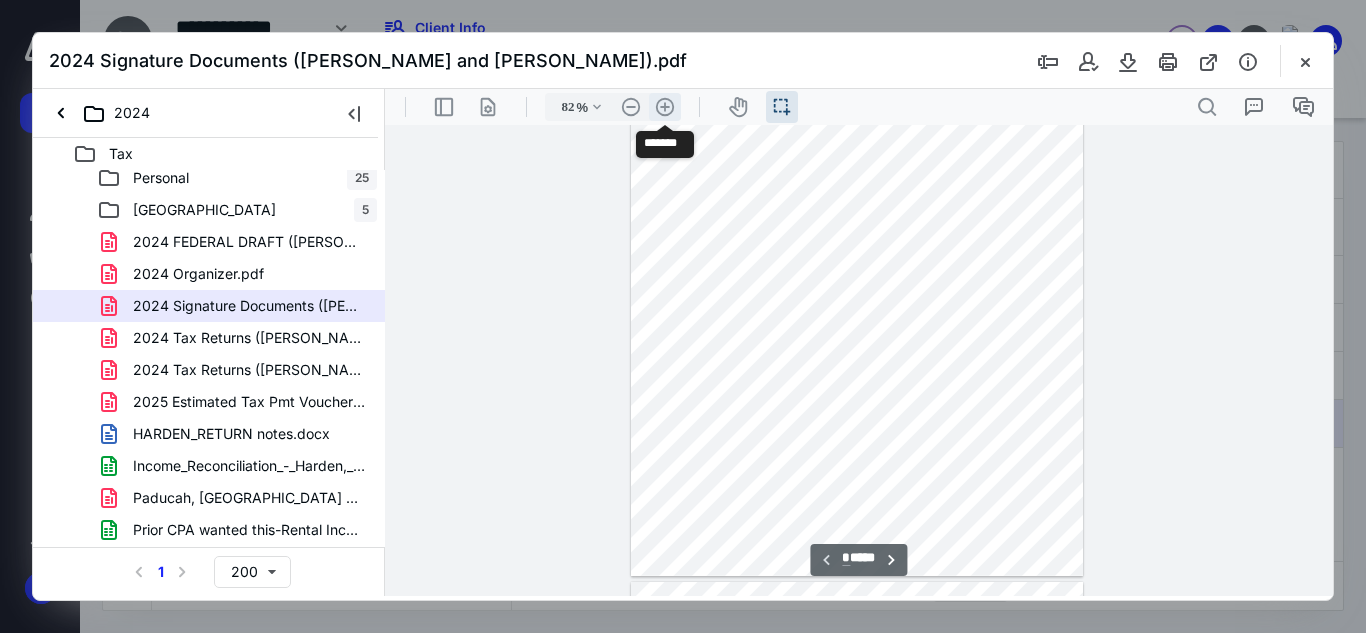 click on ".cls-1{fill:#abb0c4;} icon - header - zoom - in - line" at bounding box center [665, 107] 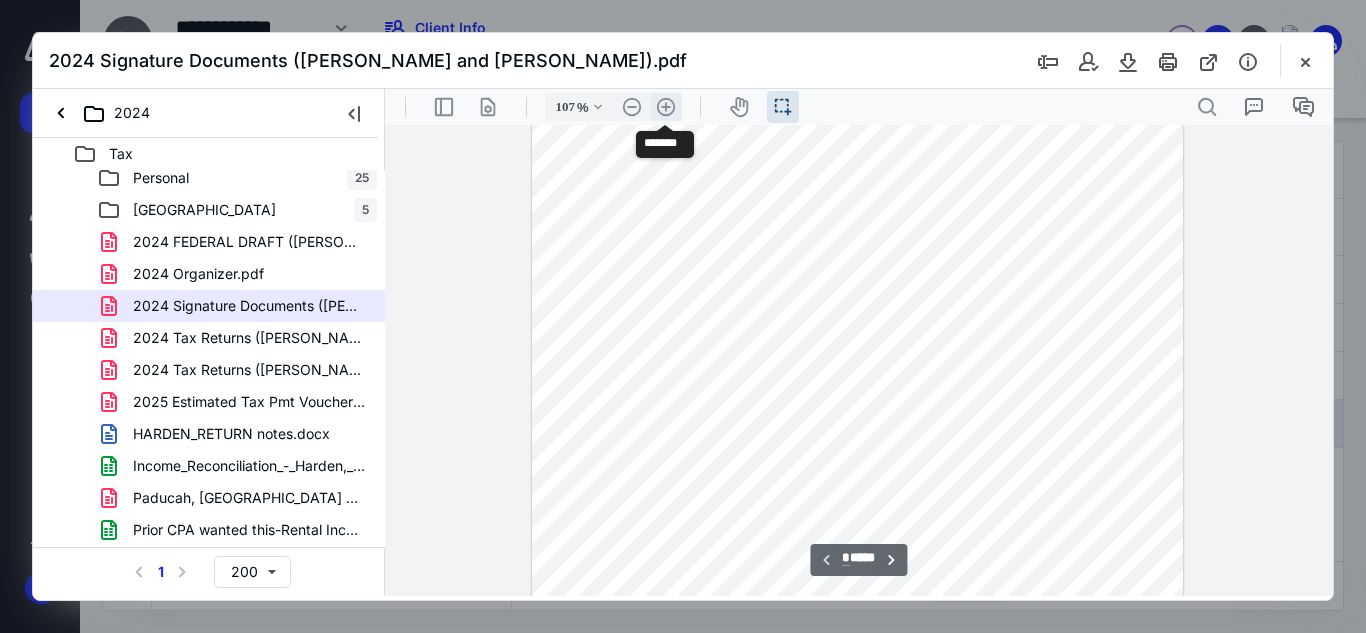 click on ".cls-1{fill:#abb0c4;} icon - header - zoom - in - line" at bounding box center [666, 107] 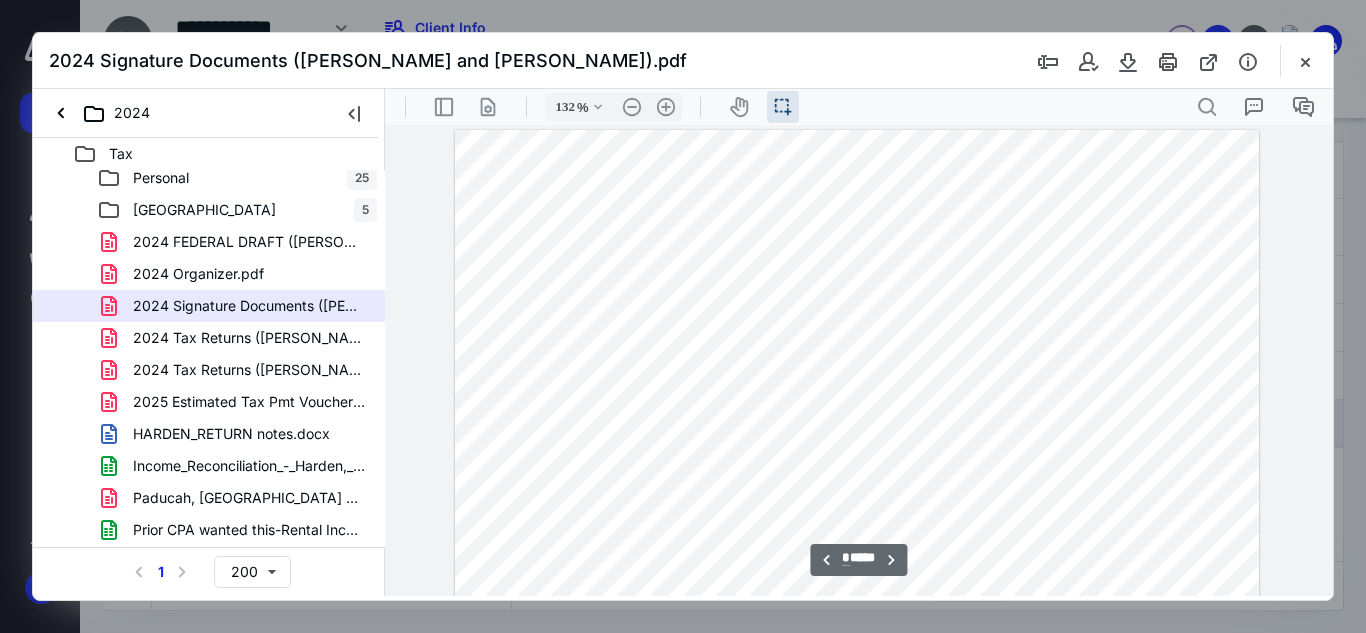scroll, scrollTop: 2600, scrollLeft: 0, axis: vertical 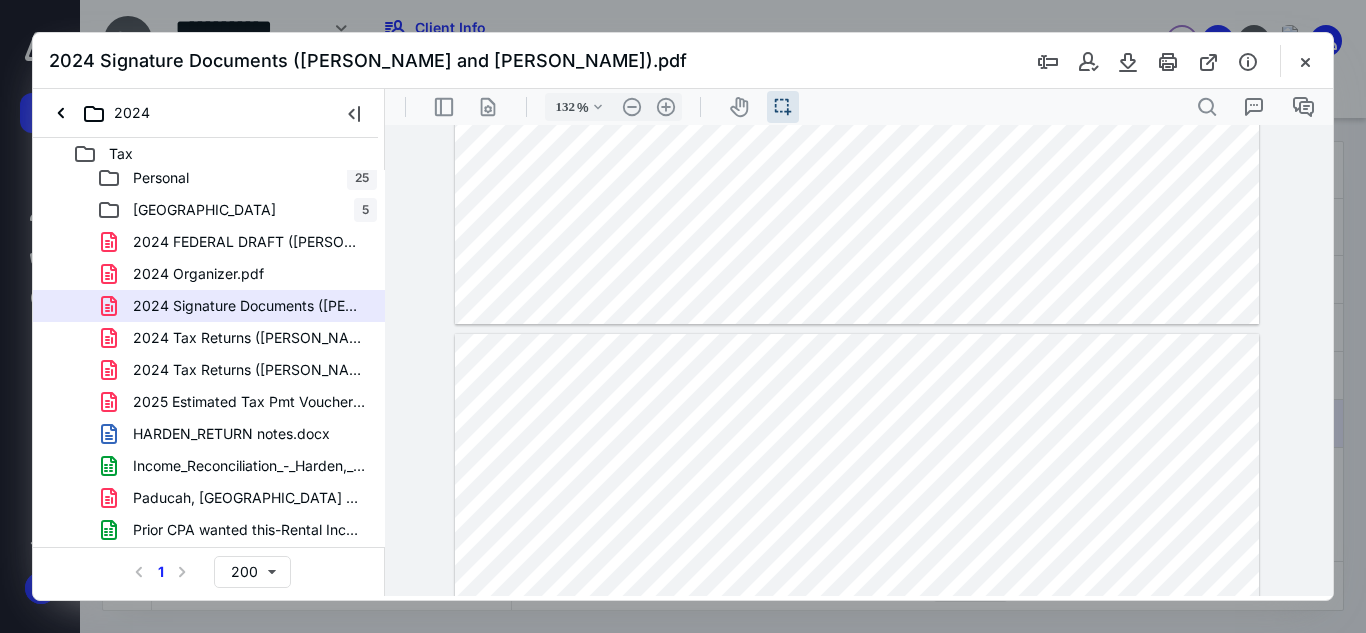 type on "*" 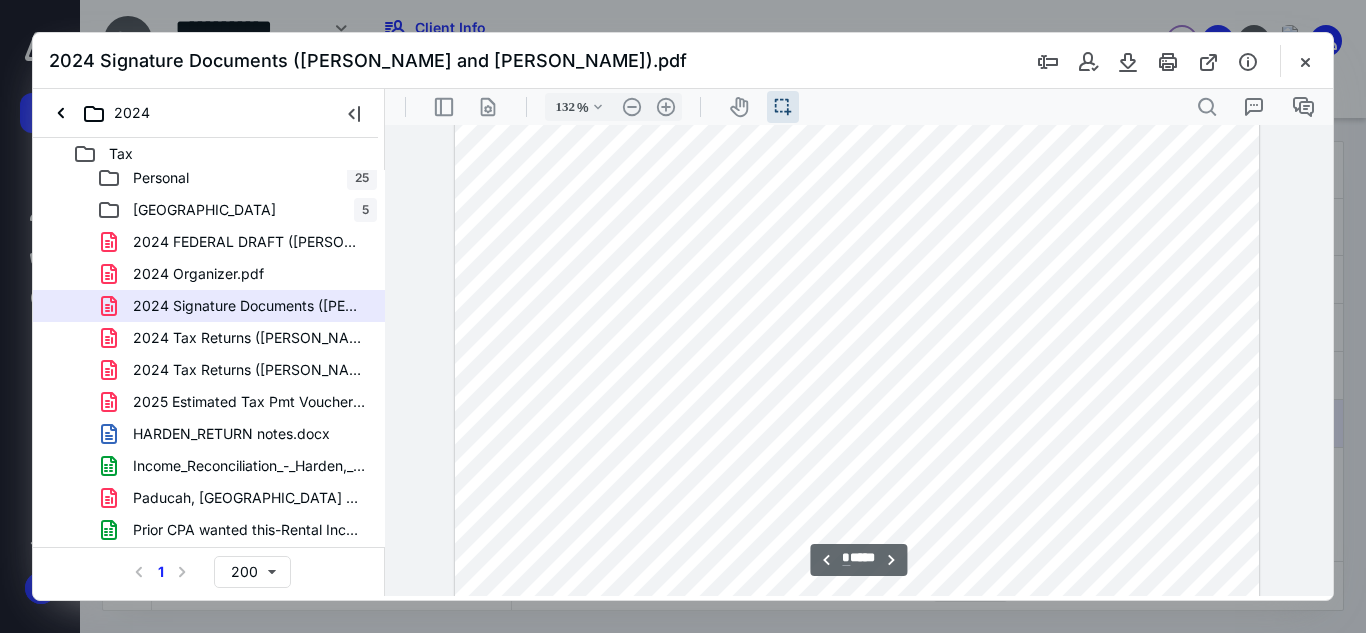 scroll, scrollTop: 3300, scrollLeft: 0, axis: vertical 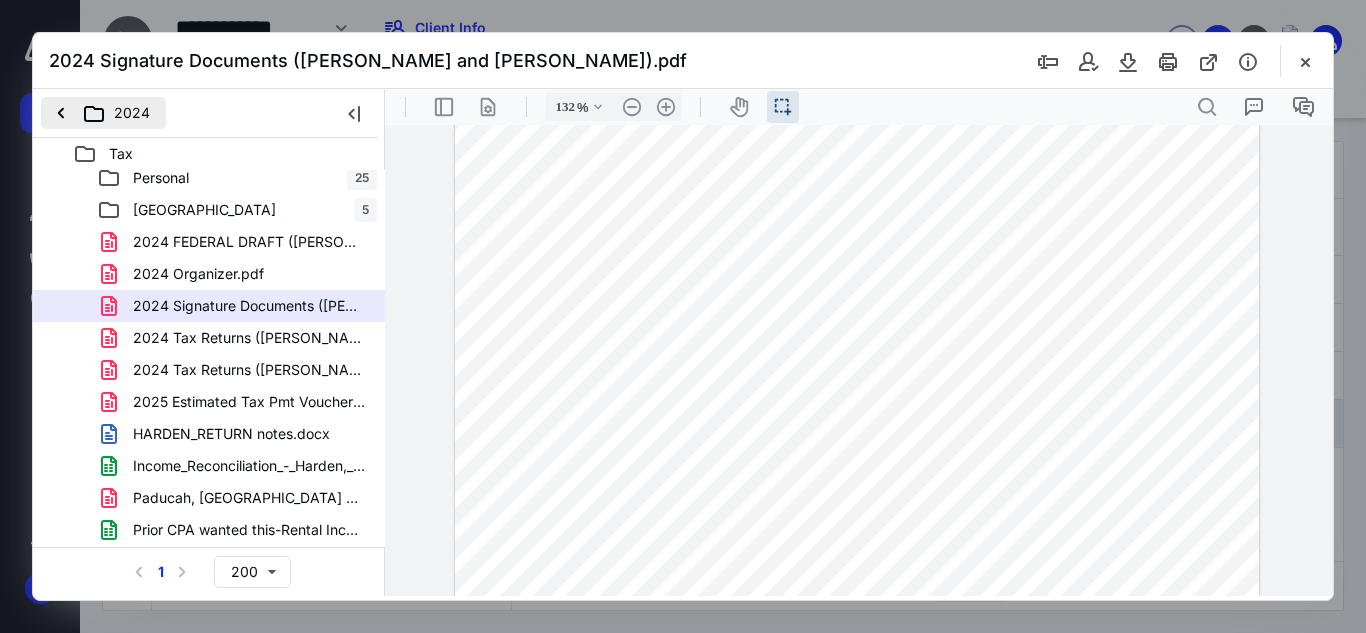 click on "2024" at bounding box center (103, 113) 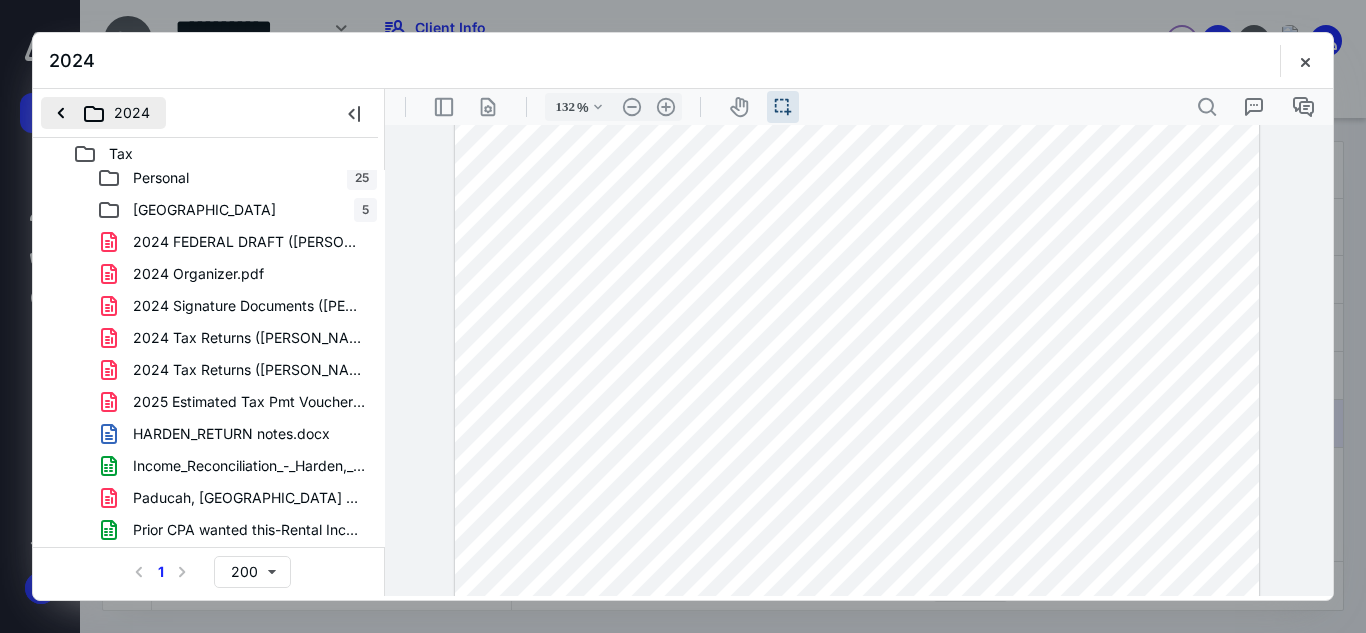 scroll, scrollTop: 0, scrollLeft: 0, axis: both 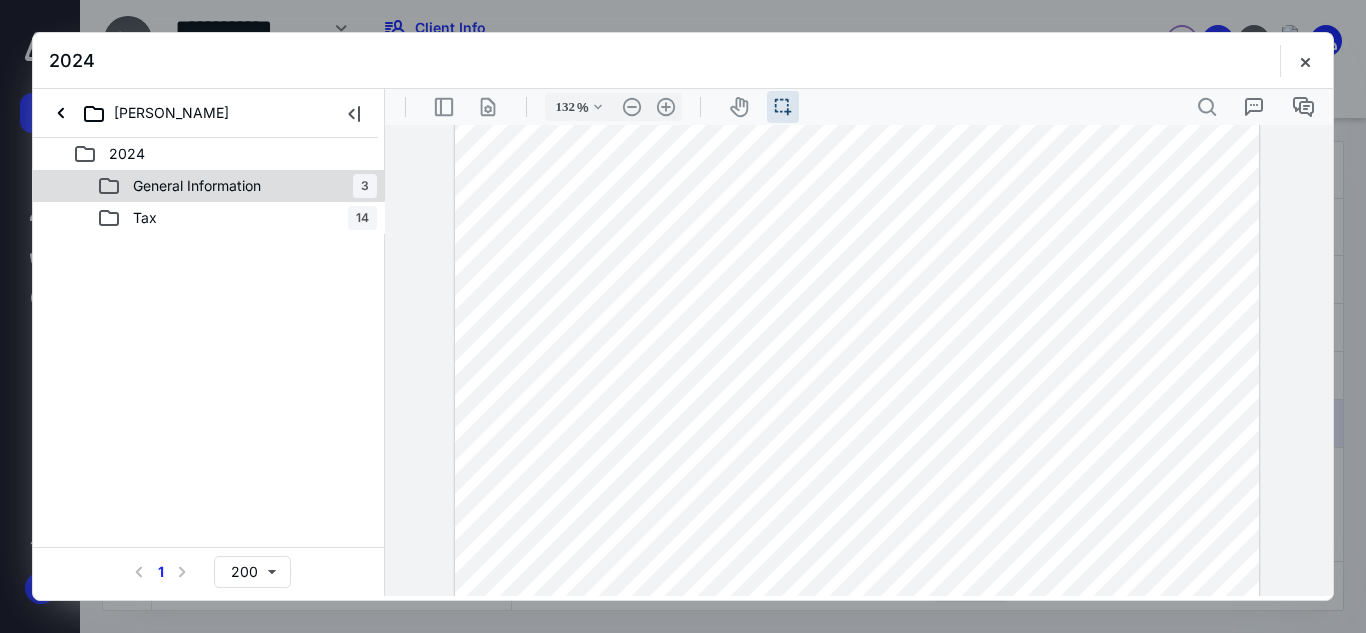 click on "General Information" at bounding box center (197, 186) 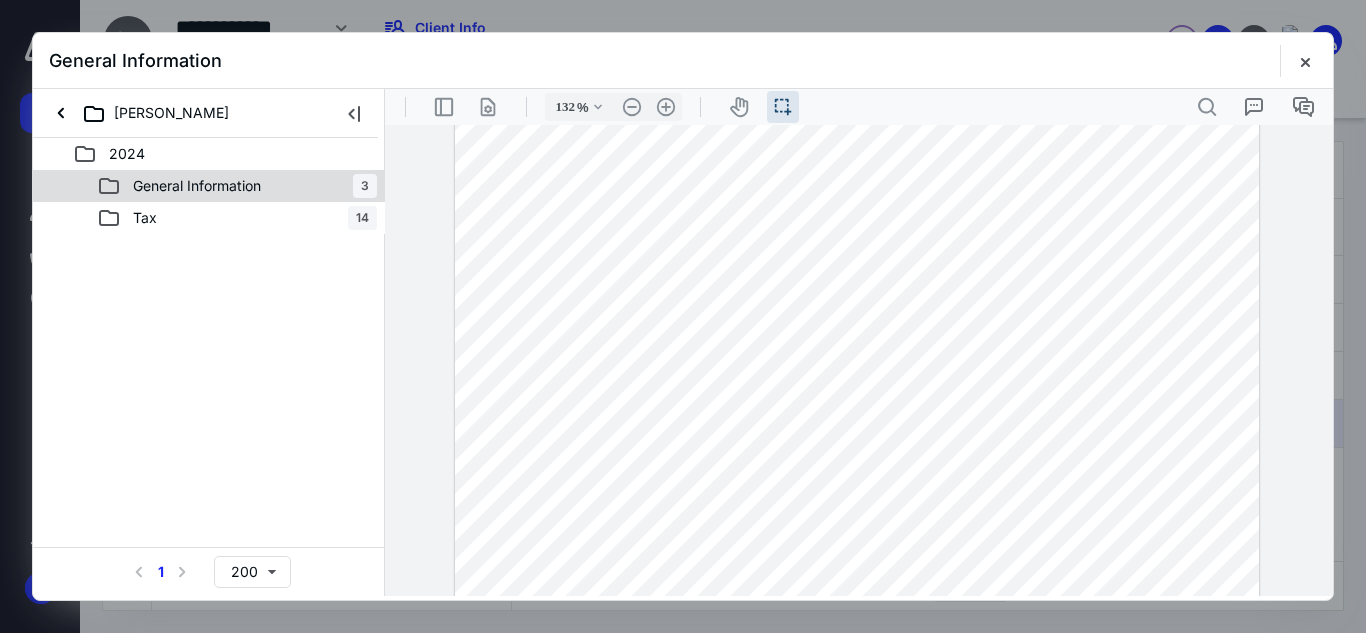 click on "General Information" at bounding box center (197, 186) 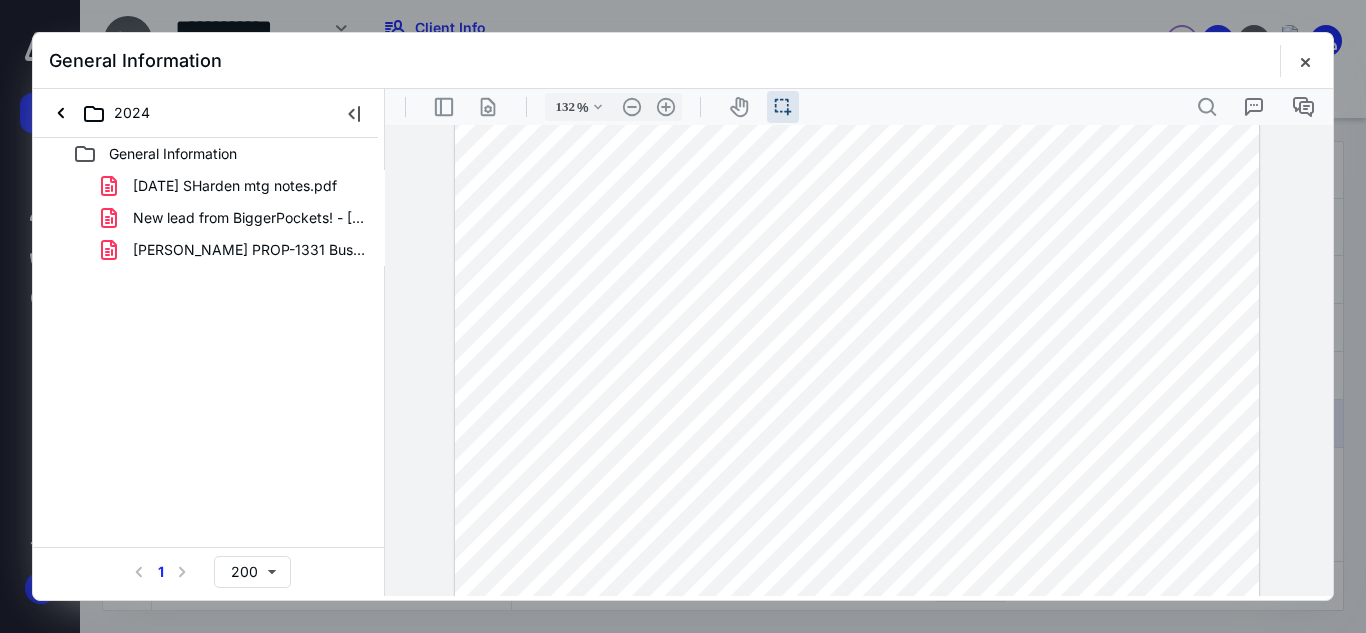 click on "General Information" at bounding box center [683, 61] 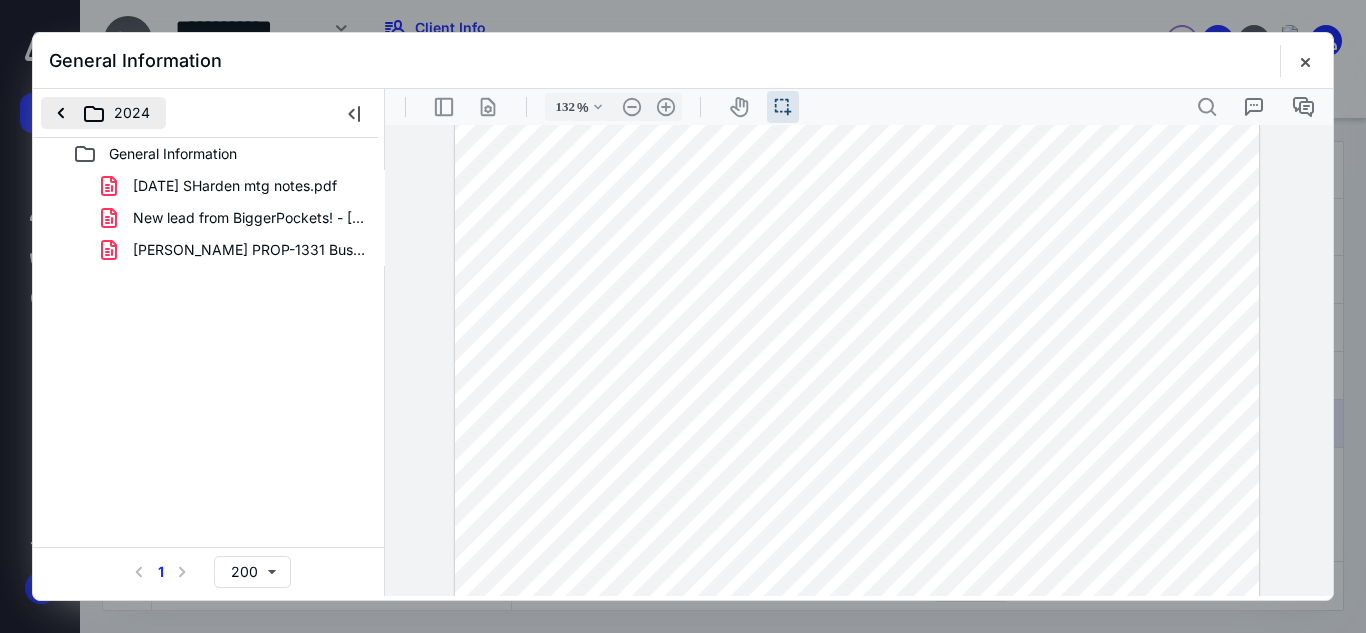 click on "2024" at bounding box center (103, 113) 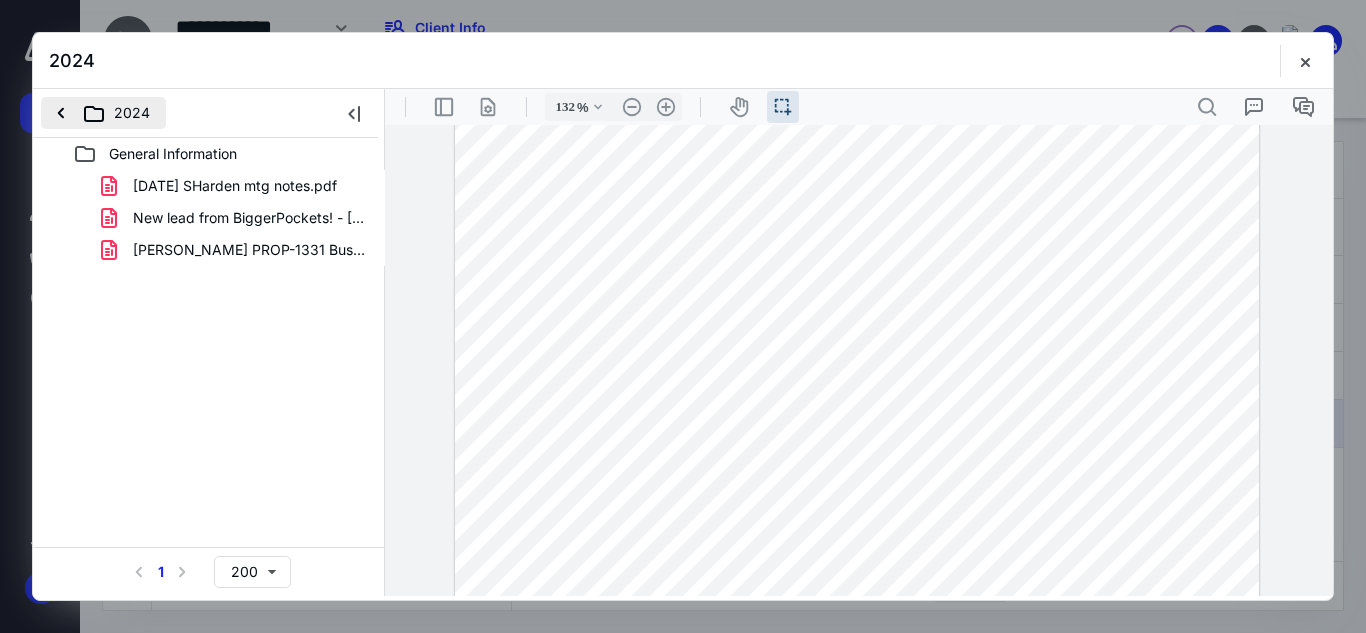 click on "2024" at bounding box center [103, 113] 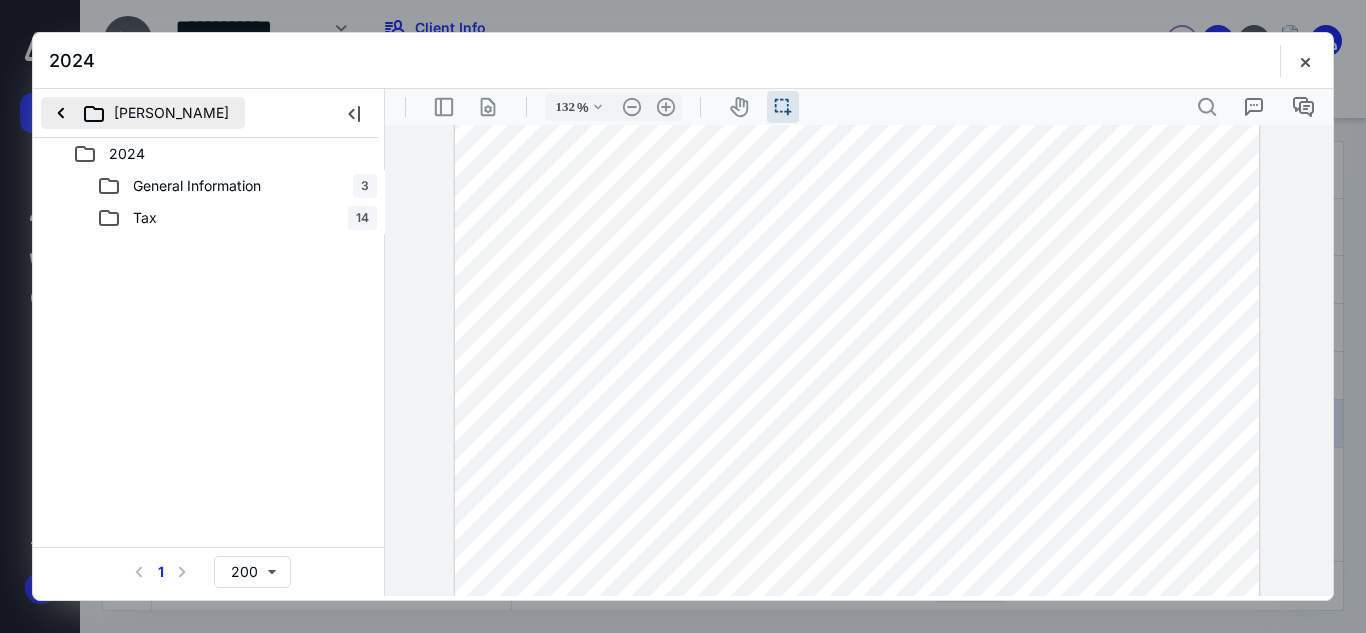 click on "[PERSON_NAME]" at bounding box center (143, 113) 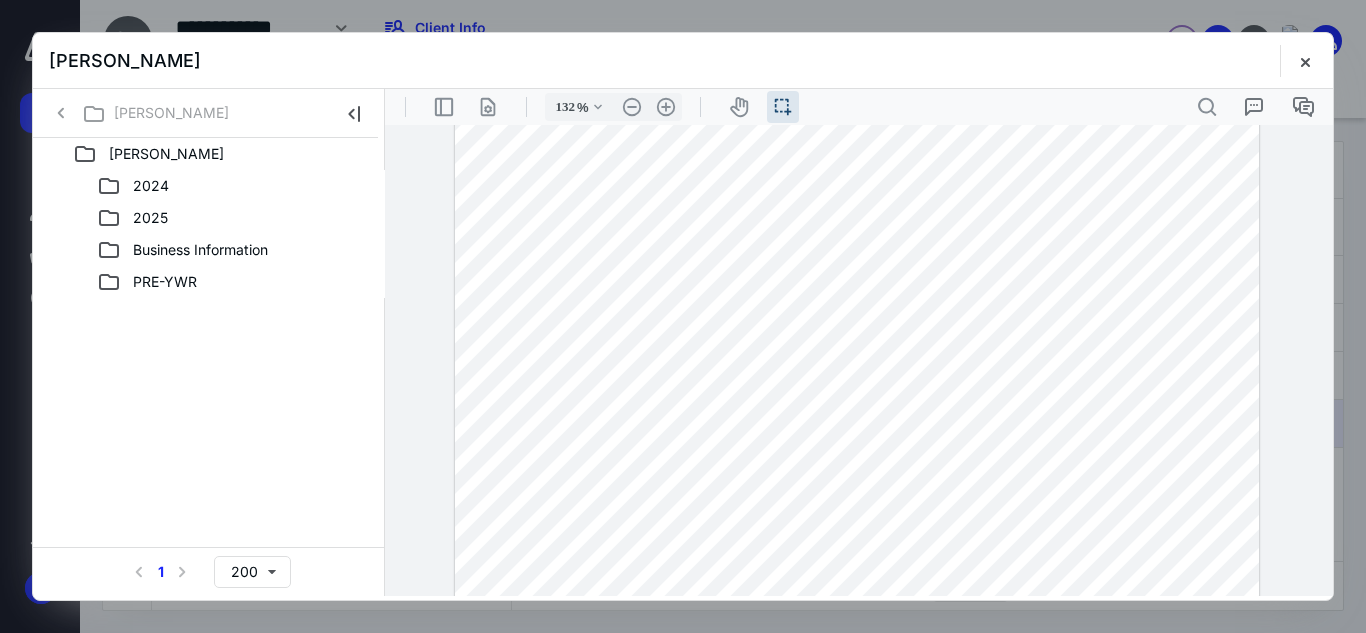 click 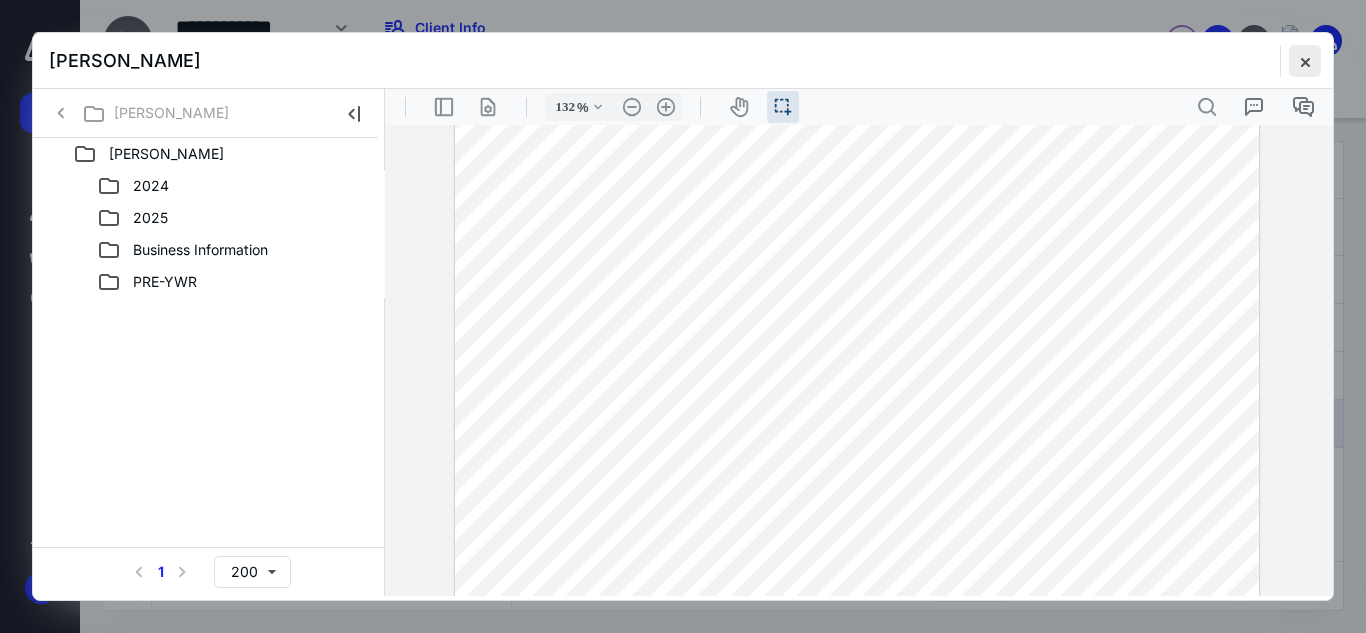 click at bounding box center [1305, 61] 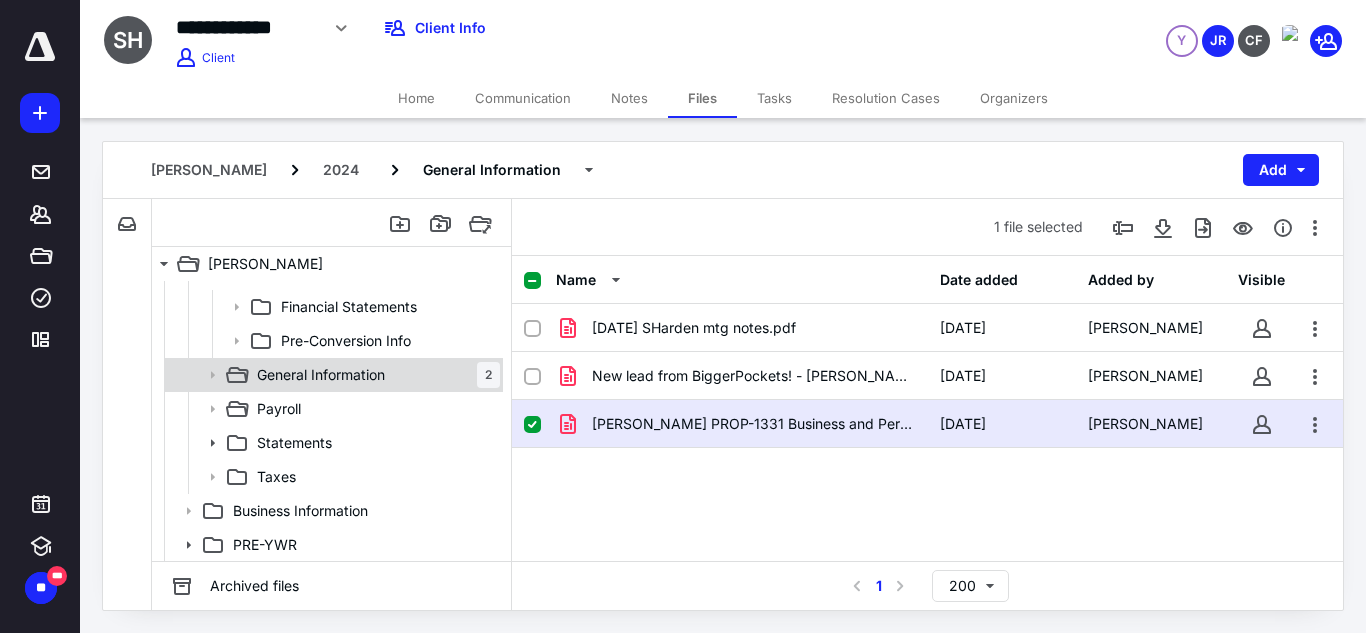 scroll, scrollTop: 162, scrollLeft: 0, axis: vertical 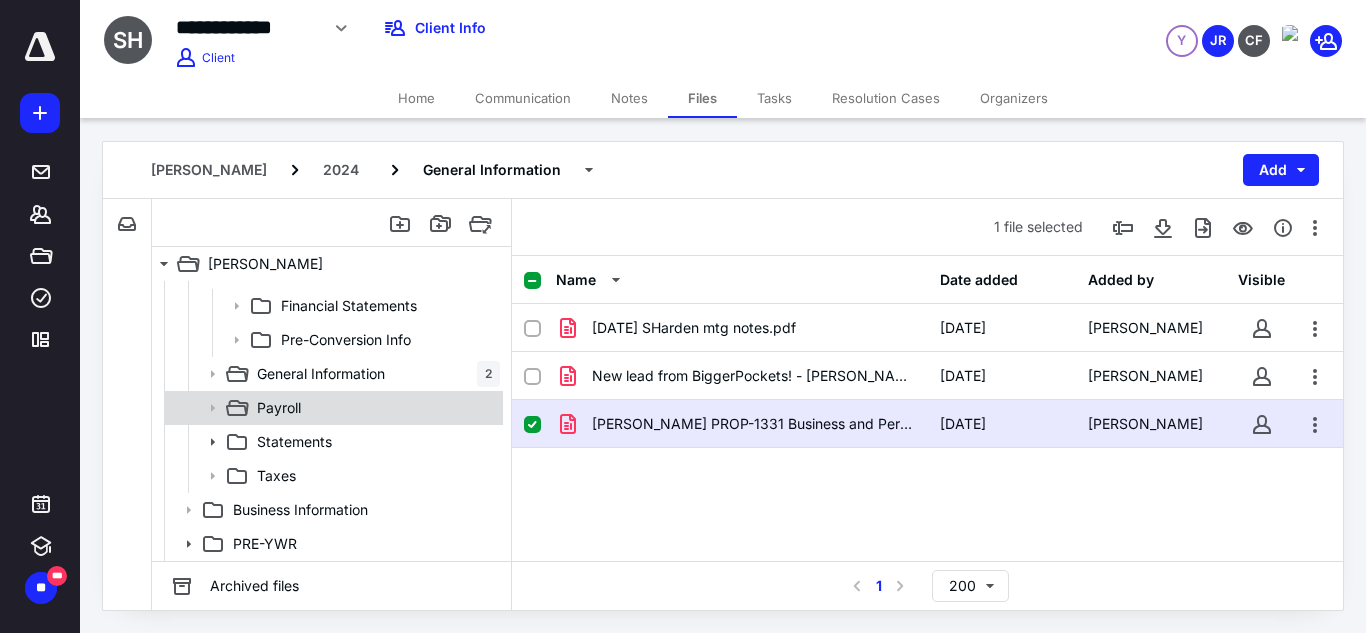 click on "Payroll" at bounding box center (374, 408) 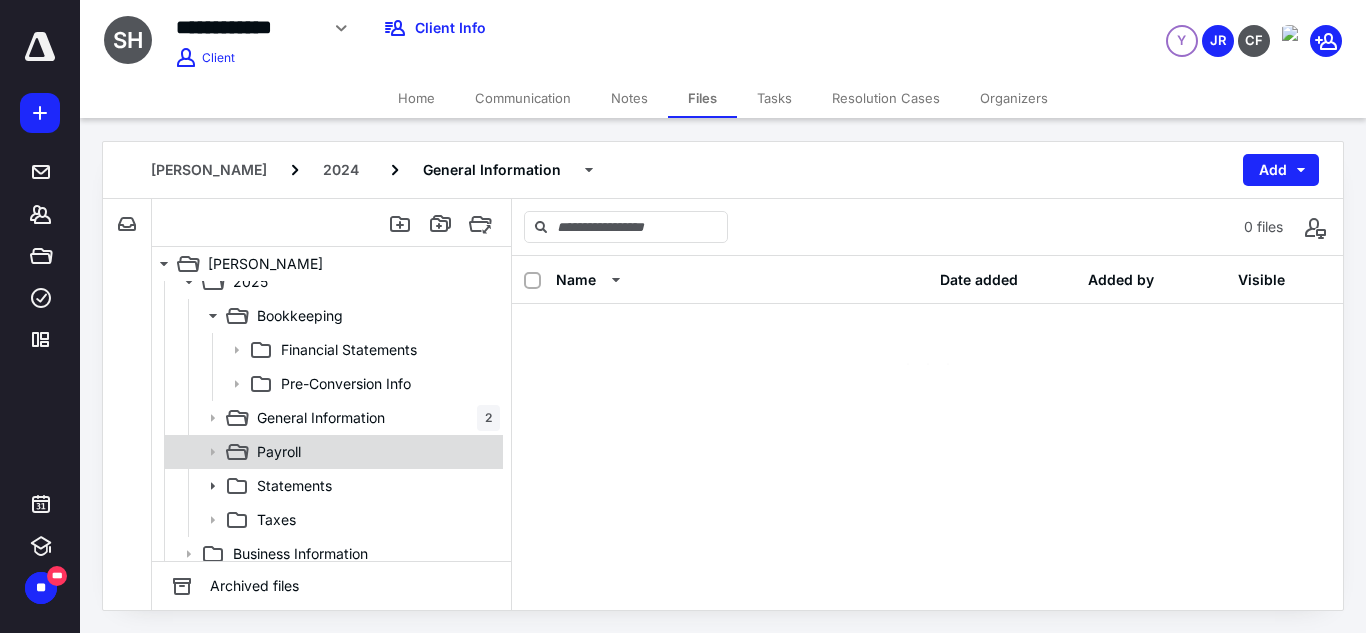 scroll, scrollTop: 0, scrollLeft: 0, axis: both 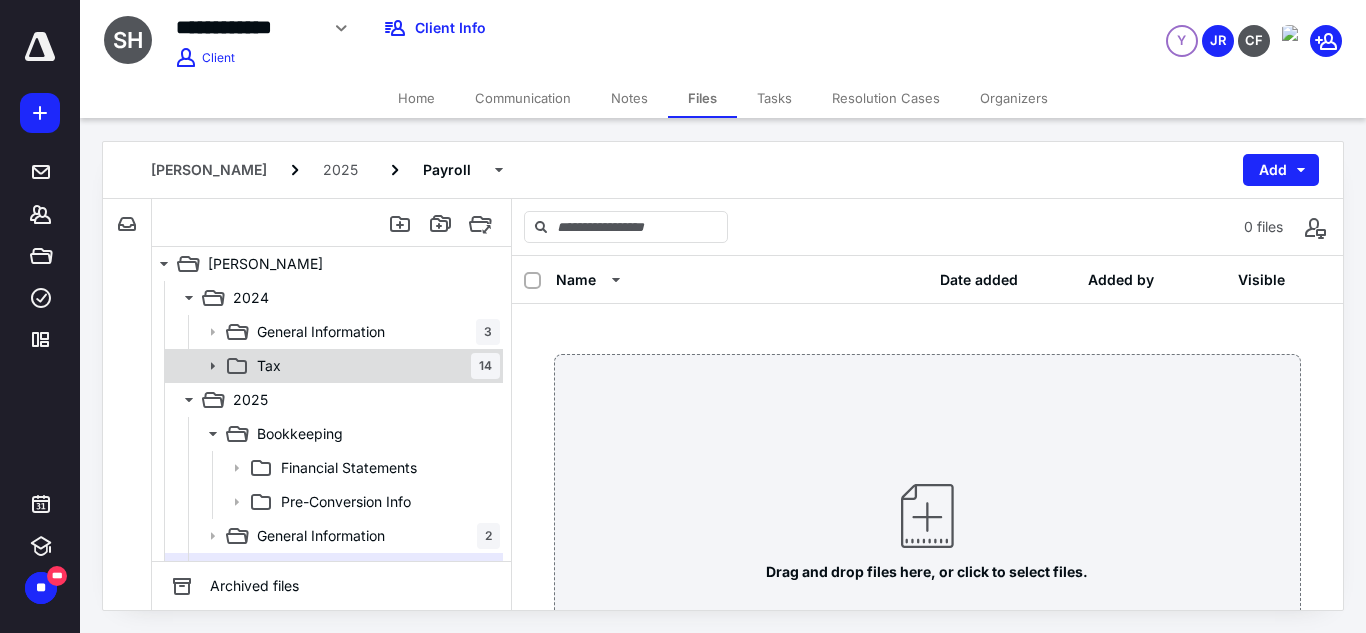 click on "Tax 14" at bounding box center [374, 366] 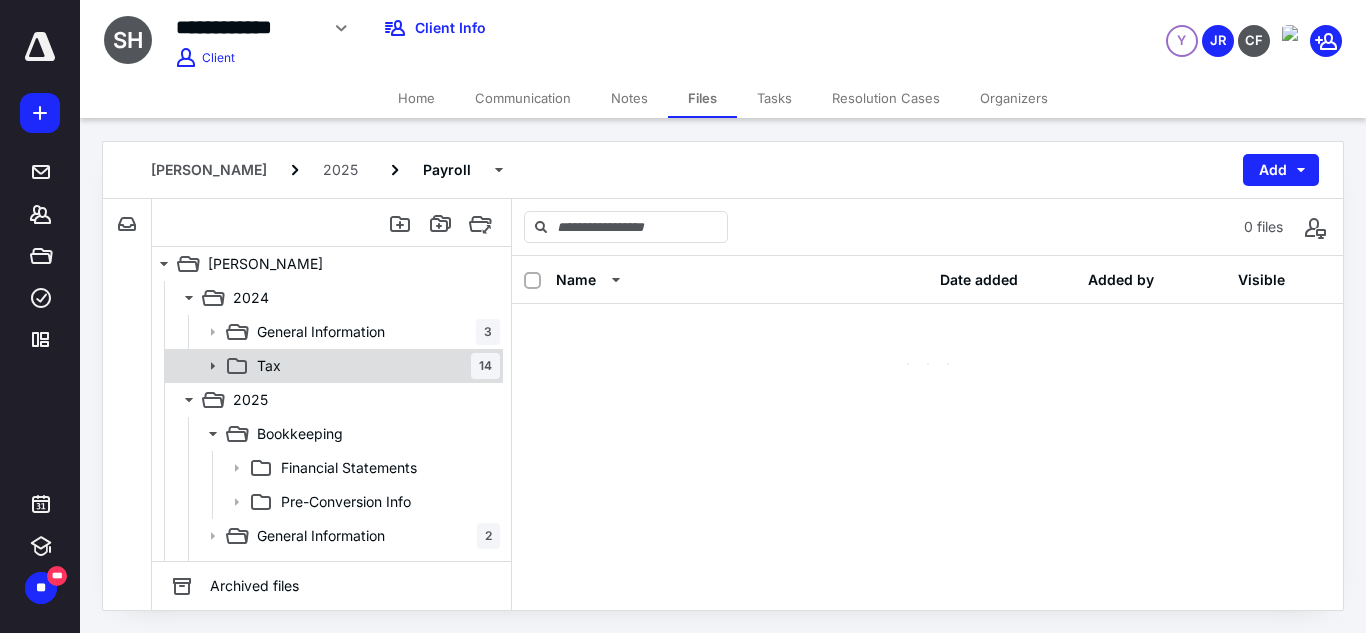 click on "Tax 14" at bounding box center [374, 366] 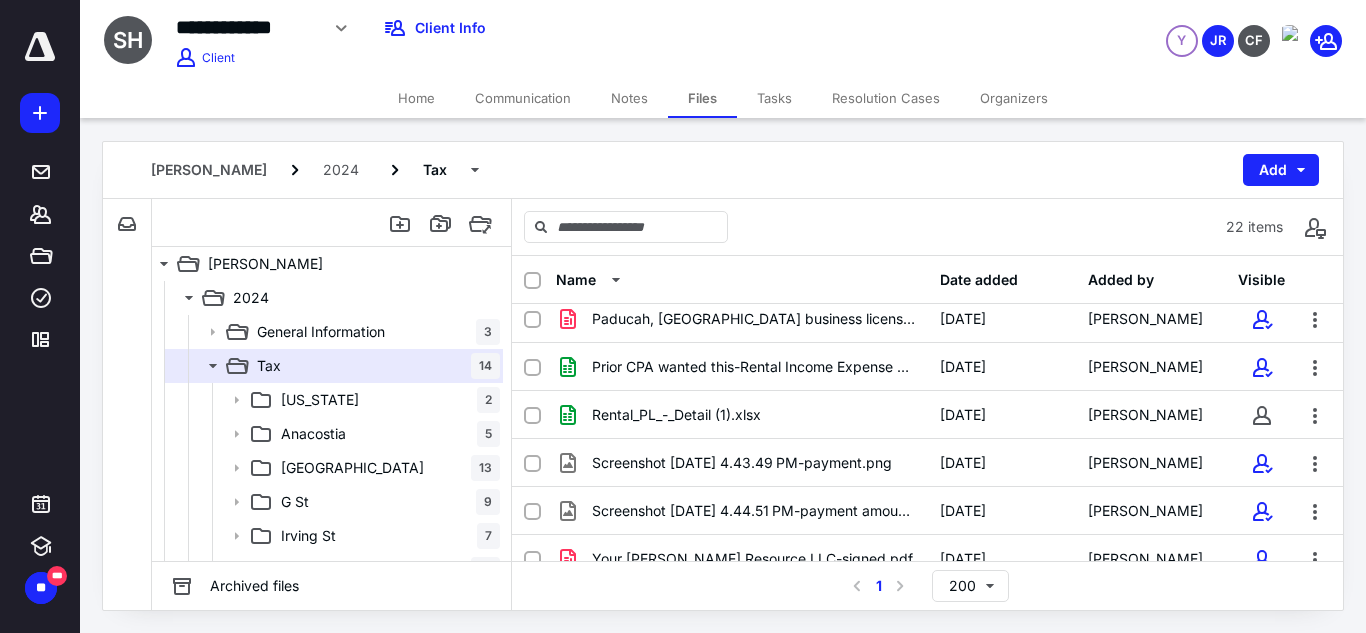 scroll, scrollTop: 799, scrollLeft: 0, axis: vertical 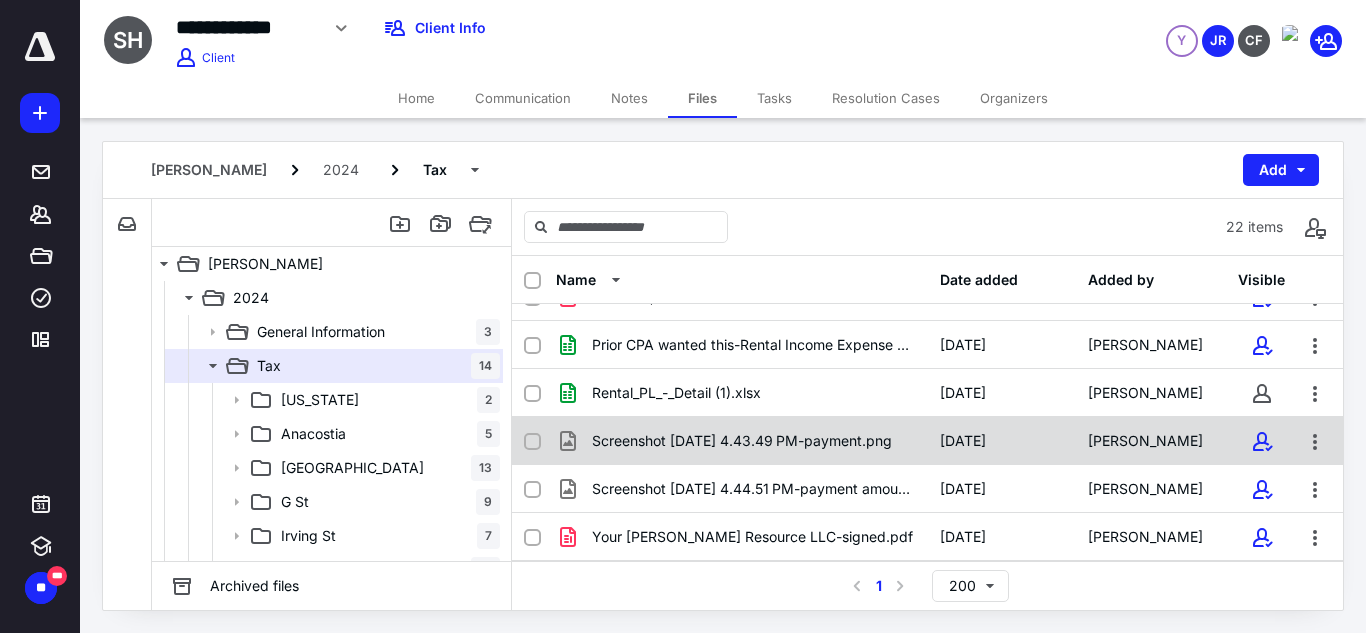click on "Screenshot [DATE] 4.43.49 PM-payment.png" at bounding box center (742, 441) 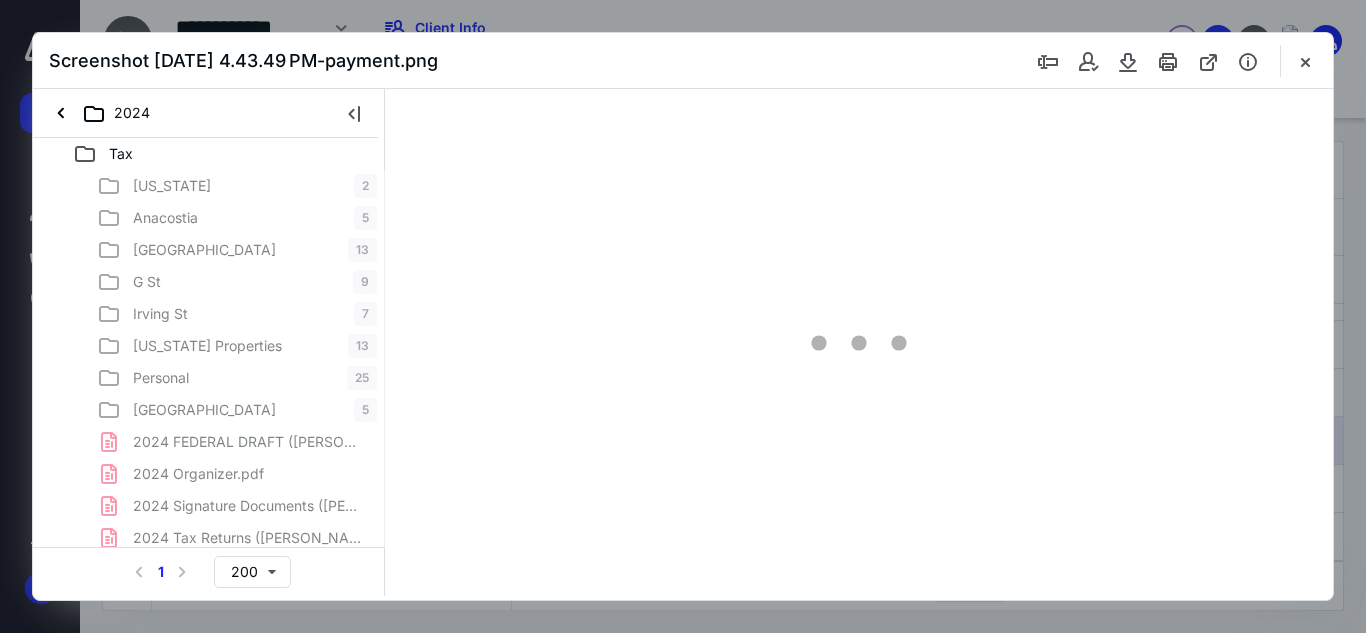 scroll, scrollTop: 0, scrollLeft: 0, axis: both 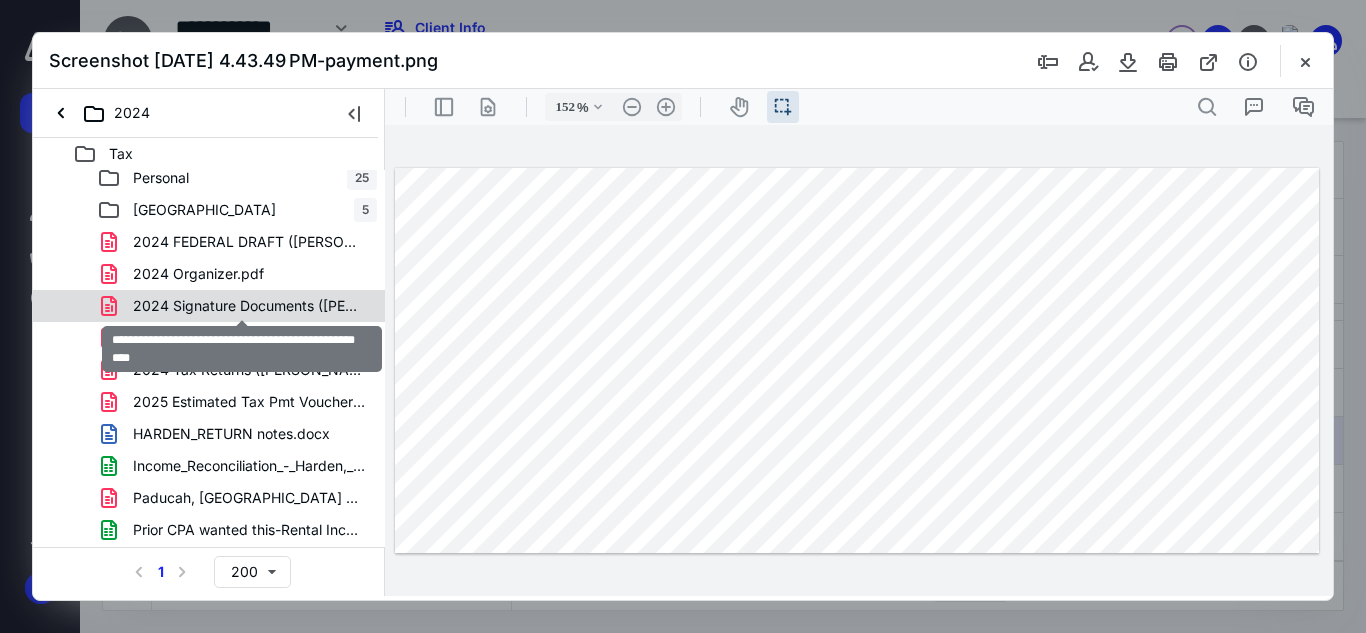 click on "2024 Signature Documents ([PERSON_NAME] and [PERSON_NAME]).pdf" at bounding box center (249, 306) 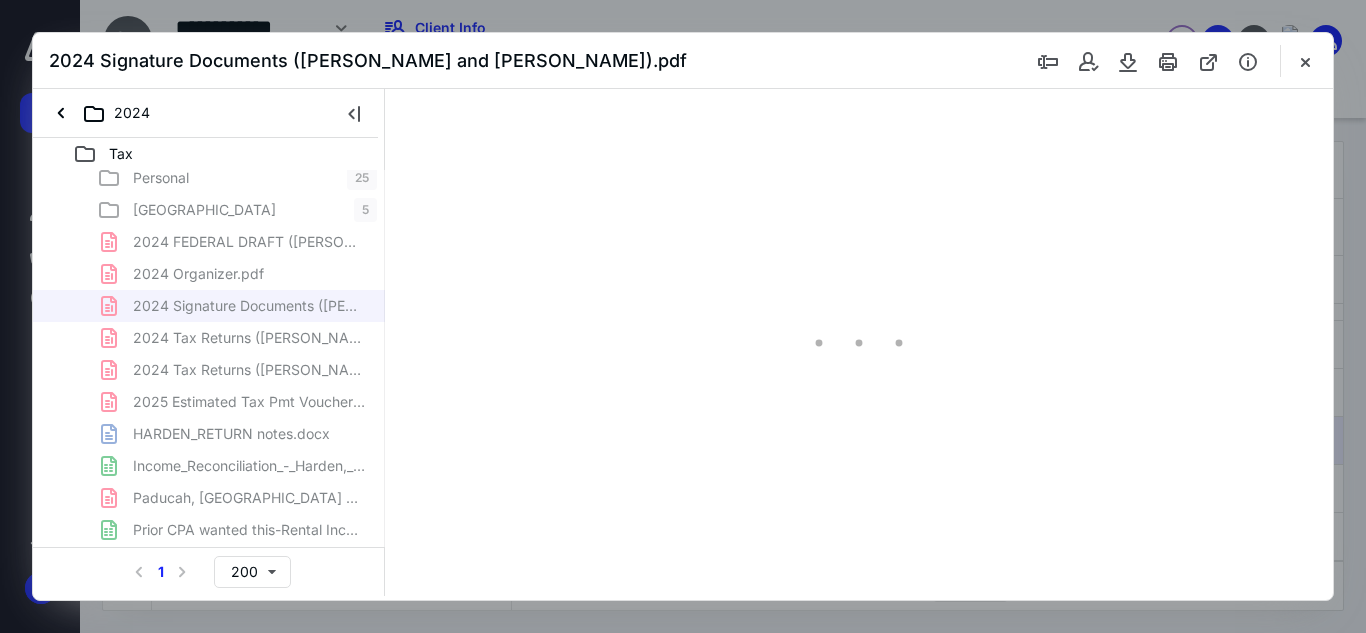 scroll, scrollTop: 38, scrollLeft: 0, axis: vertical 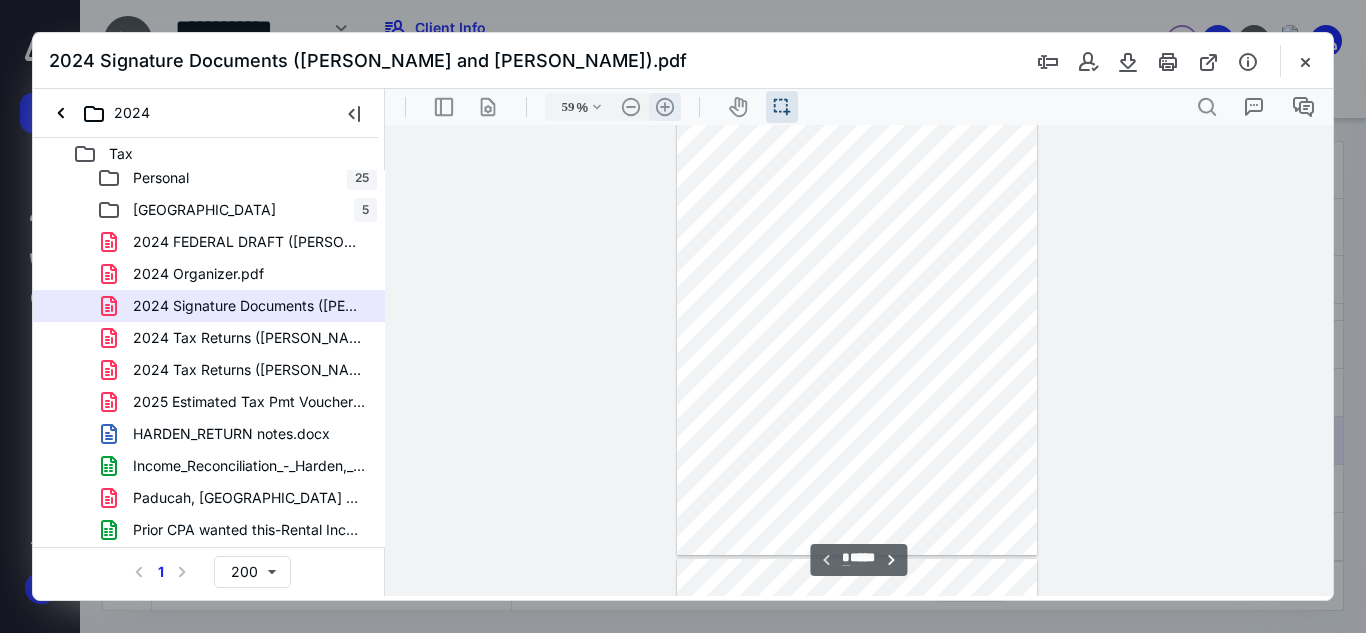 click on ".cls-1{fill:#abb0c4;} icon - header - zoom - in - line" at bounding box center (665, 107) 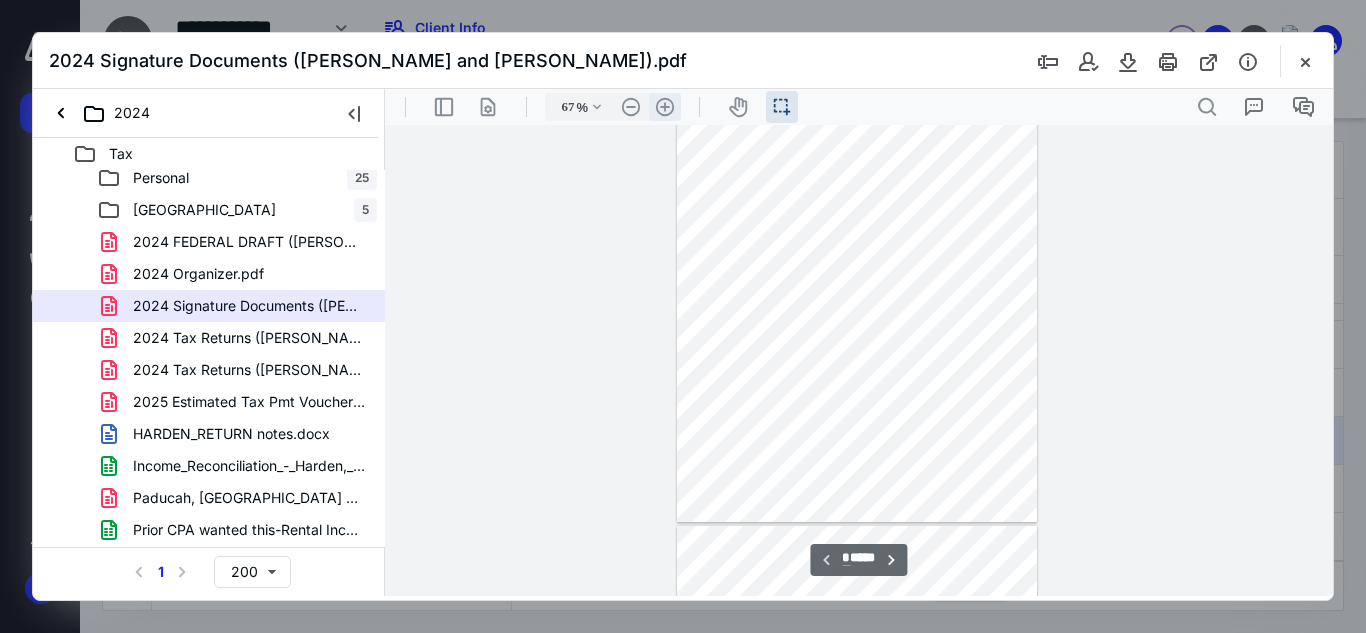 click on ".cls-1{fill:#abb0c4;} icon - header - zoom - in - line" at bounding box center [665, 107] 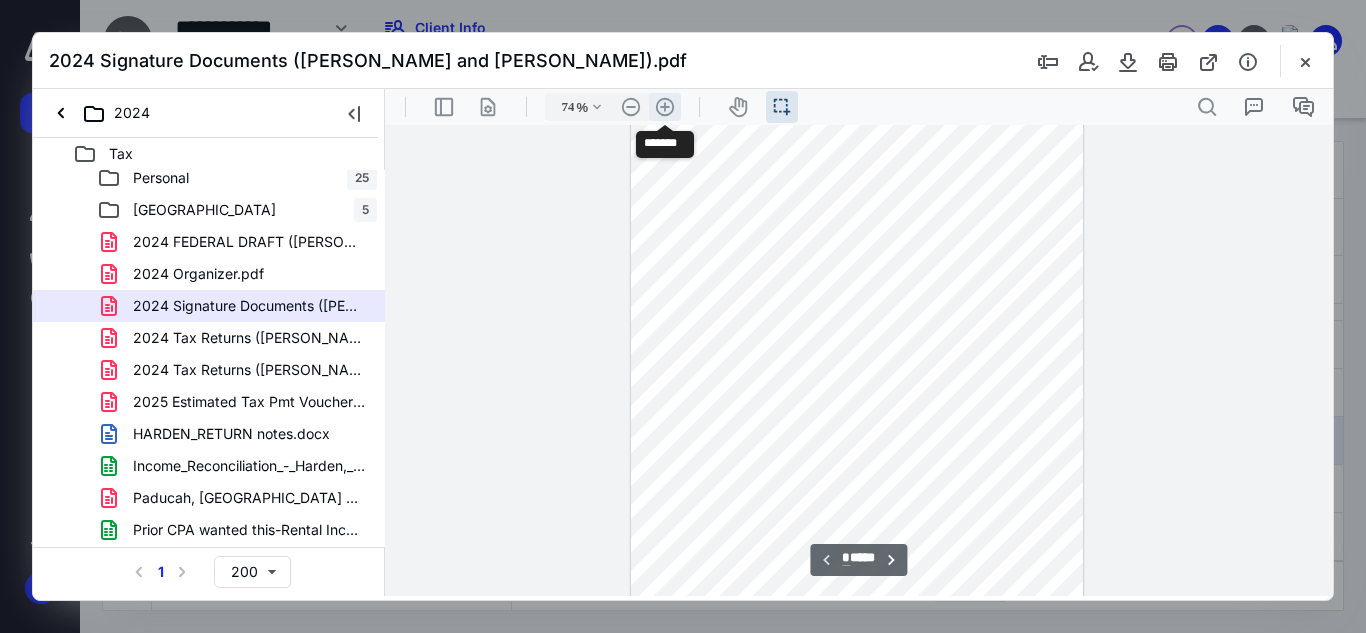 click on ".cls-1{fill:#abb0c4;} icon - header - zoom - in - line" at bounding box center (665, 107) 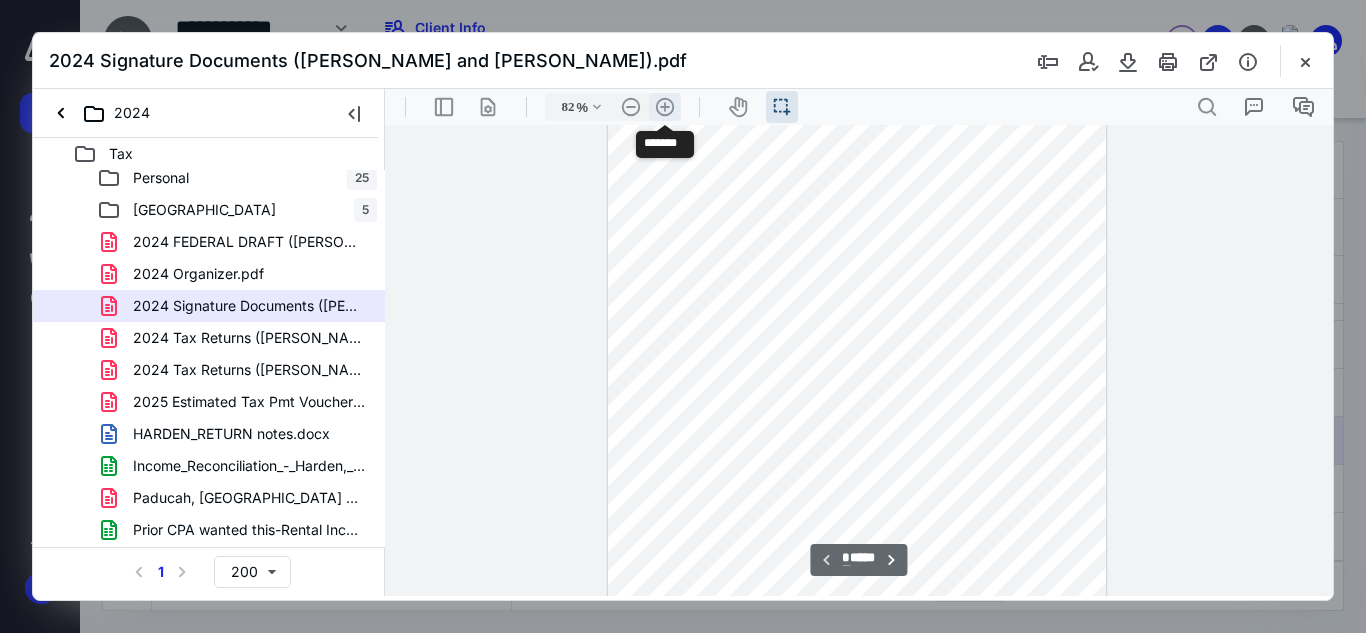 click on ".cls-1{fill:#abb0c4;} icon - header - zoom - in - line" at bounding box center [665, 107] 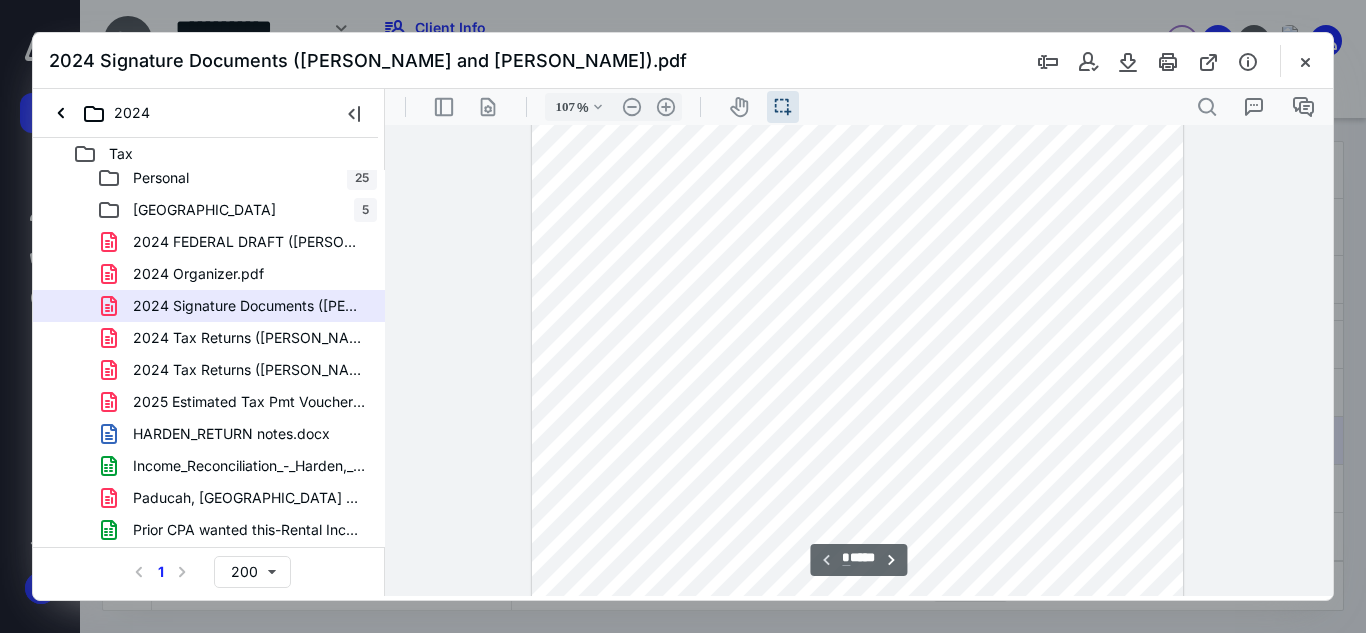 scroll, scrollTop: 0, scrollLeft: 0, axis: both 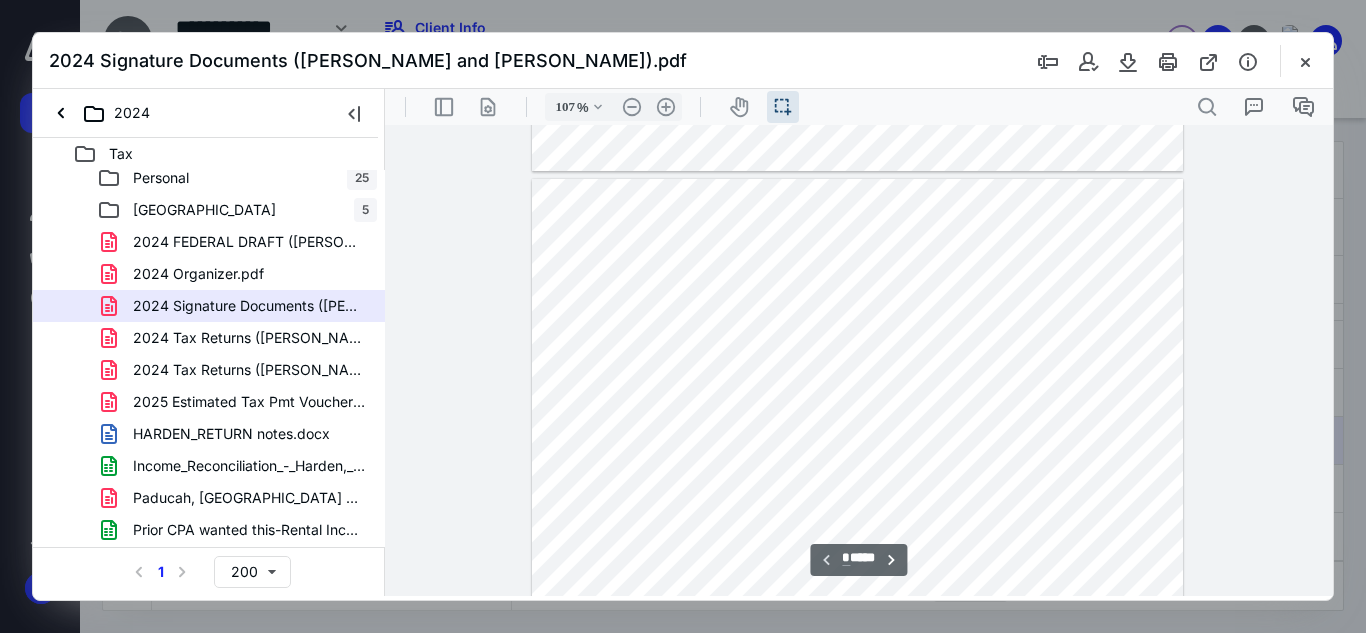 type on "*" 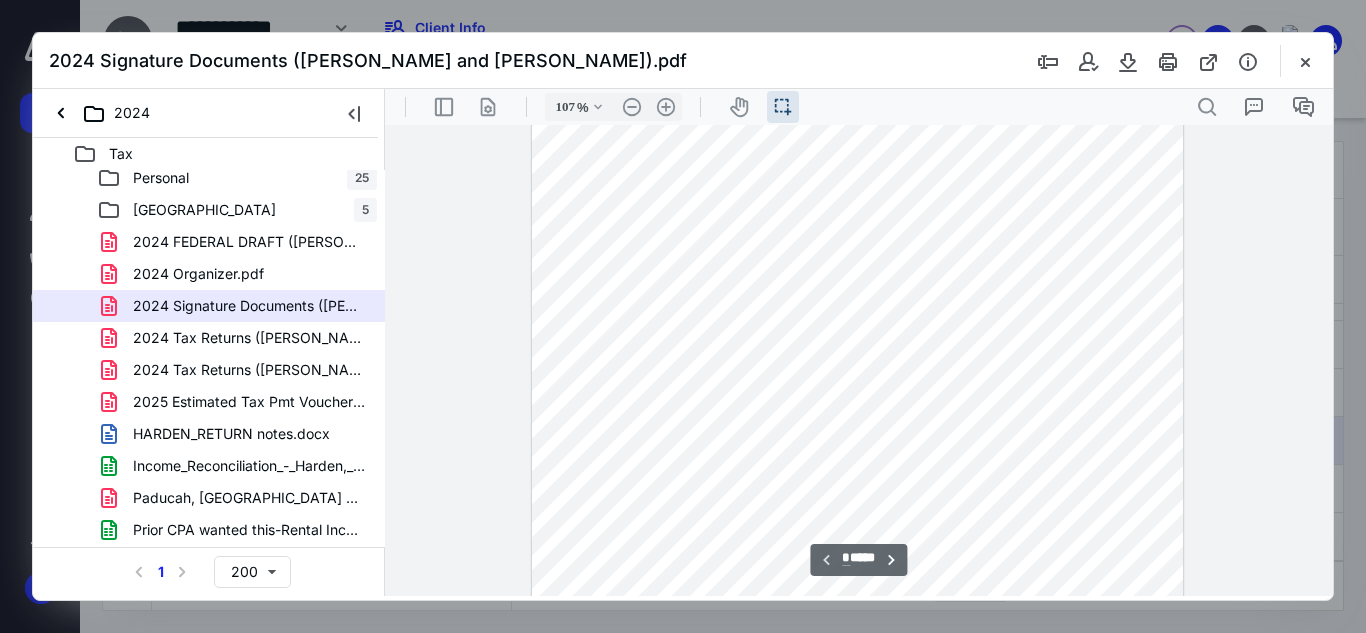 scroll, scrollTop: 0, scrollLeft: 0, axis: both 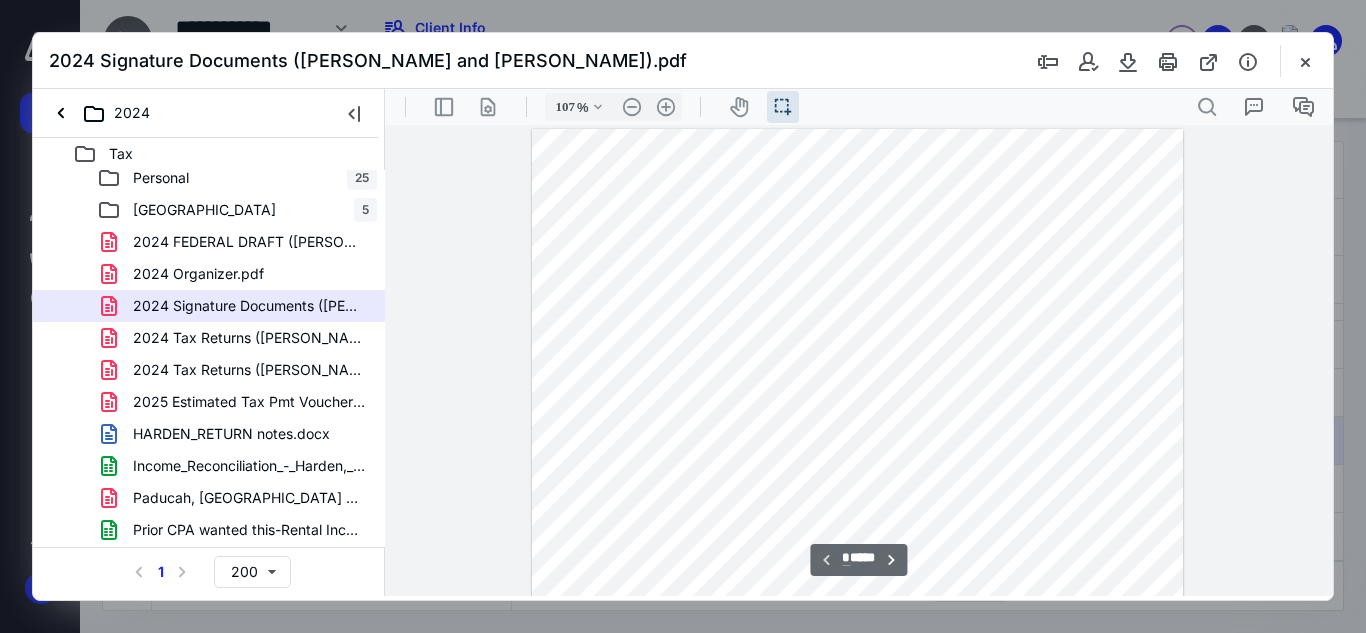 click at bounding box center [857, 550] 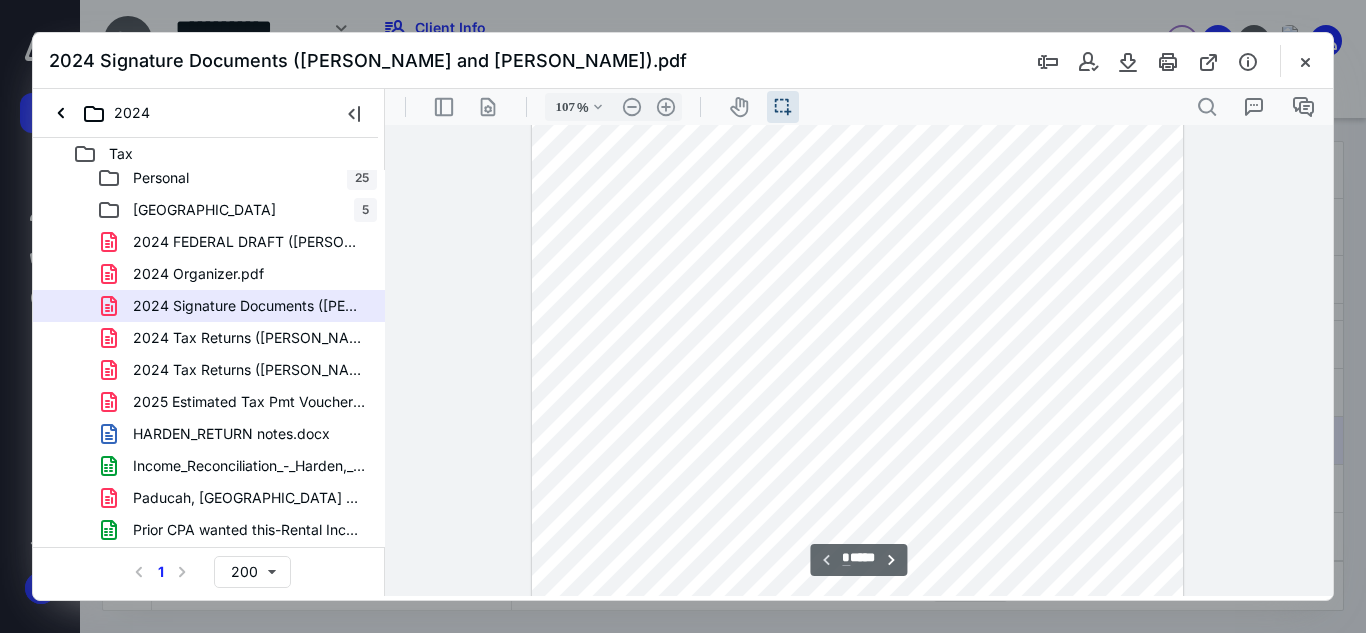 scroll, scrollTop: 0, scrollLeft: 0, axis: both 